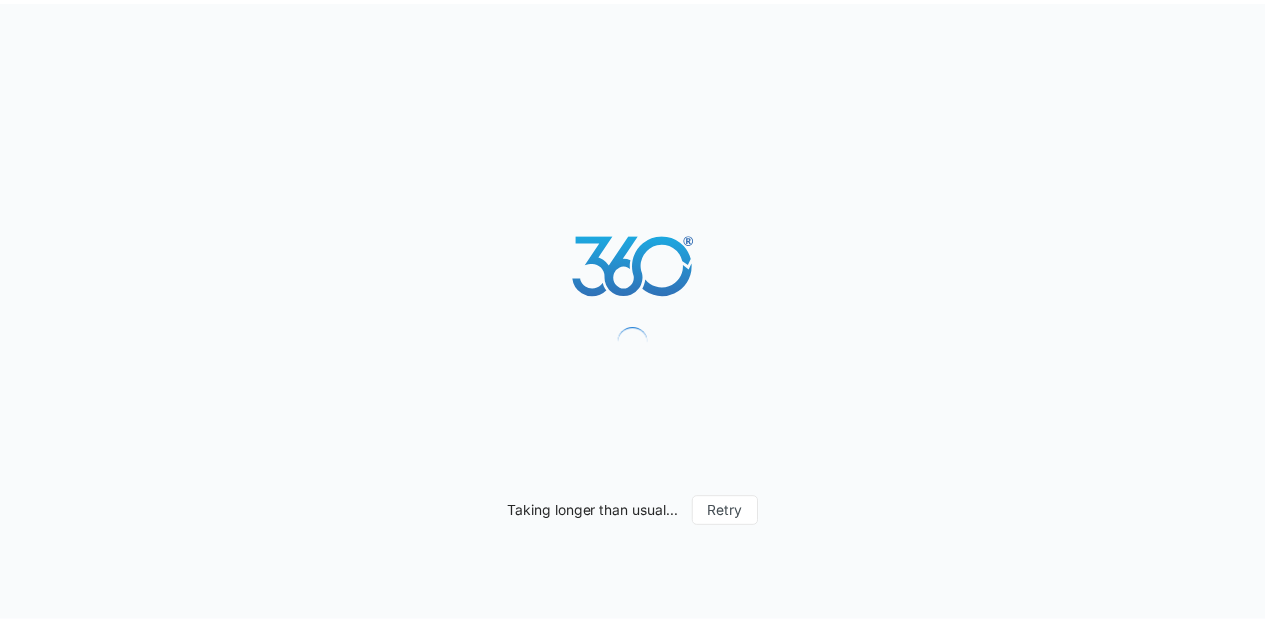 scroll, scrollTop: 0, scrollLeft: 0, axis: both 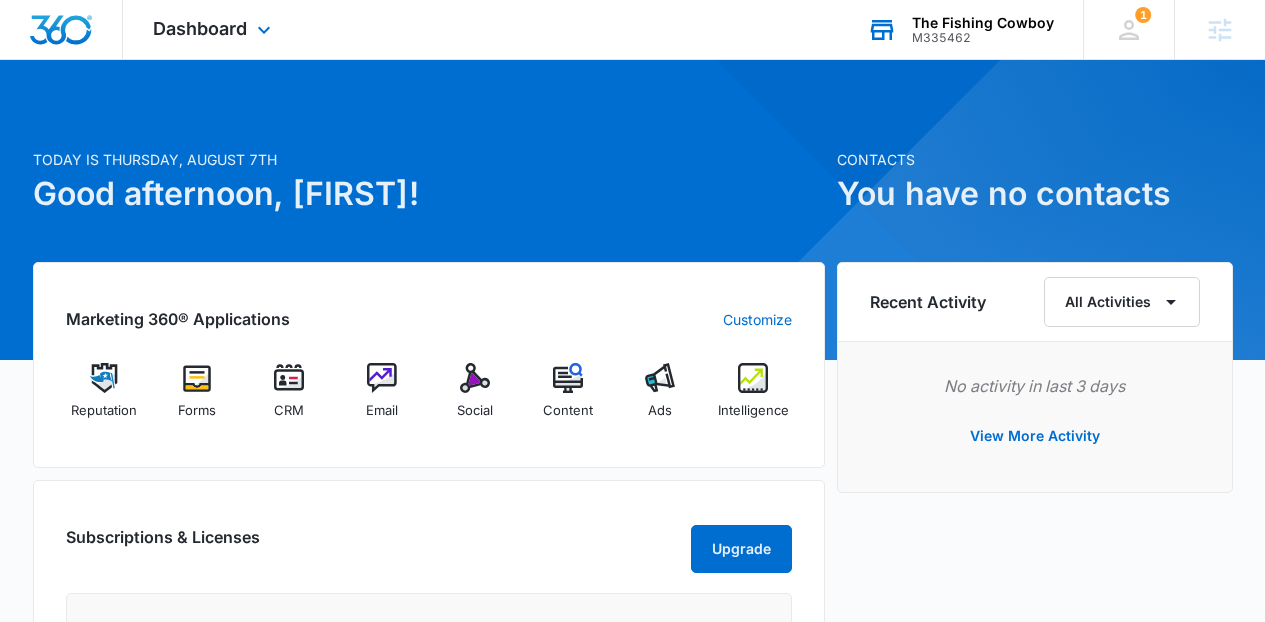click on "The Fishing Cowboy" at bounding box center [983, 23] 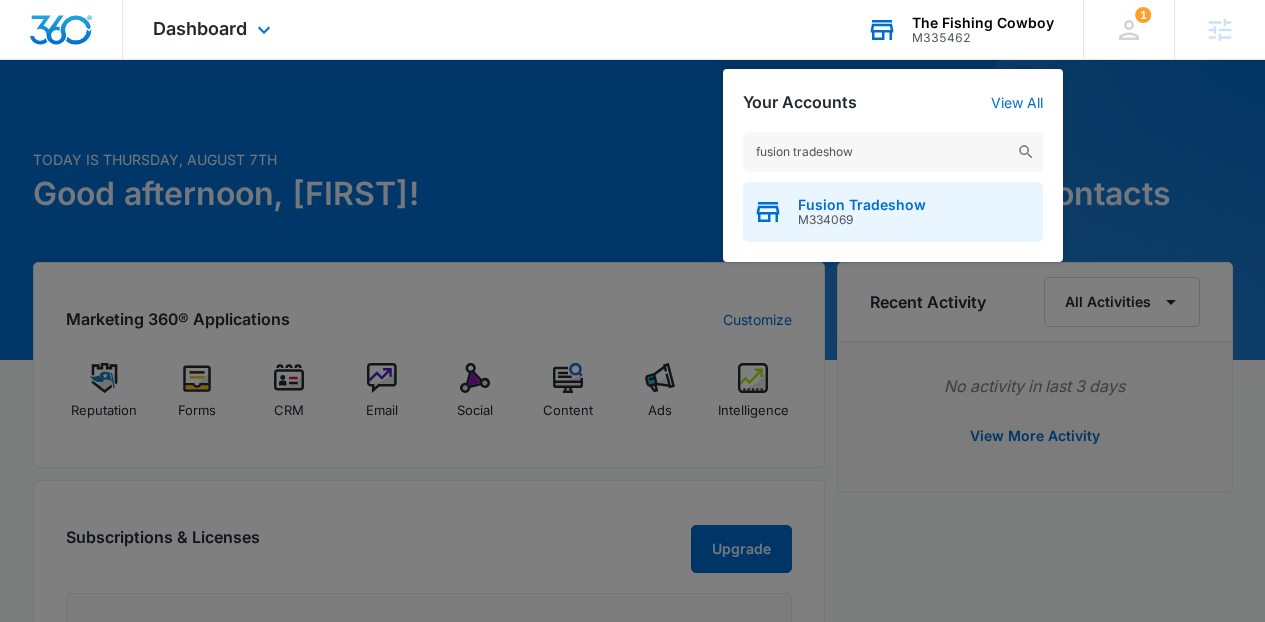 type on "fusion tradeshow" 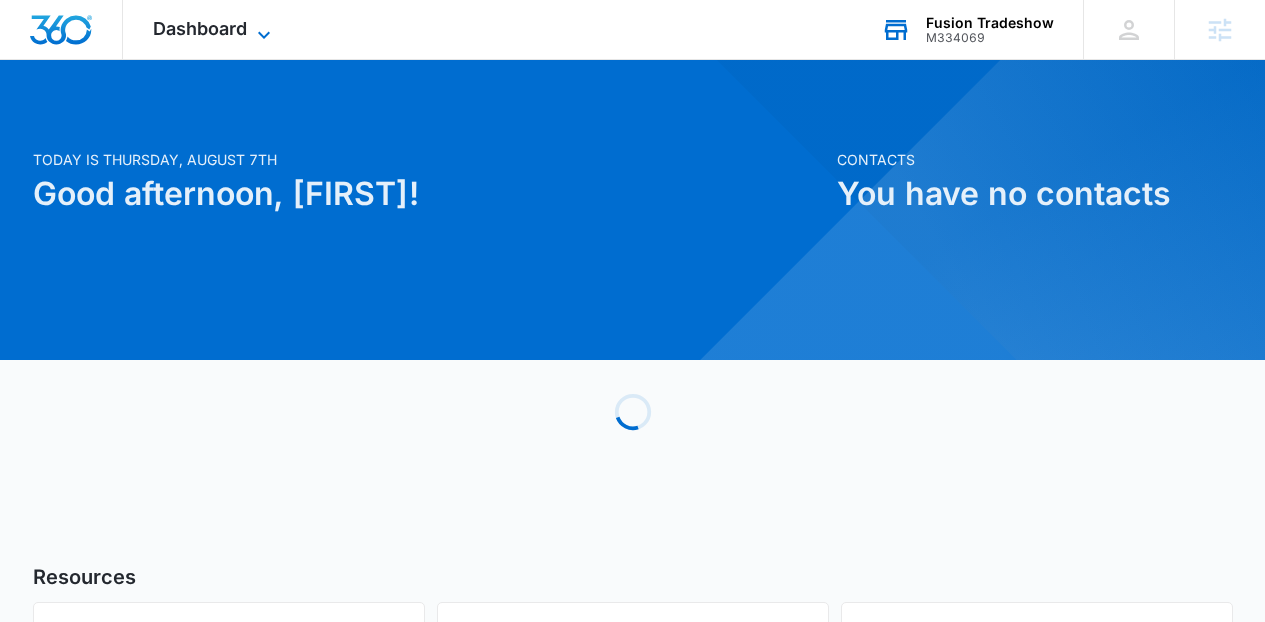 click 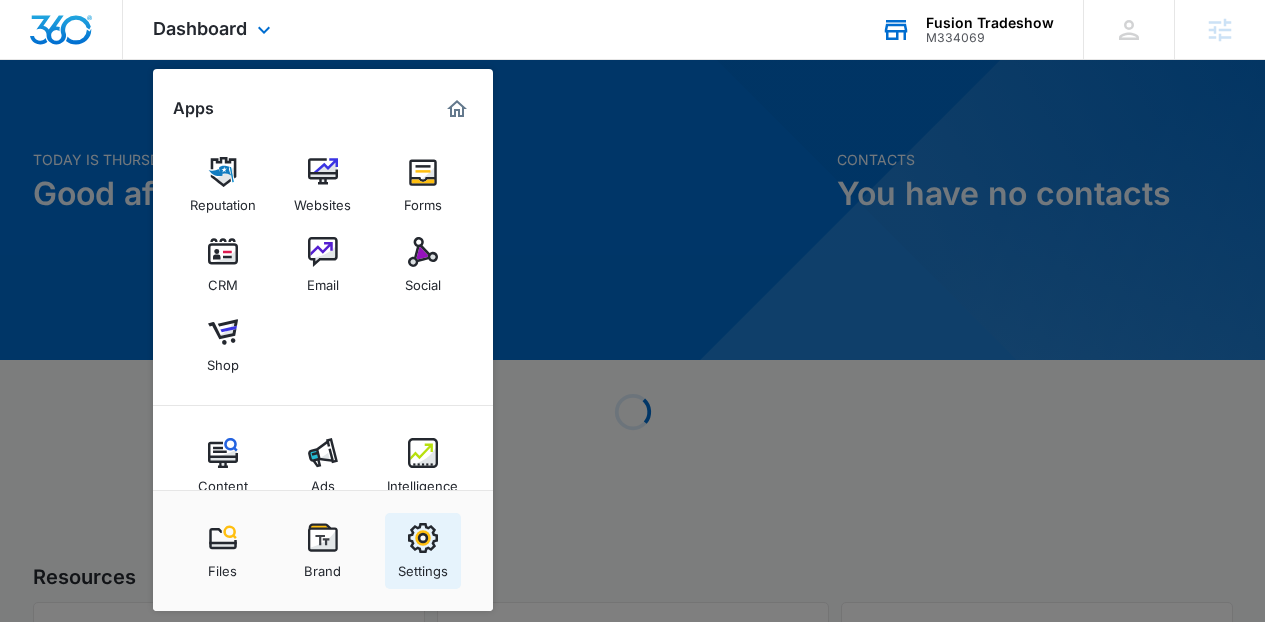 click on "Settings" at bounding box center (423, 566) 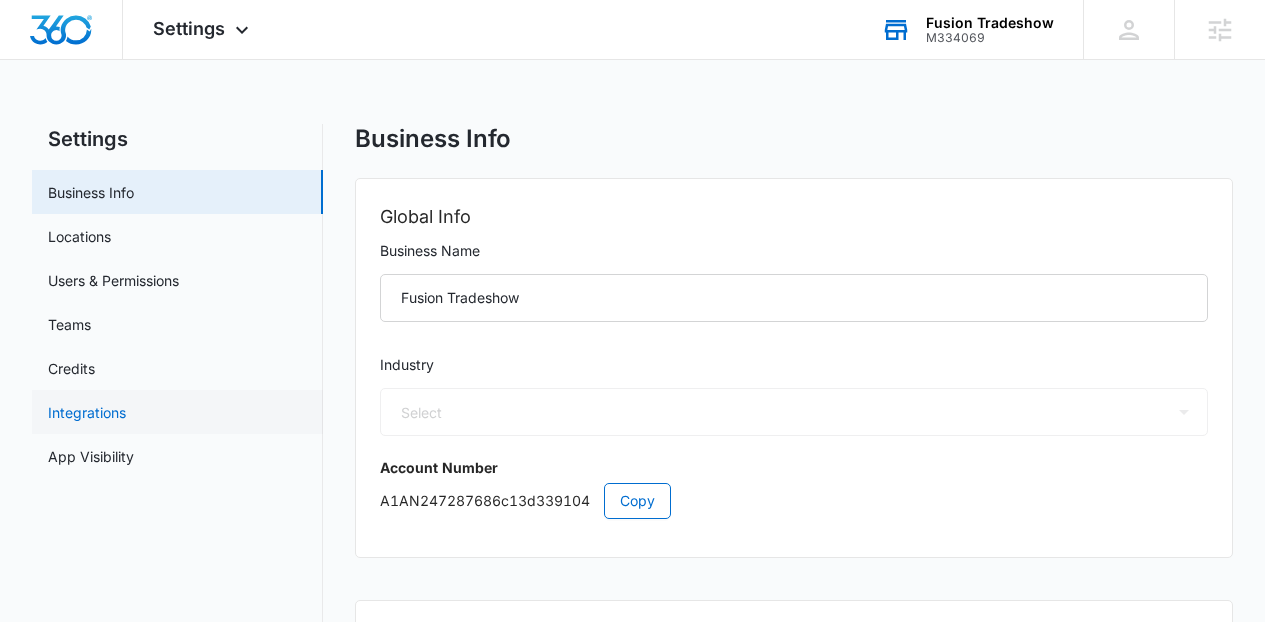 select on "52" 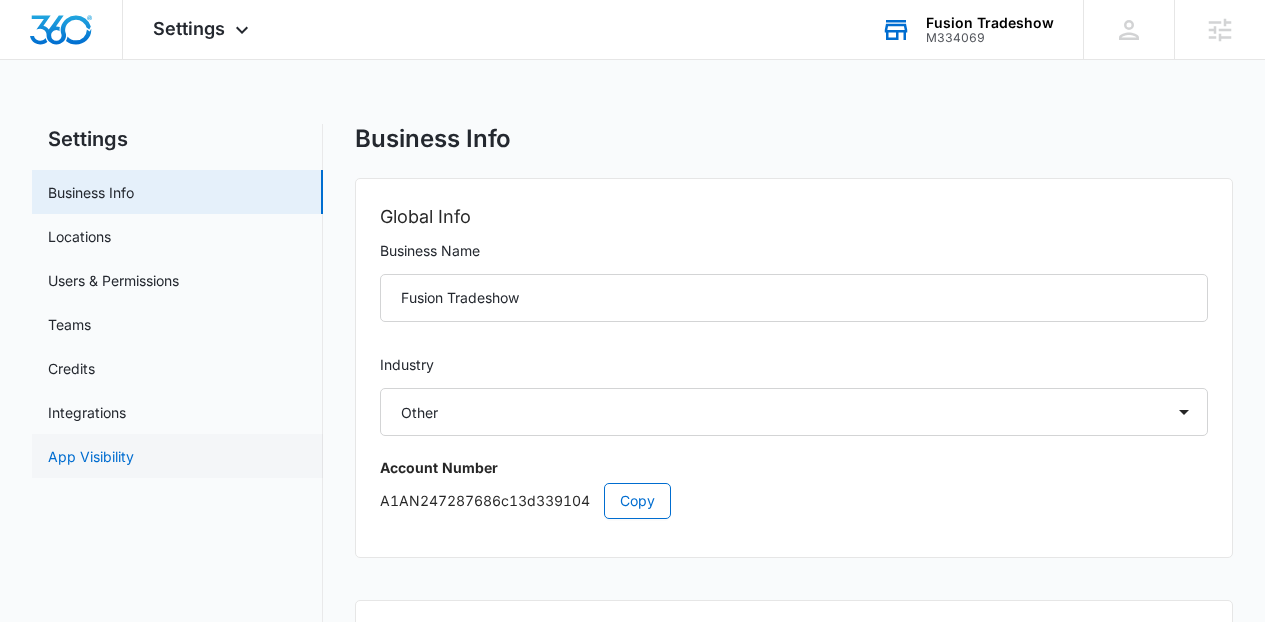 click on "App Visibility" at bounding box center [91, 456] 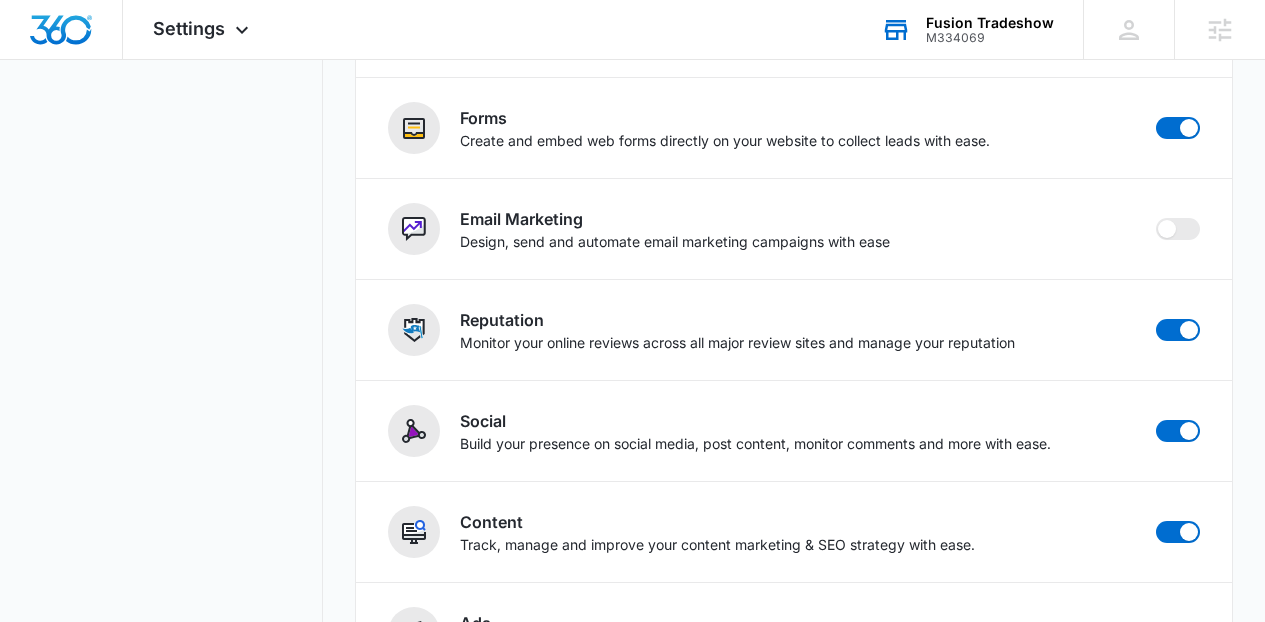scroll, scrollTop: 553, scrollLeft: 0, axis: vertical 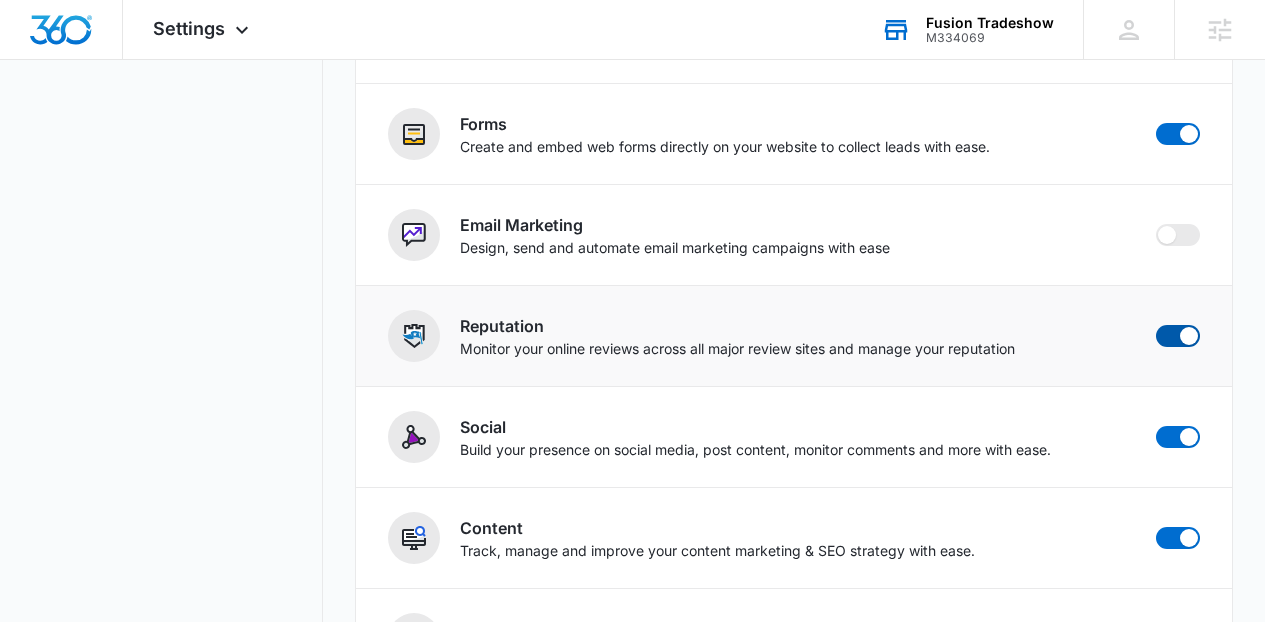 click at bounding box center (1178, 336) 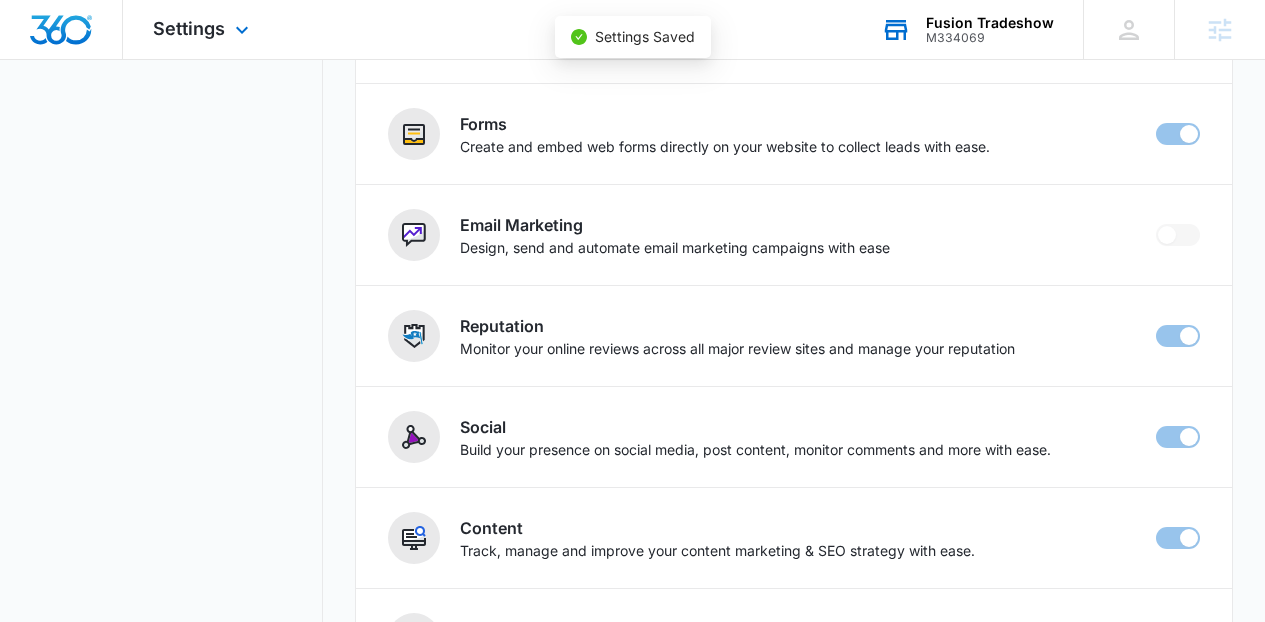click at bounding box center (61, 30) 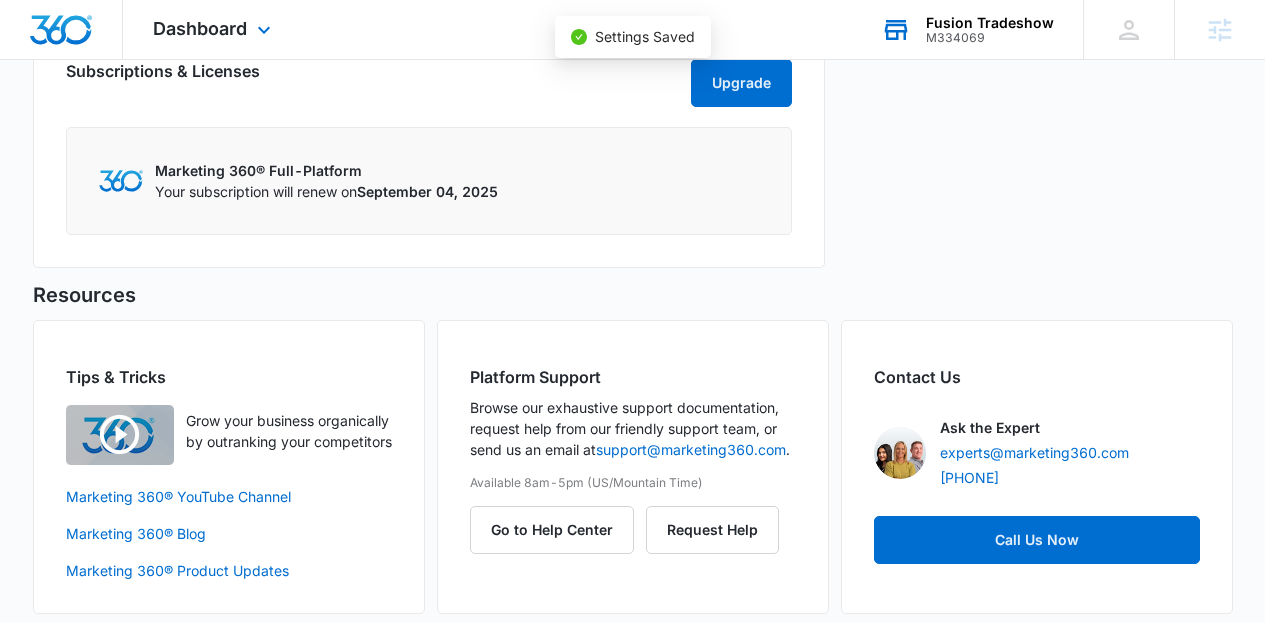scroll, scrollTop: 0, scrollLeft: 0, axis: both 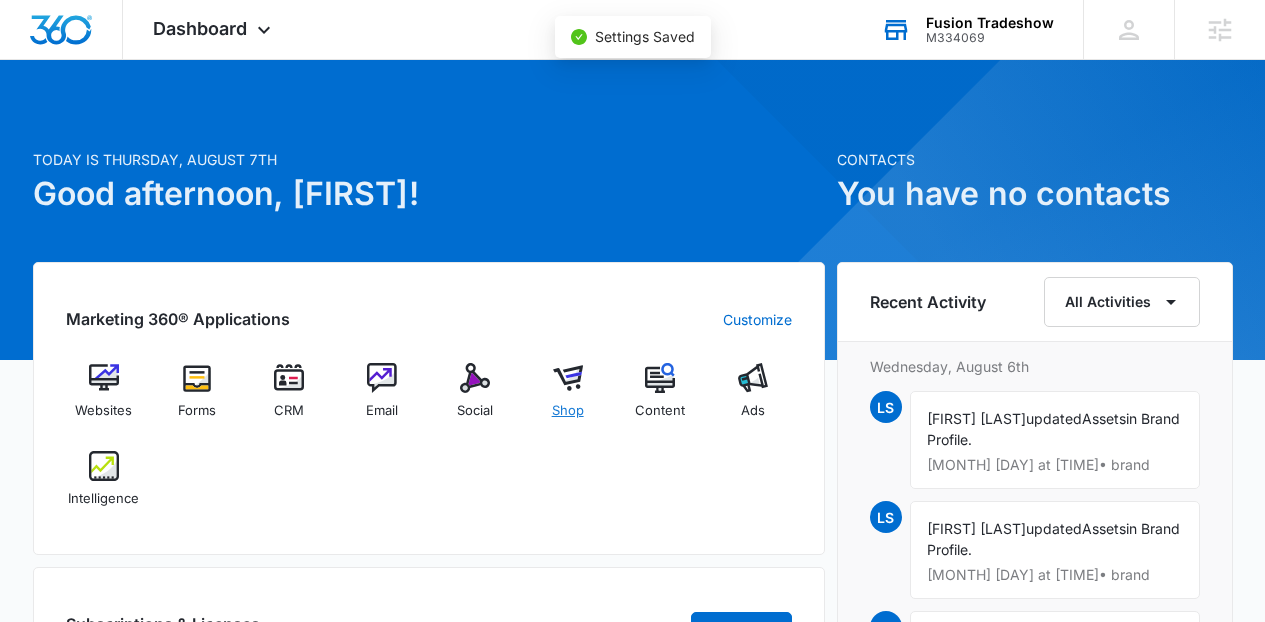 click at bounding box center (568, 378) 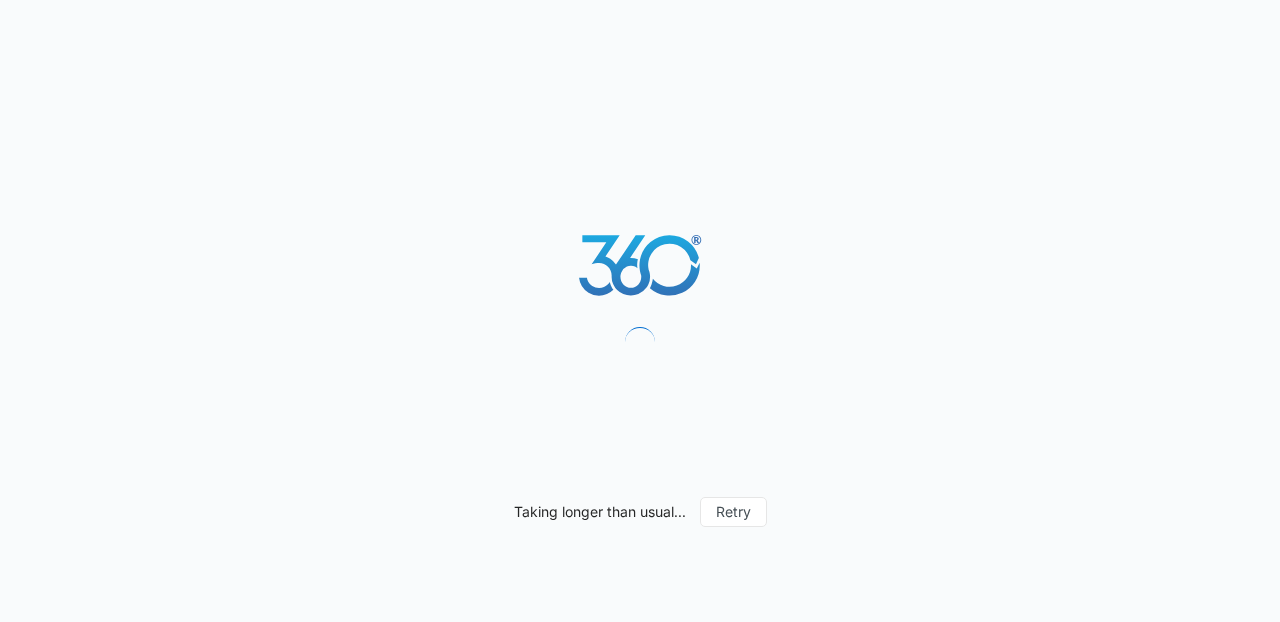 scroll, scrollTop: 0, scrollLeft: 0, axis: both 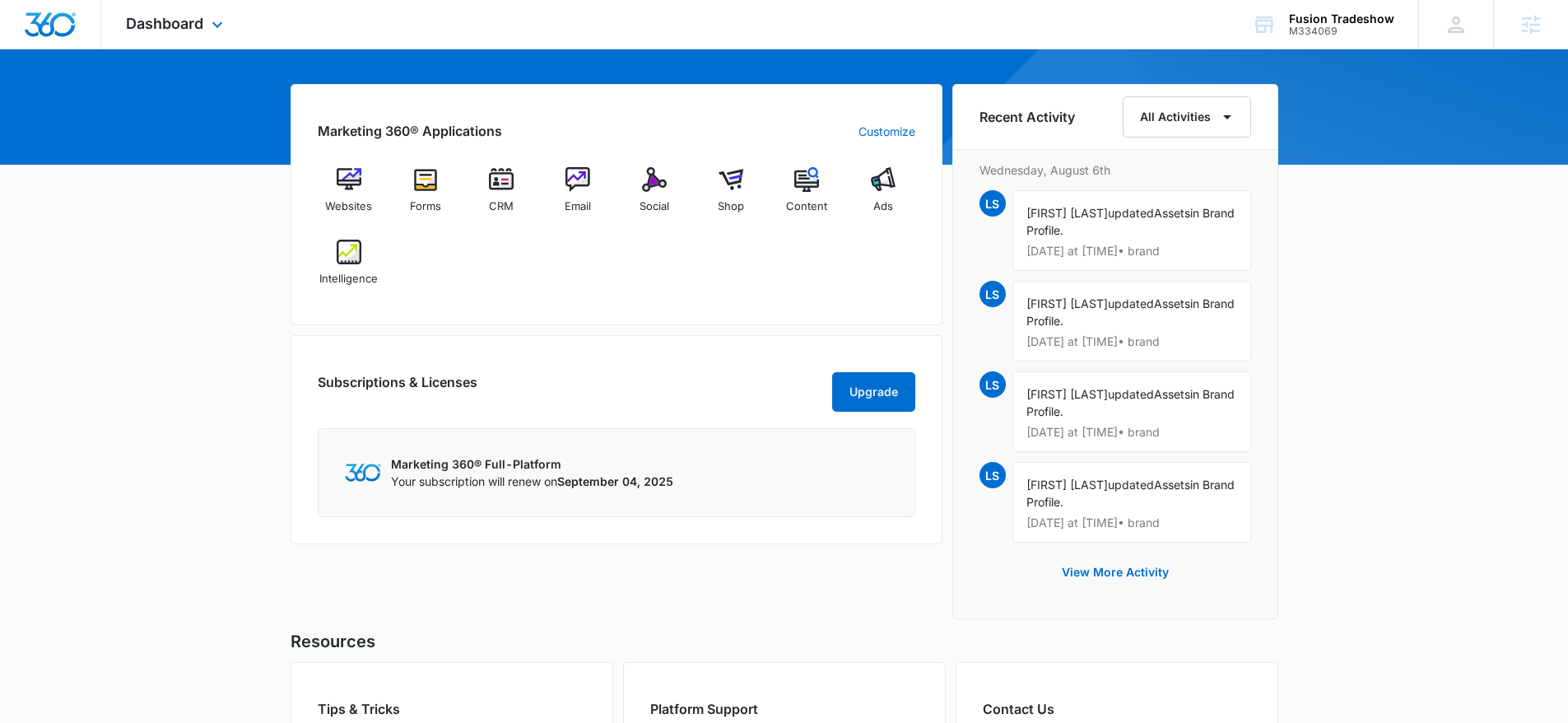 click on "Dashboard Apps Websites Forms CRM Email Social Shop Content Ads Intelligence Files Brand Settings" at bounding box center (176, 24) 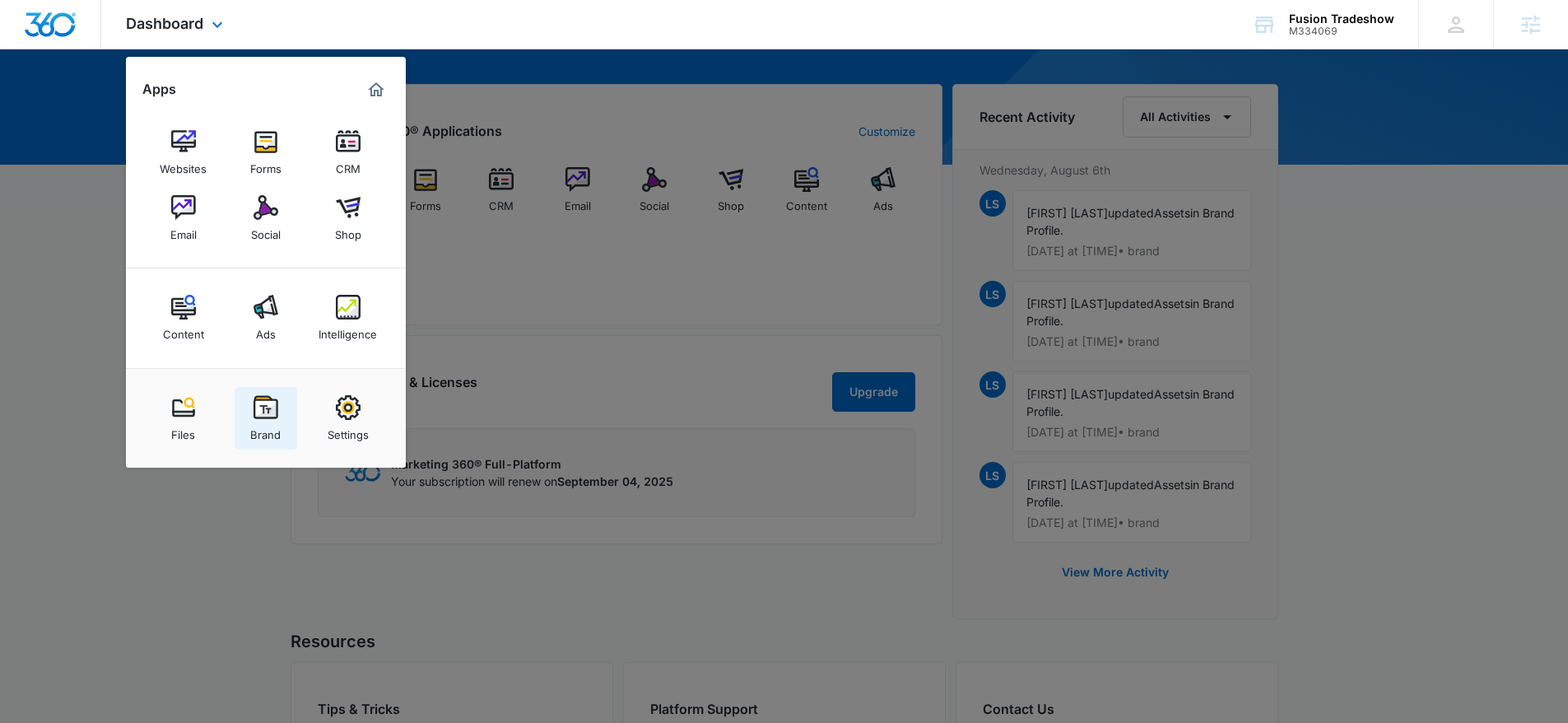 click at bounding box center [266, 408] 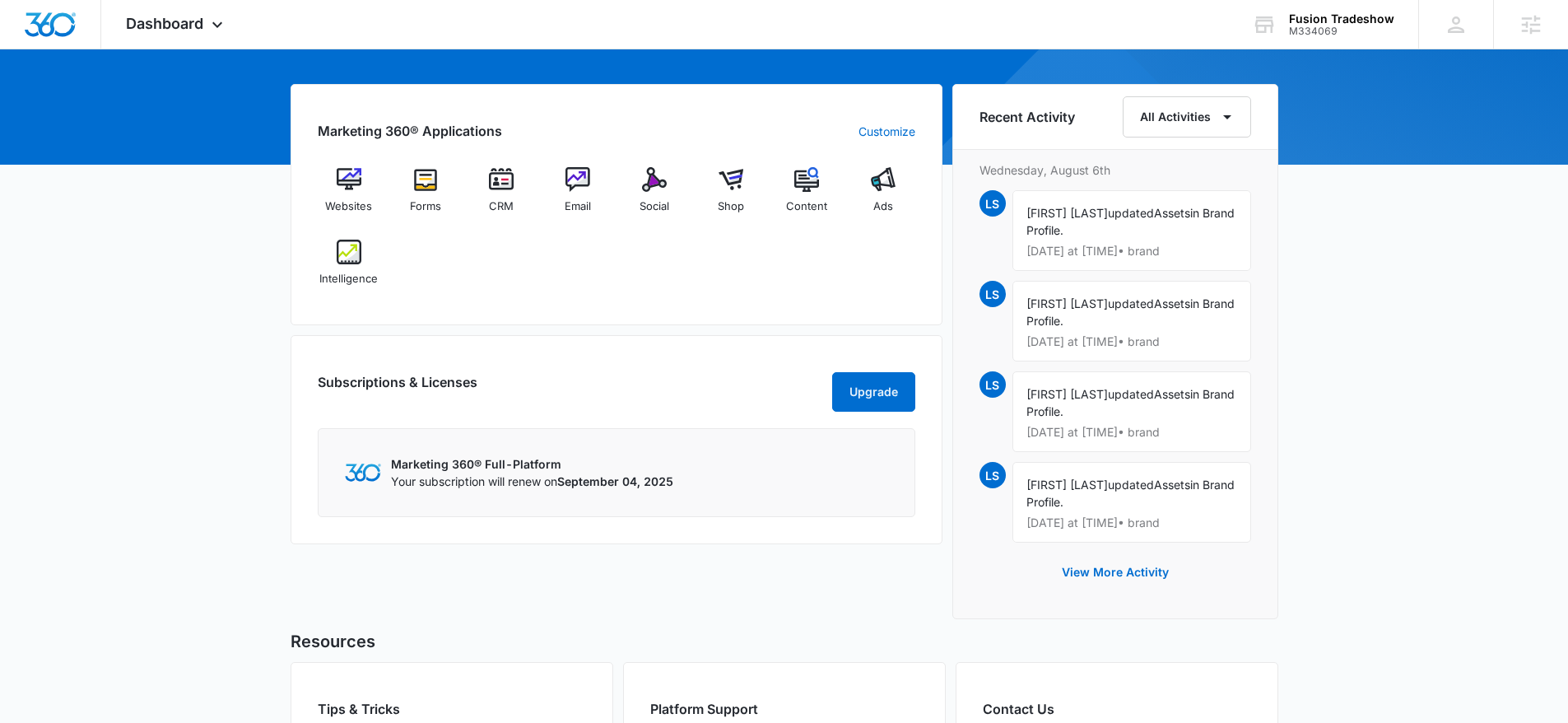 scroll, scrollTop: 0, scrollLeft: 0, axis: both 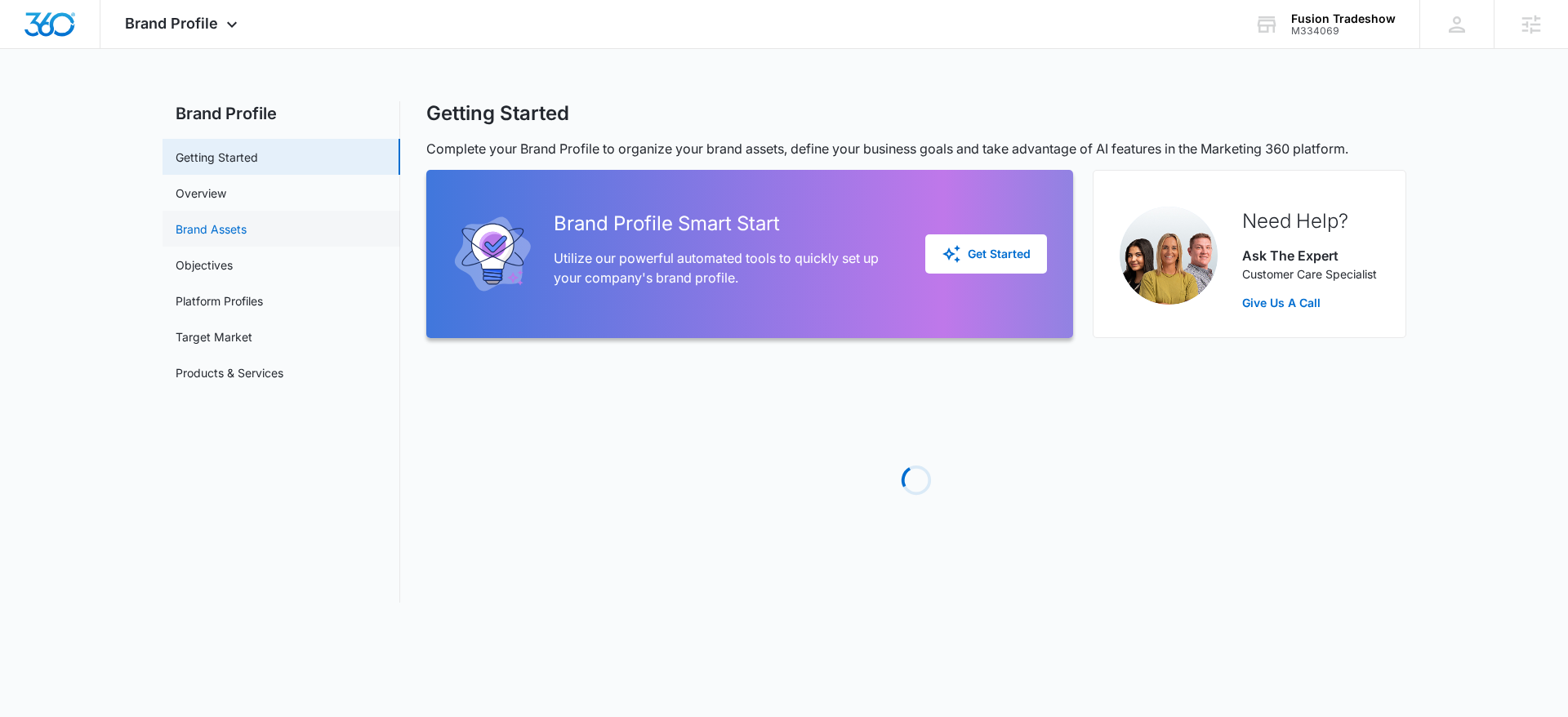 click on "Brand Assets" at bounding box center [211, 229] 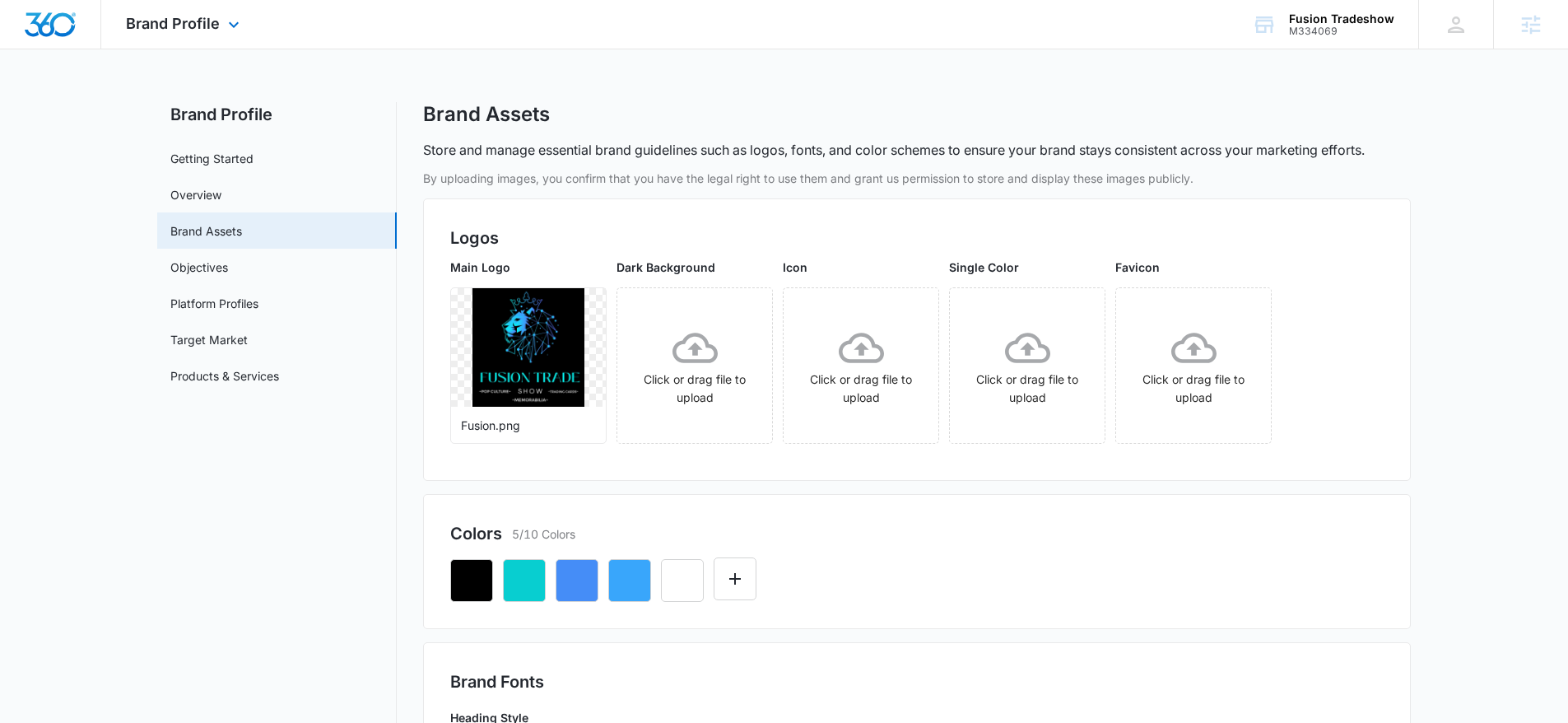 click at bounding box center [50, 25] 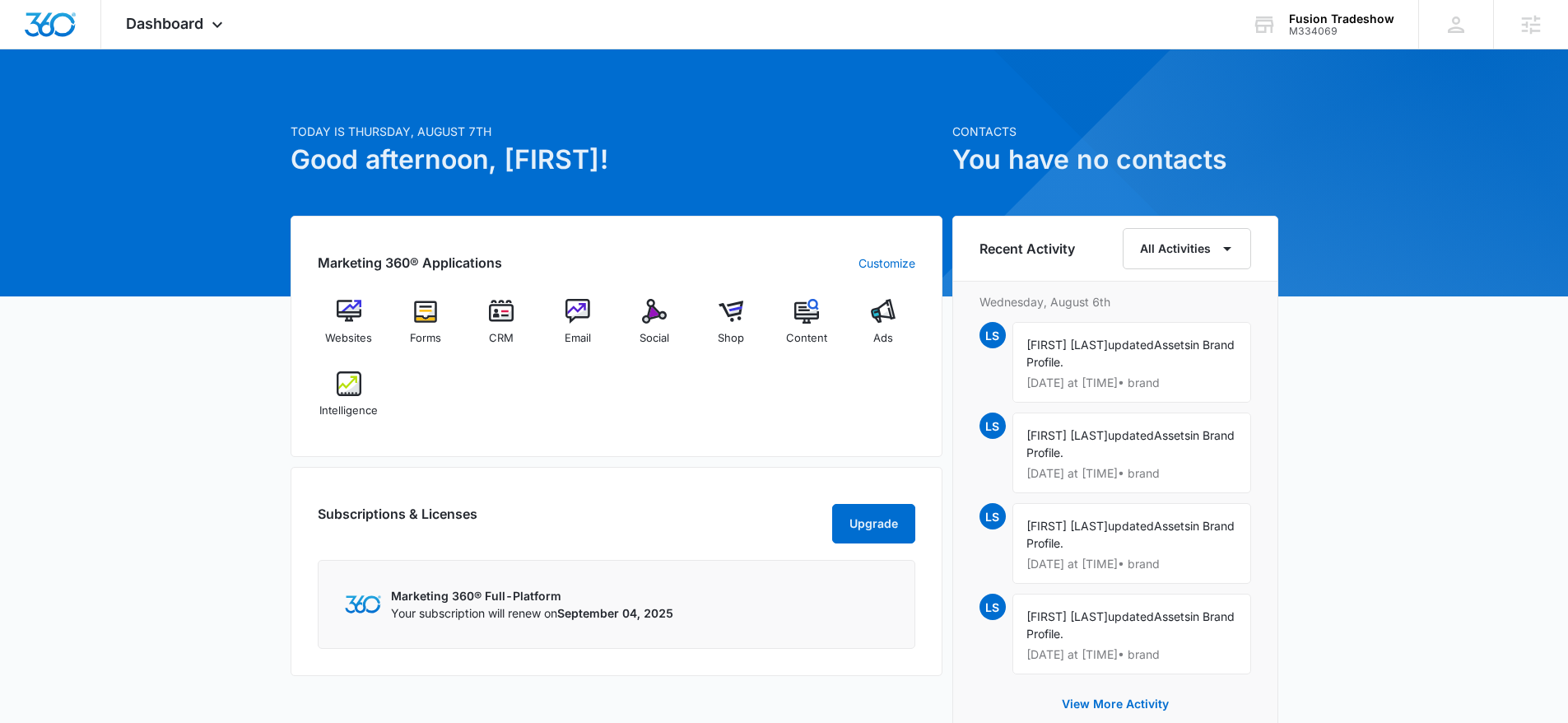 click on "Websites Forms CRM Email Social Shop Content Ads Intelligence" at bounding box center (616, 364) 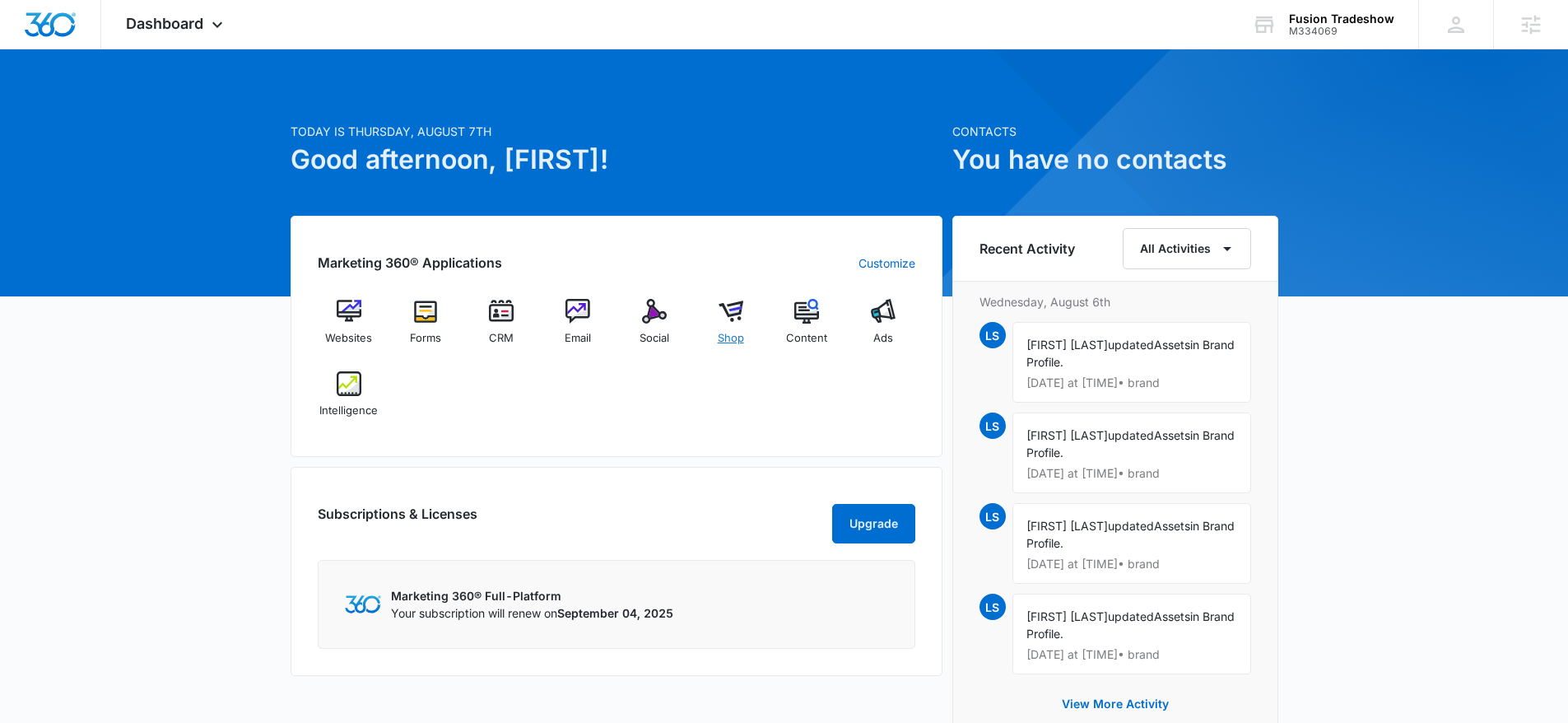 click on "Shop" at bounding box center [731, 338] 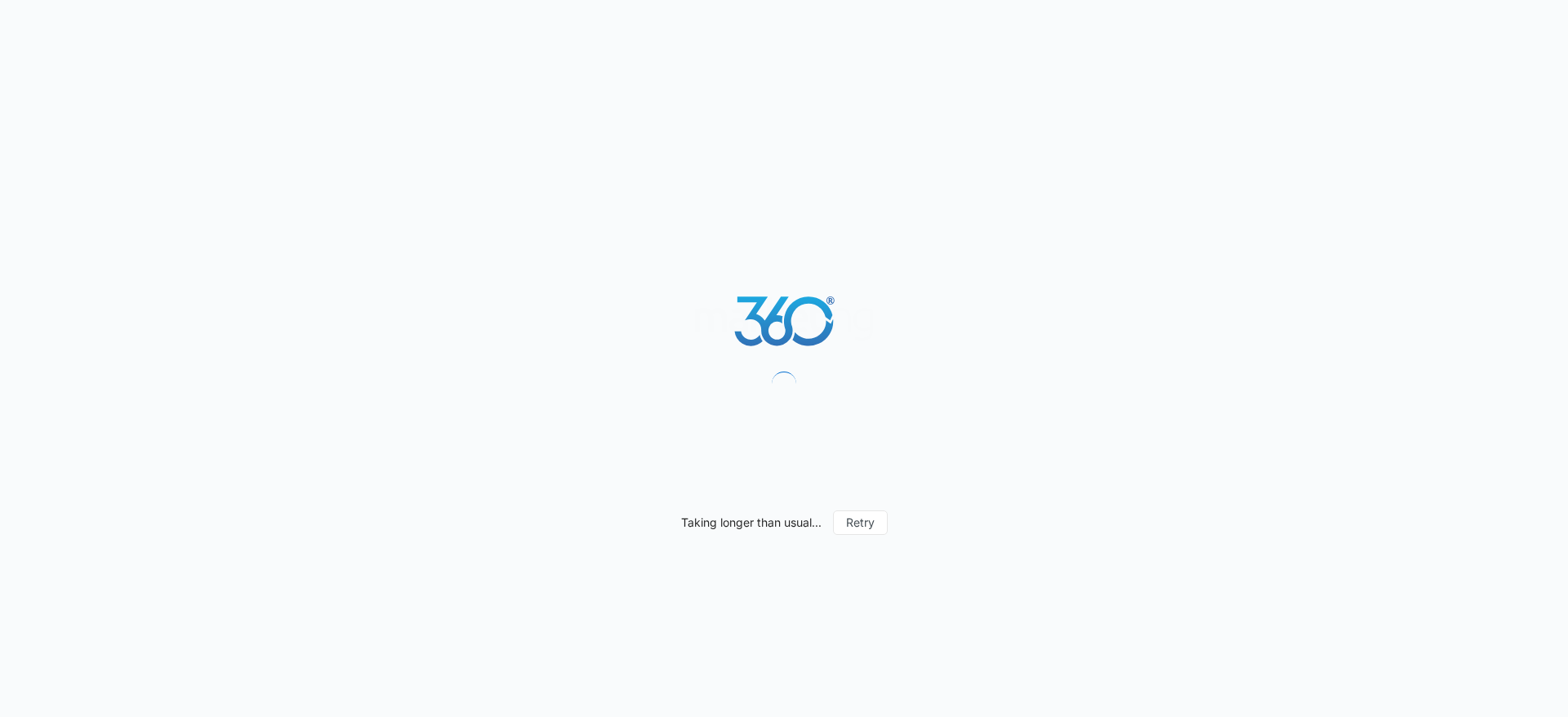 scroll, scrollTop: 0, scrollLeft: 0, axis: both 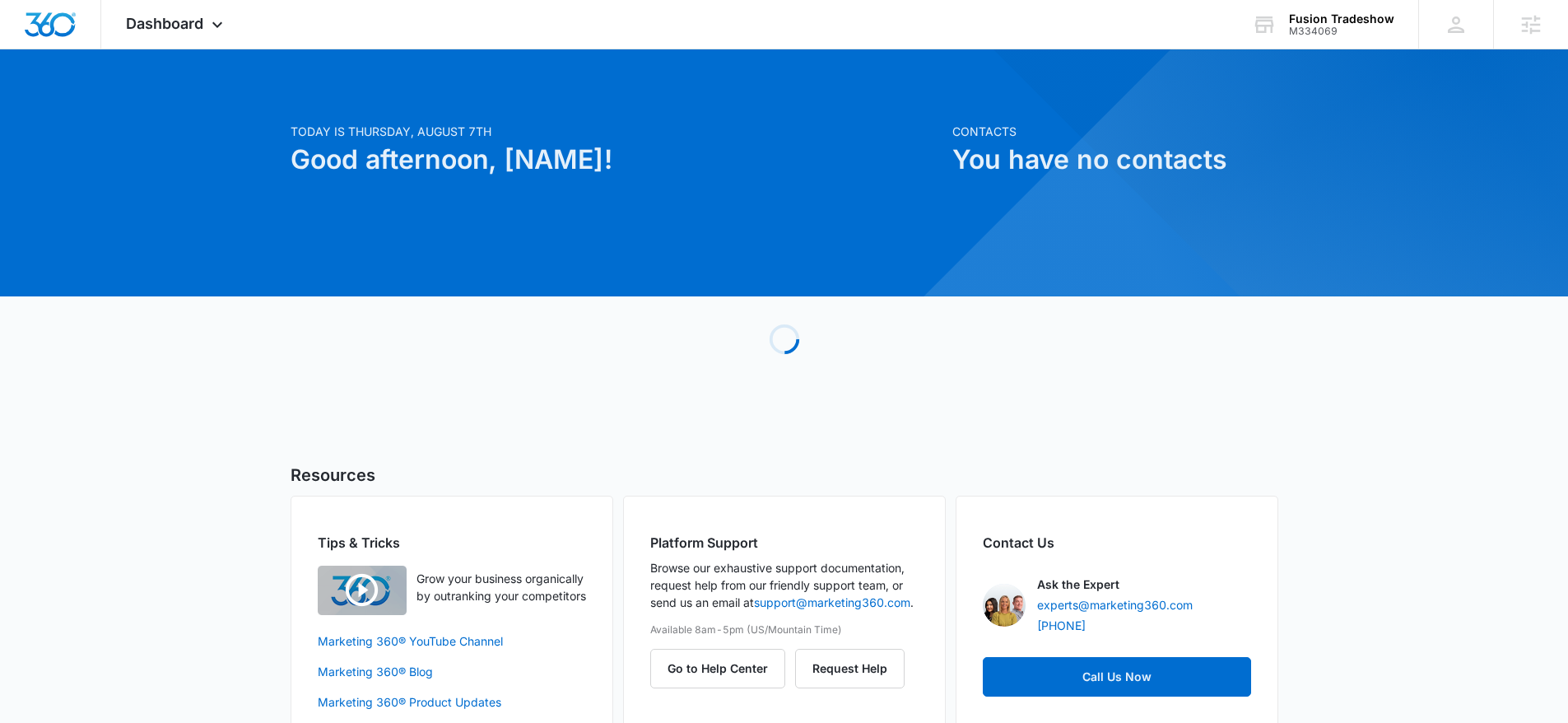 click at bounding box center (784, 173) 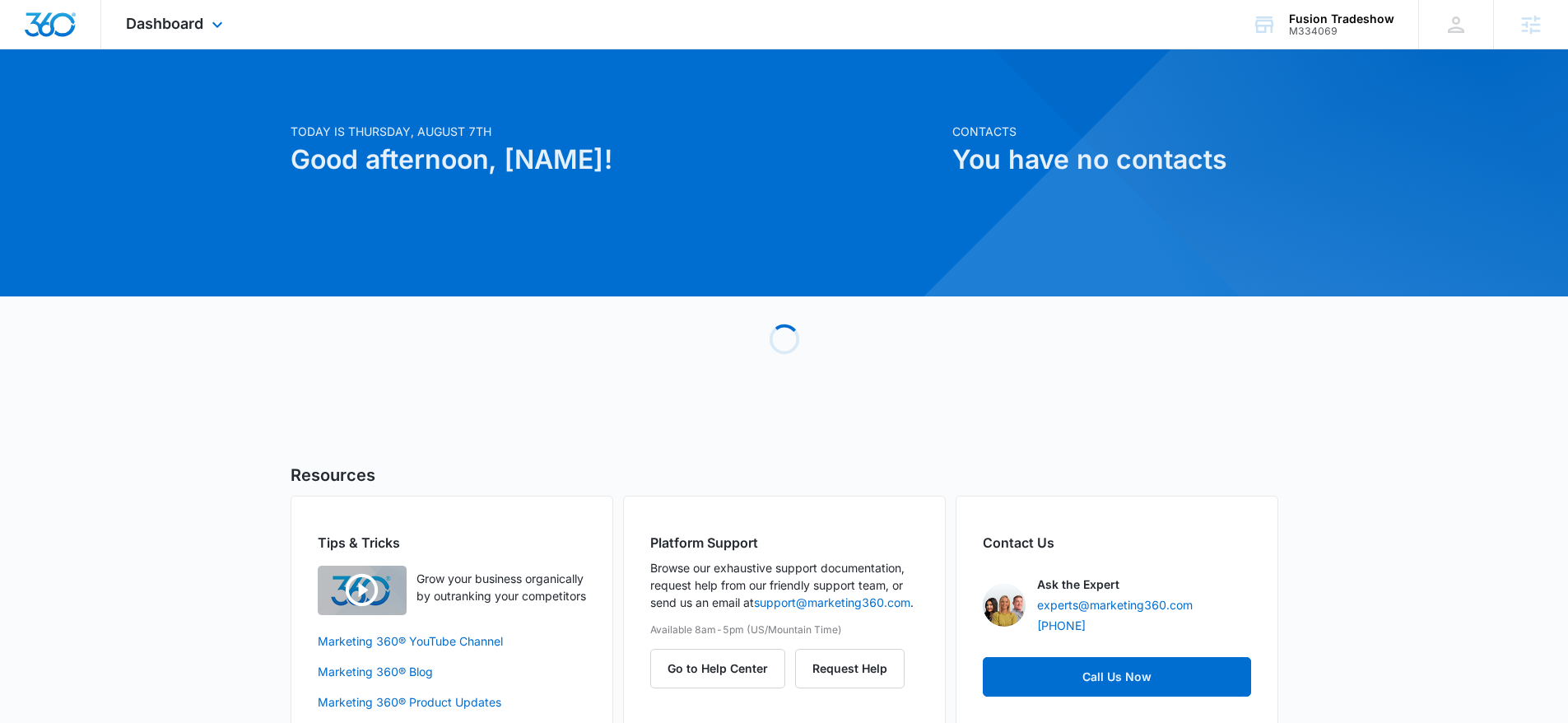 click on "Dashboard Apps Websites Forms CRM Email Social Shop Content Ads Intelligence Files Brand Settings" at bounding box center (176, 24) 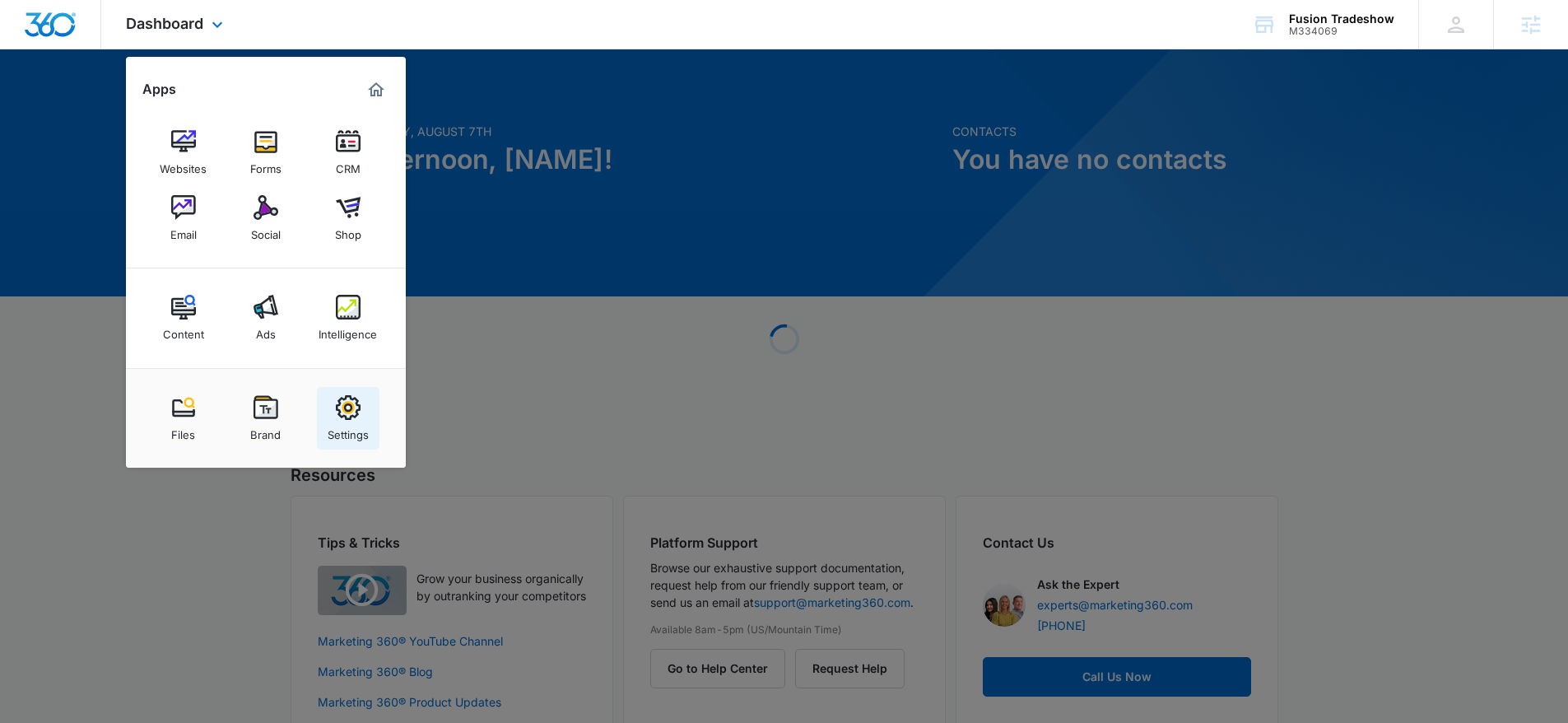 click on "Settings" at bounding box center [348, 418] 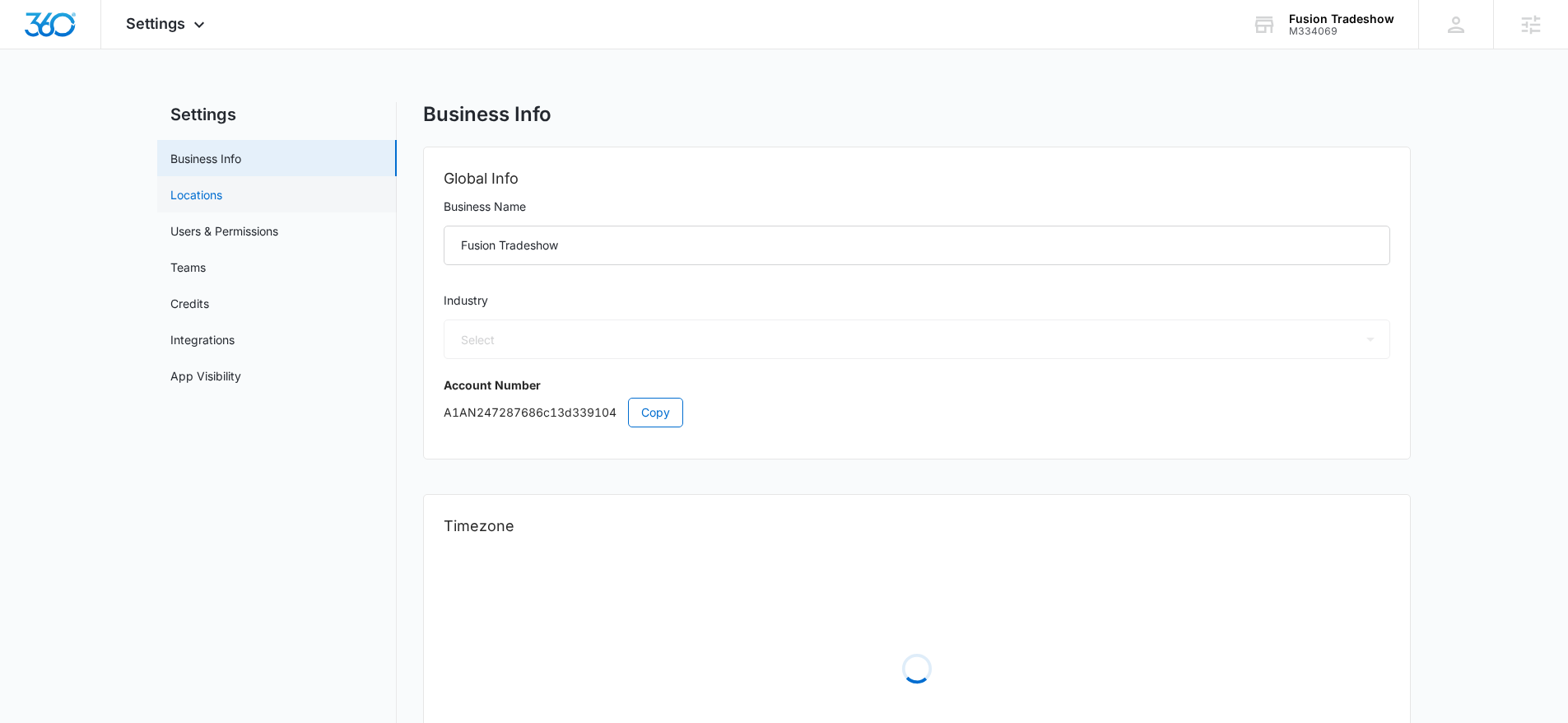 select on "US" 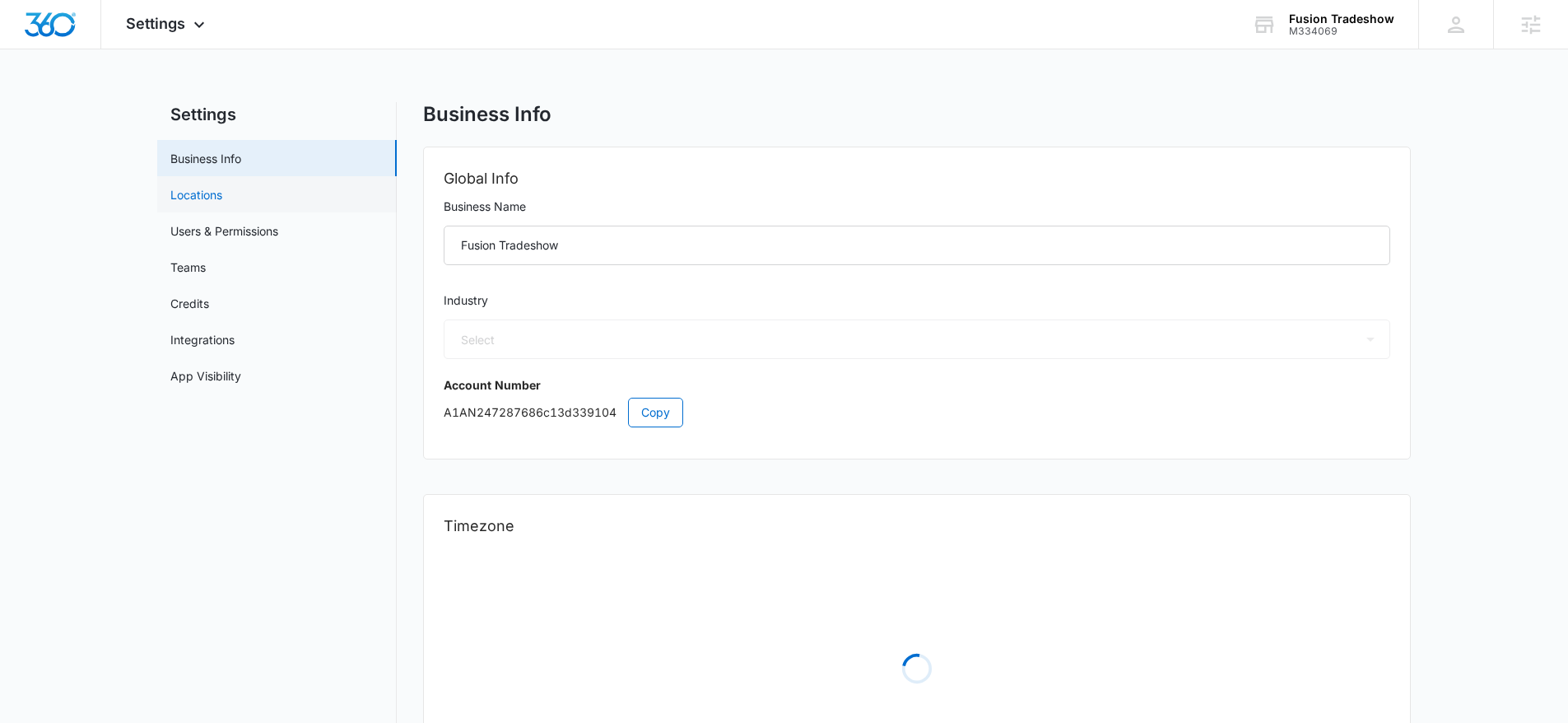 select on "America/Los_Angeles" 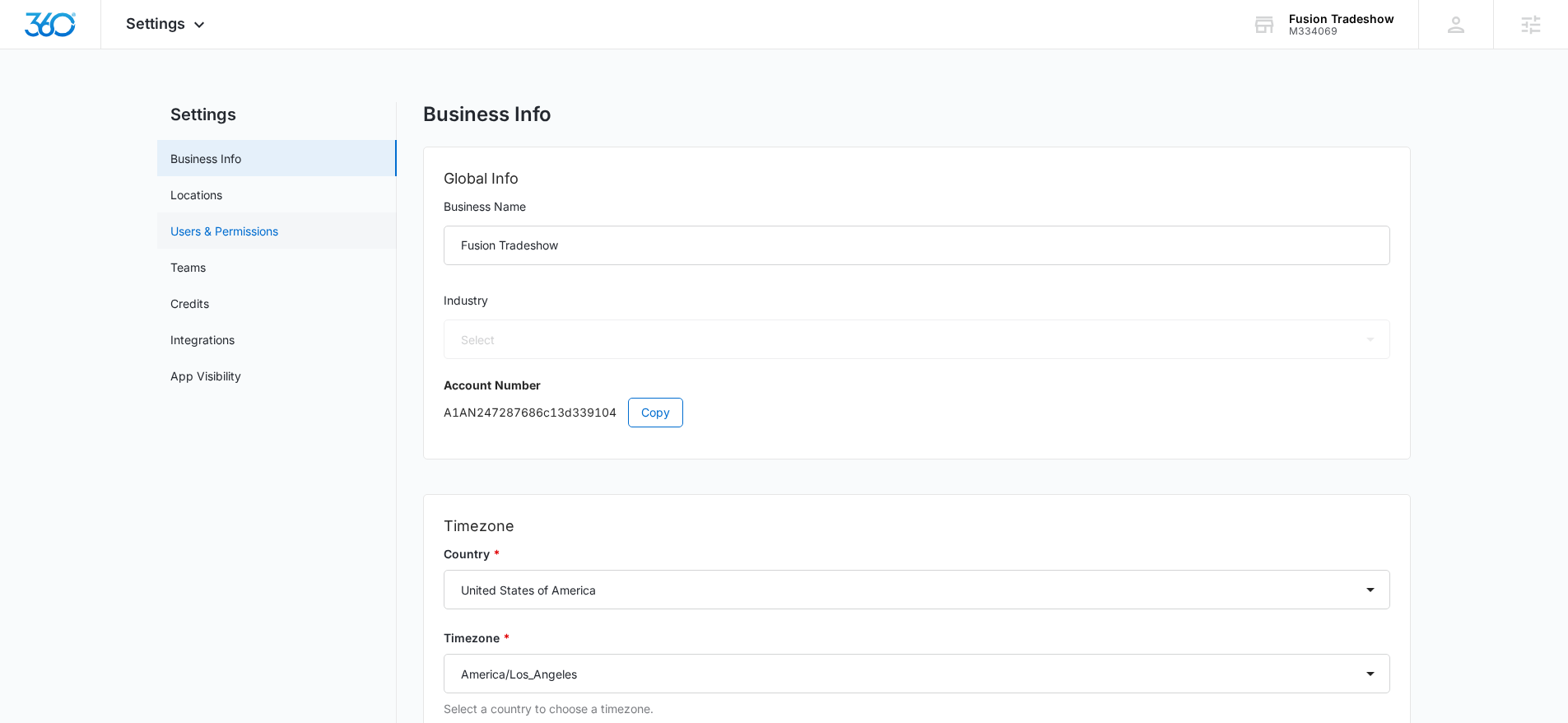 select on "52" 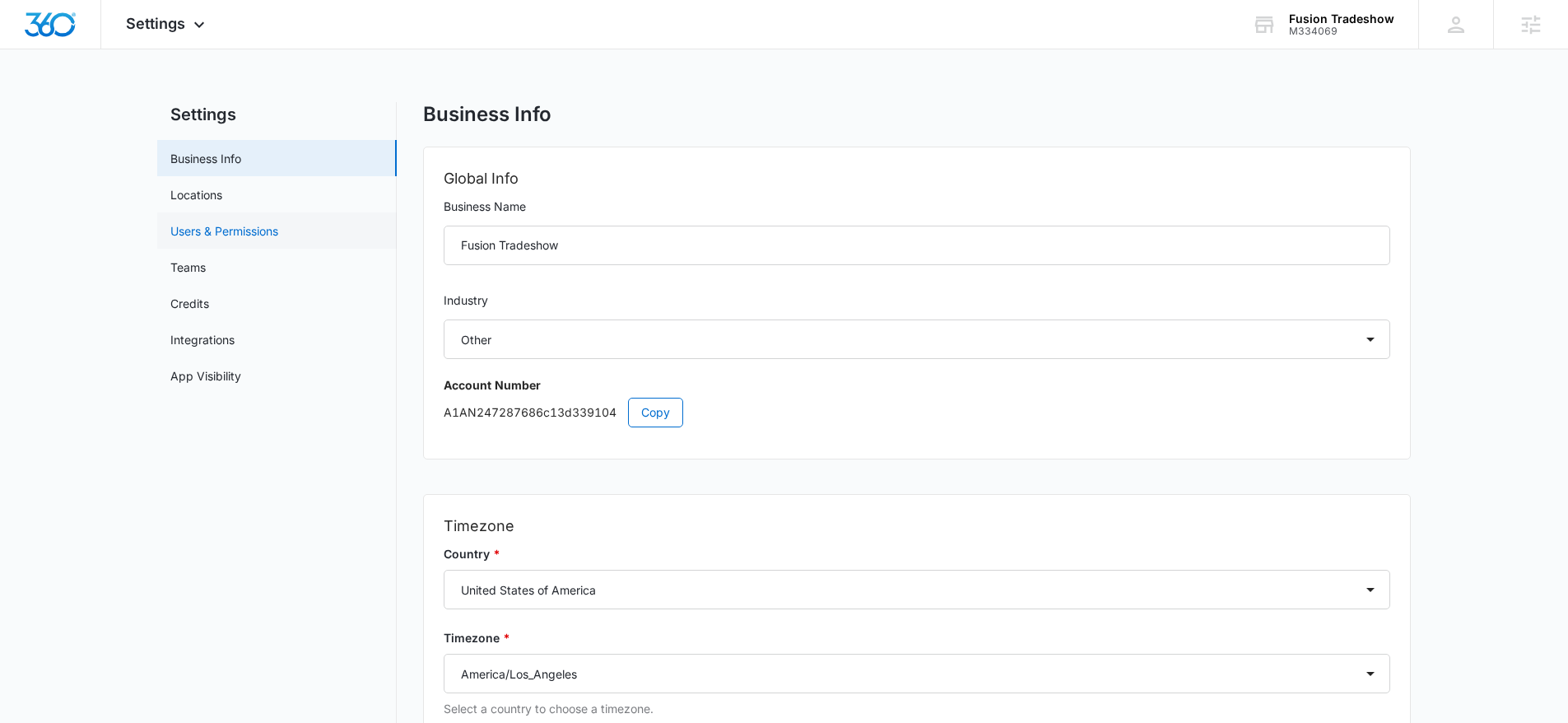 click on "Users & Permissions" at bounding box center [224, 231] 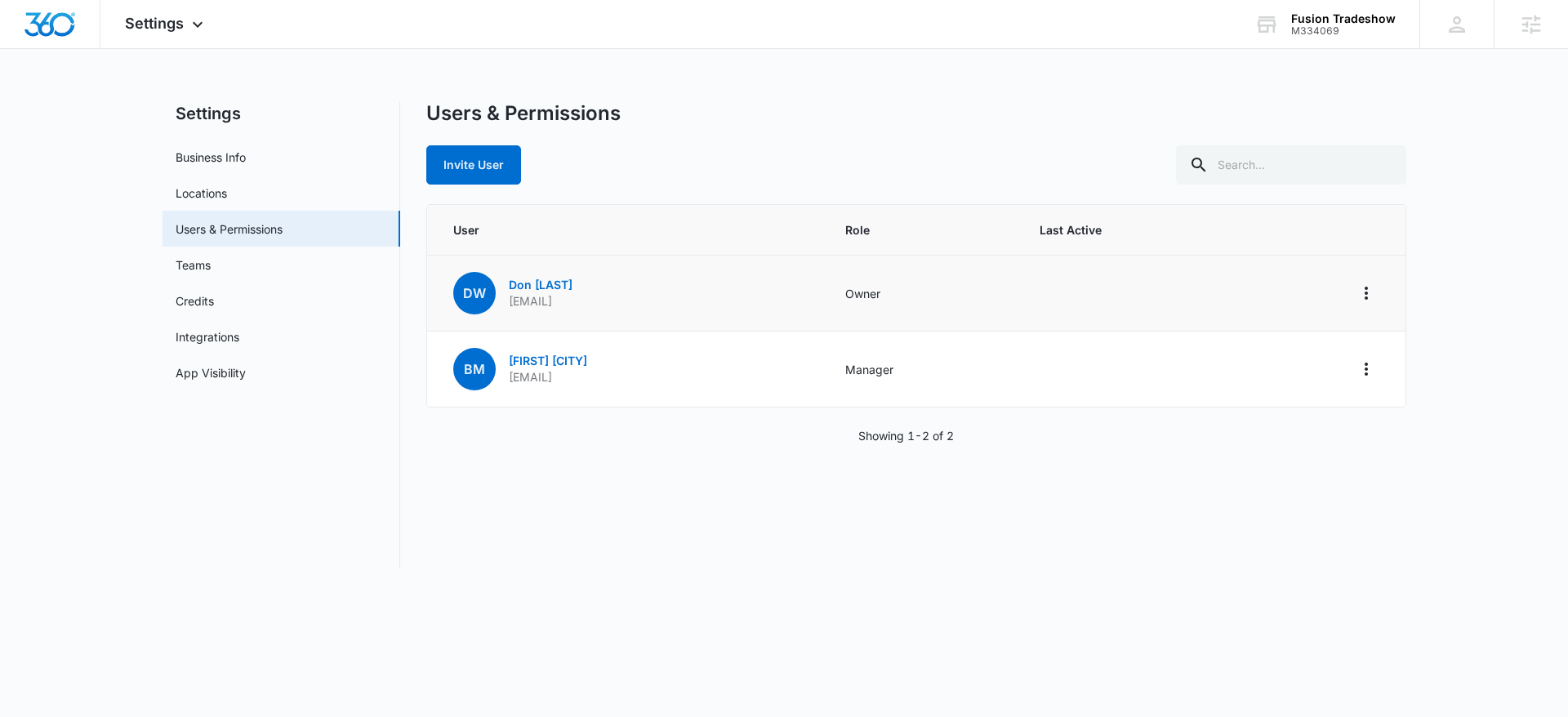 drag, startPoint x: 667, startPoint y: 302, endPoint x: 514, endPoint y: 307, distance: 153.08168 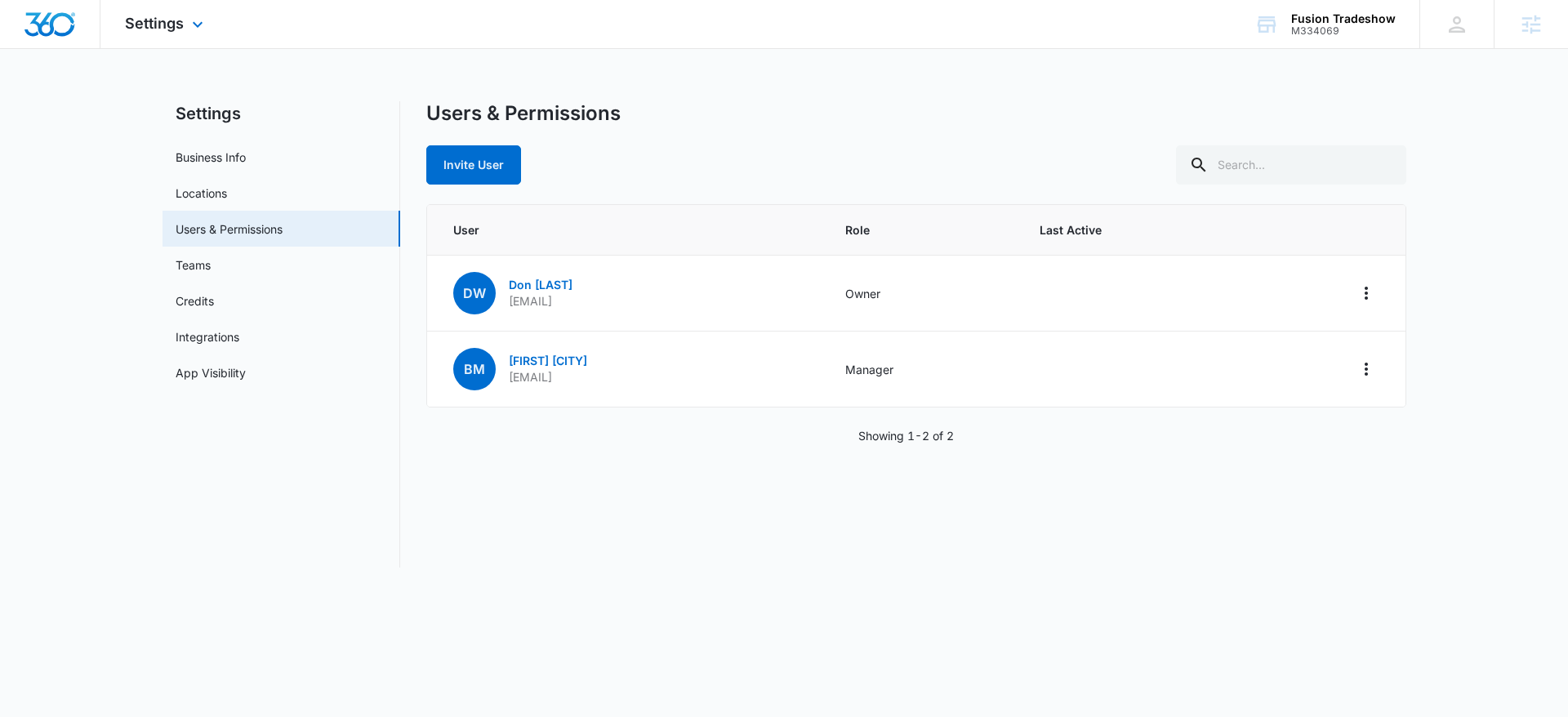 copy on "donw2388@gmail.com" 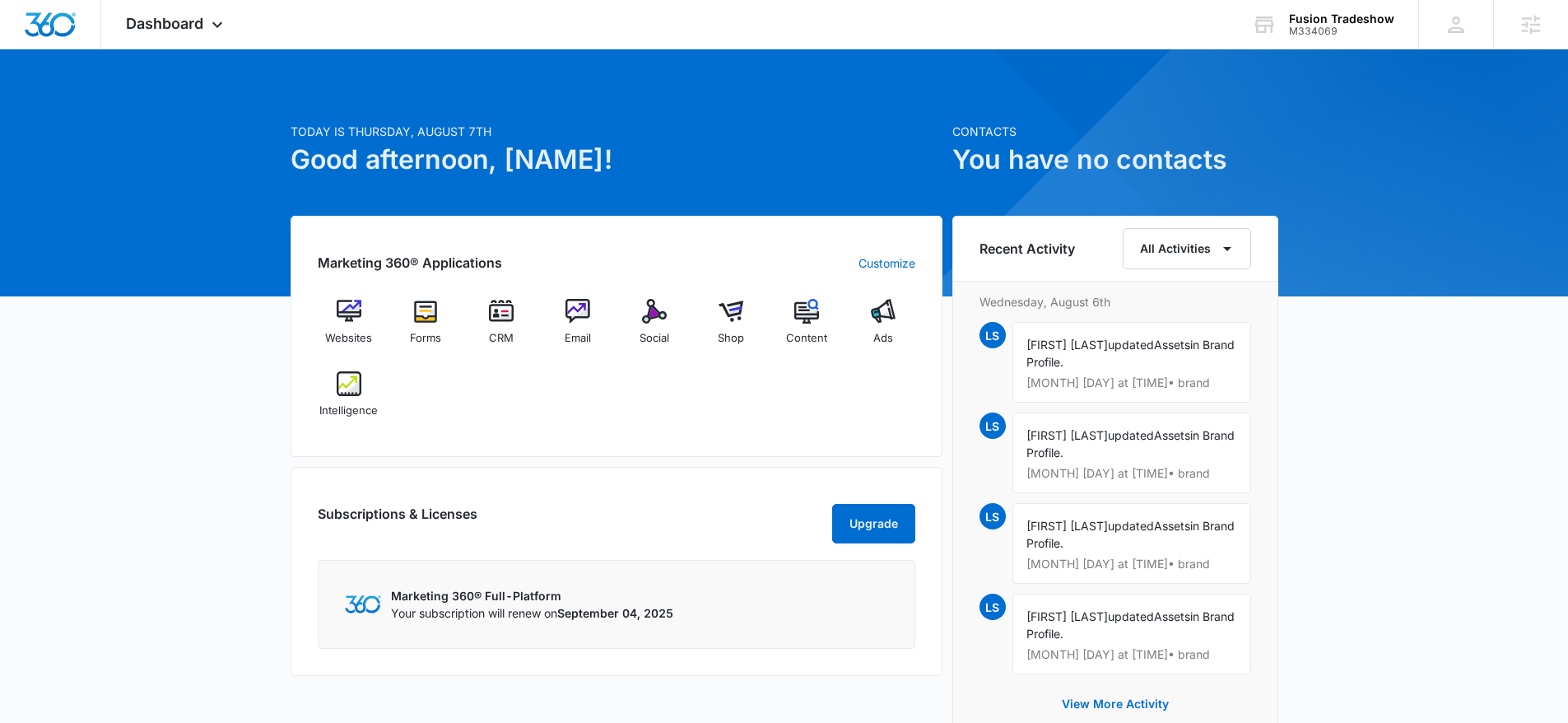 click on "Websites Forms CRM Email Social Shop Content Ads Intelligence" at bounding box center (616, 364) 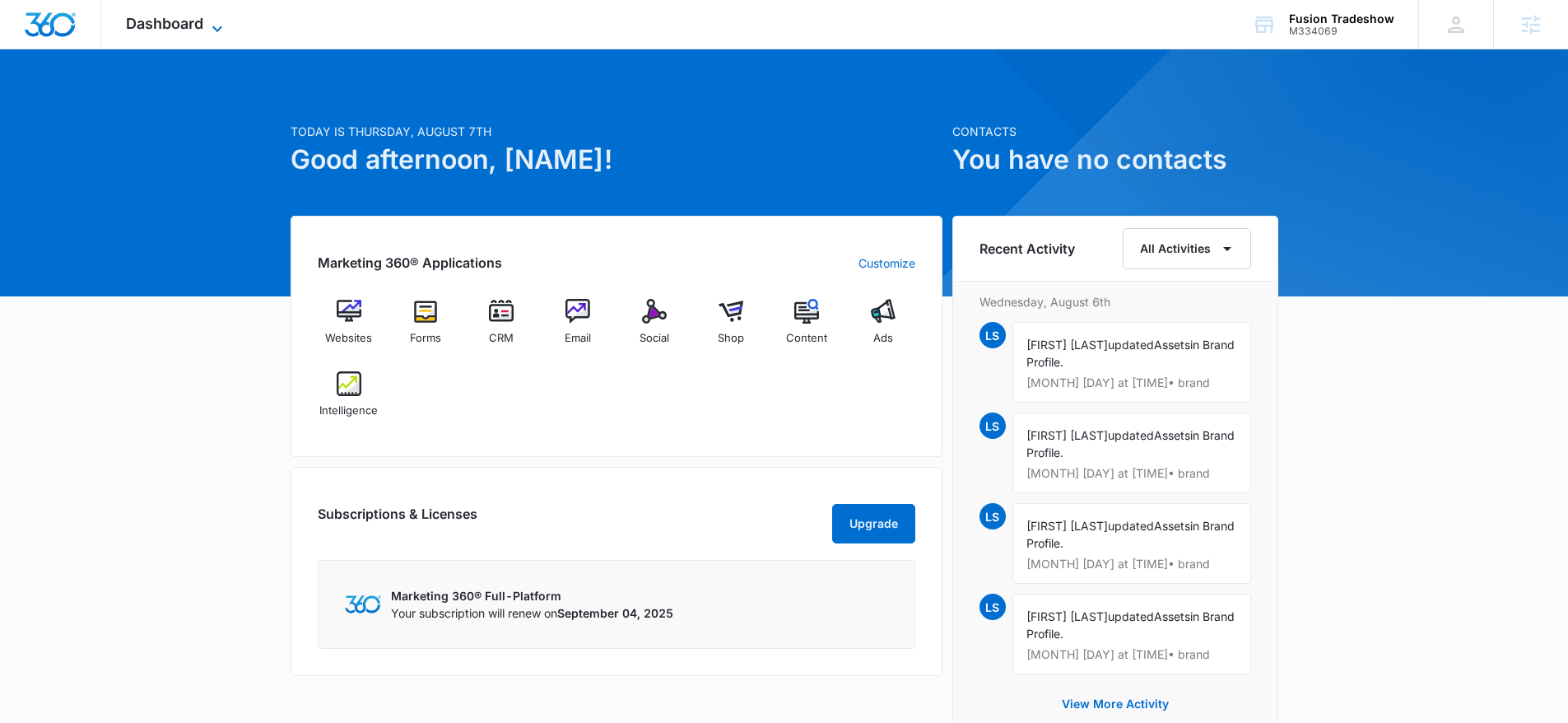 click on "Dashboard" at bounding box center (165, 23) 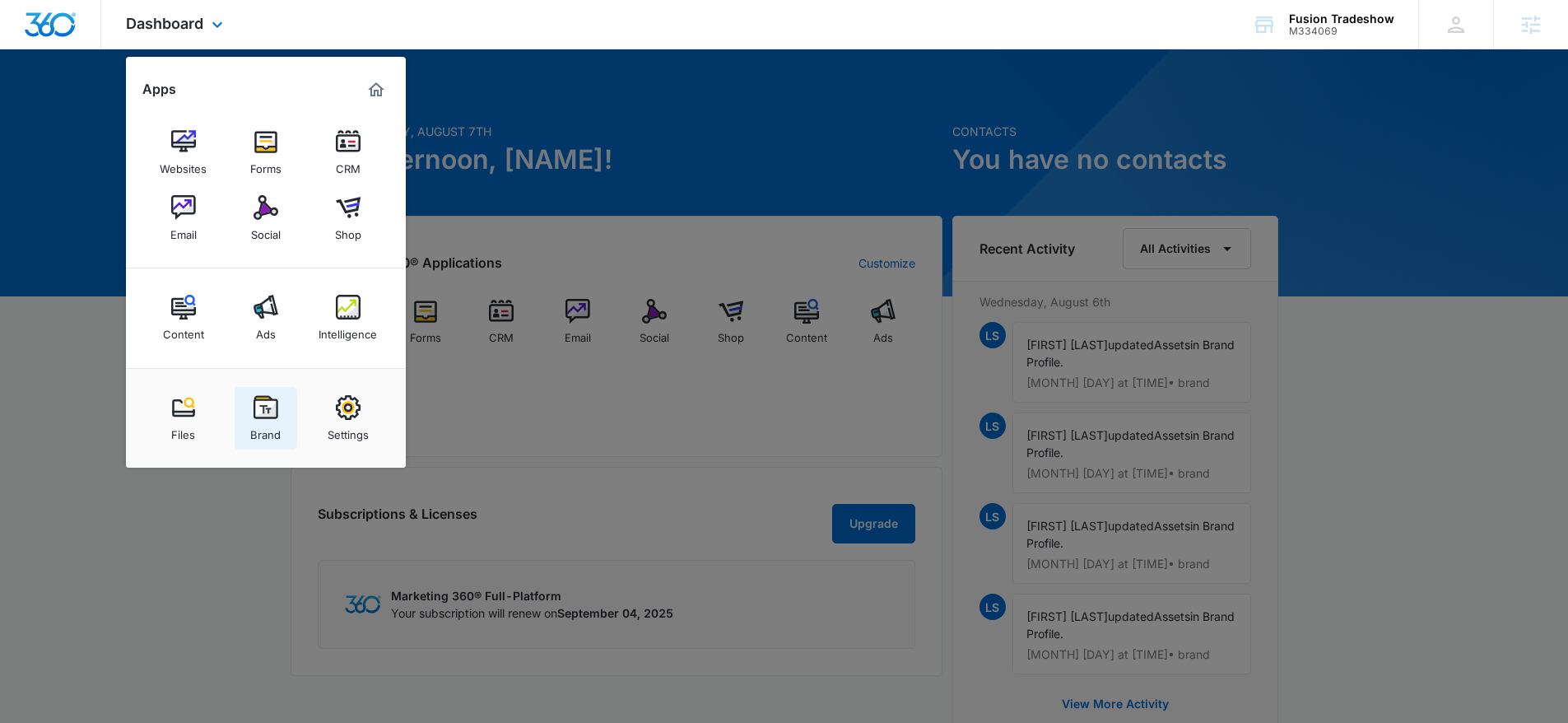 click at bounding box center (266, 408) 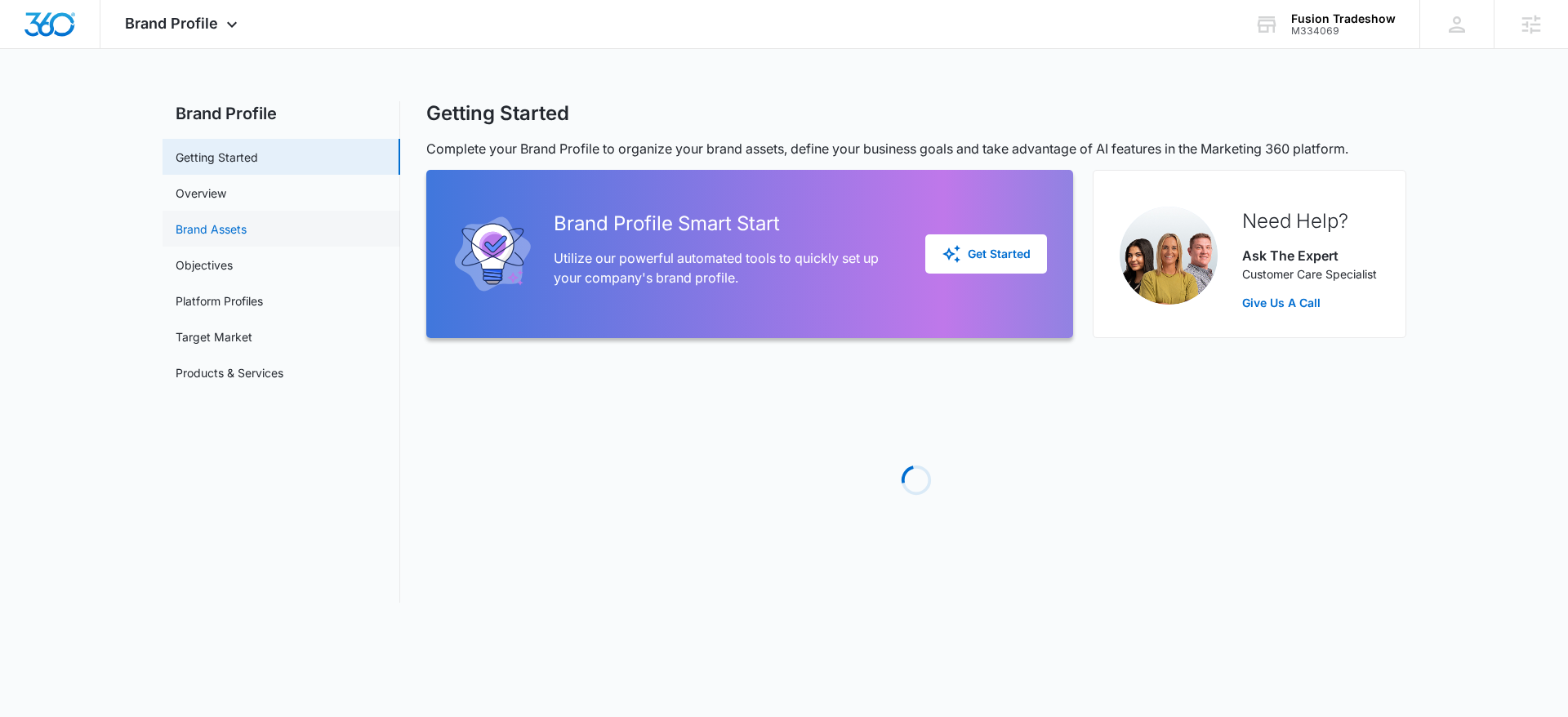 click on "Brand Assets" at bounding box center (211, 229) 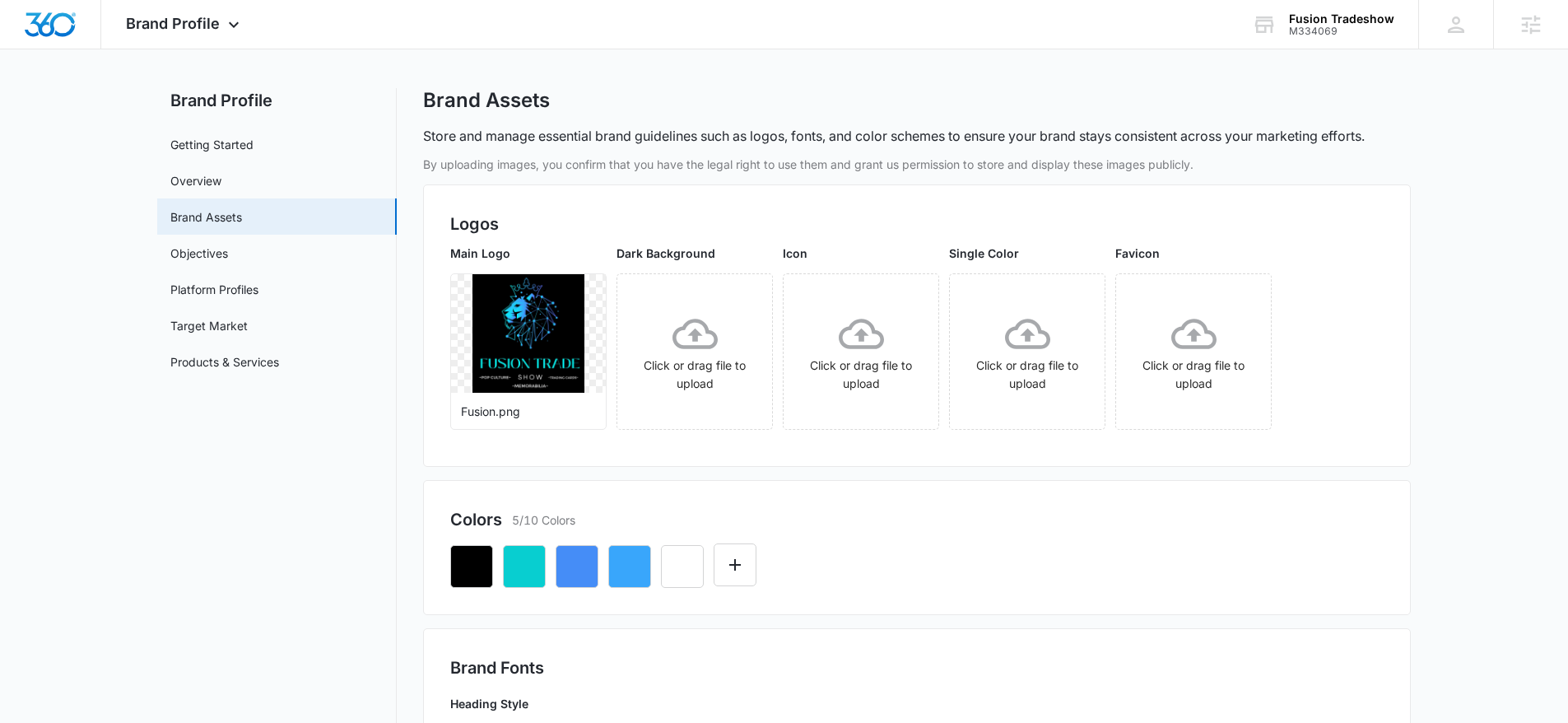scroll, scrollTop: 0, scrollLeft: 0, axis: both 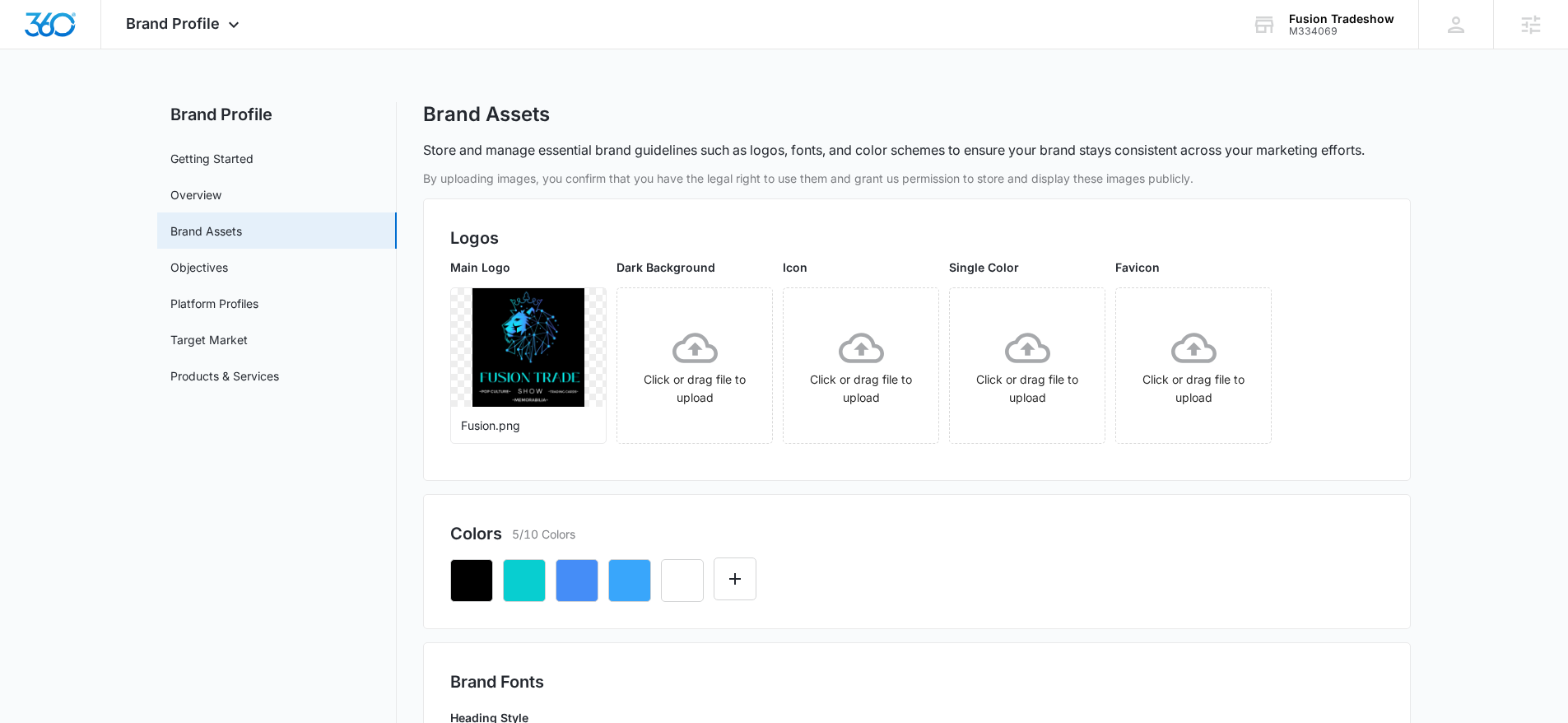 click on "Brand Profile Getting Started Overview Brand Assets Objectives Platform Profiles Target Market Products & Services" at bounding box center (277, 819) 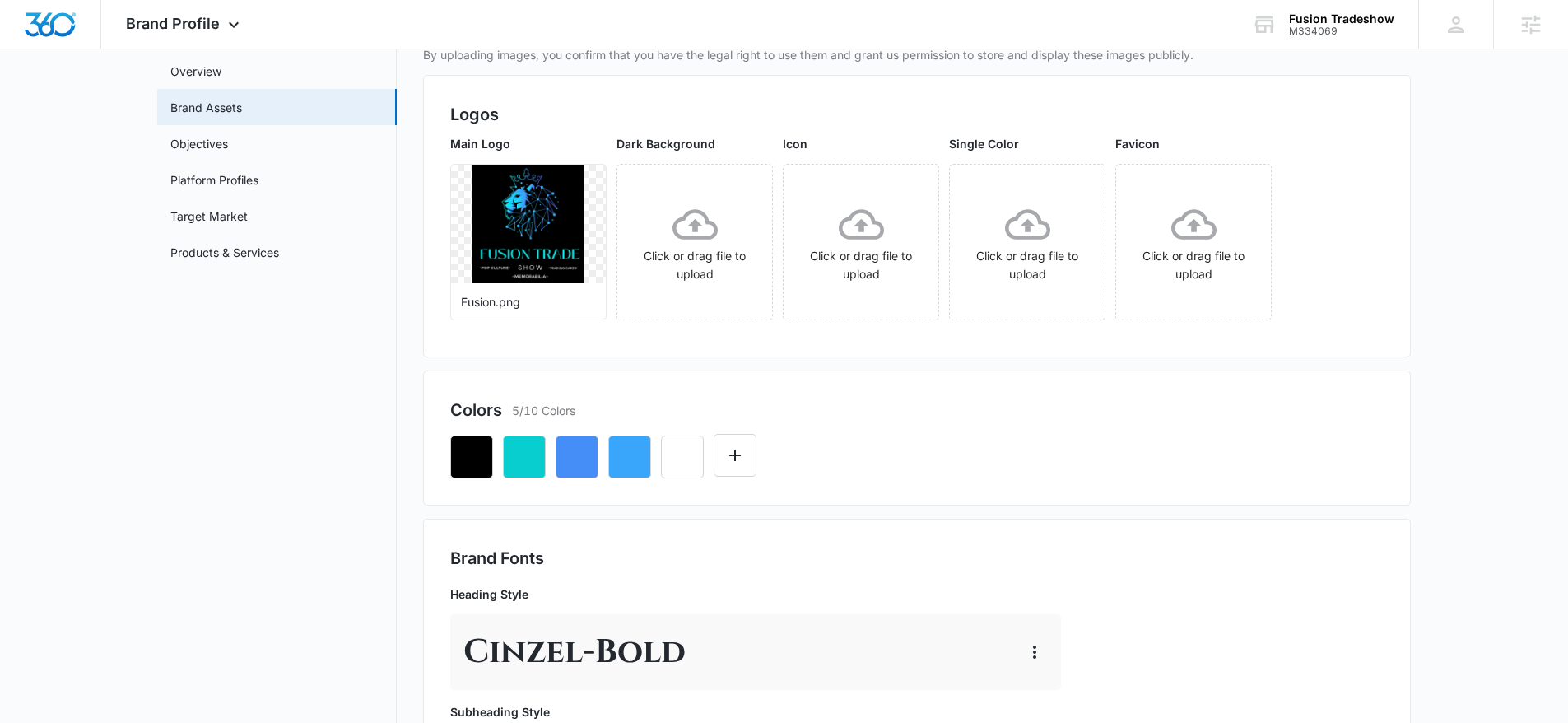 scroll, scrollTop: 0, scrollLeft: 0, axis: both 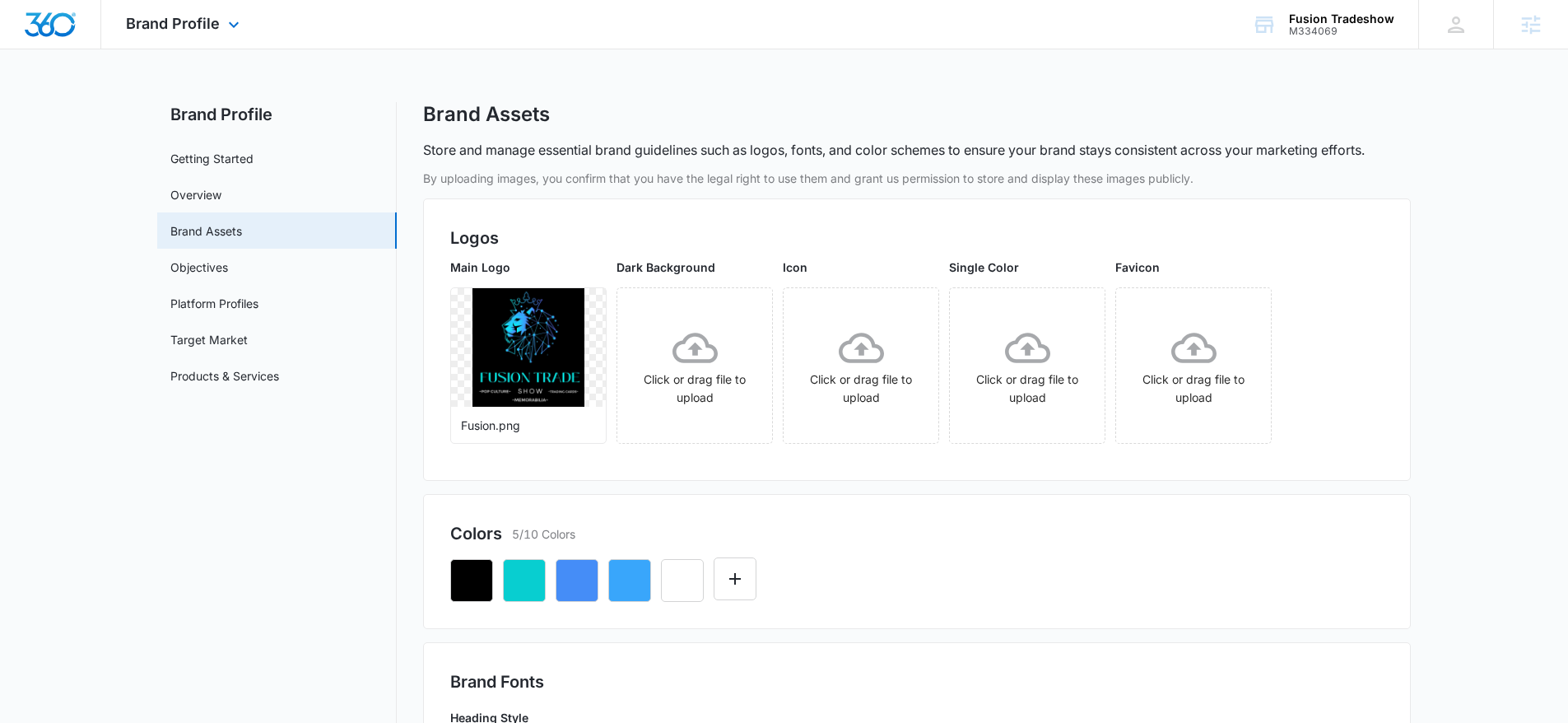 click at bounding box center (50, 25) 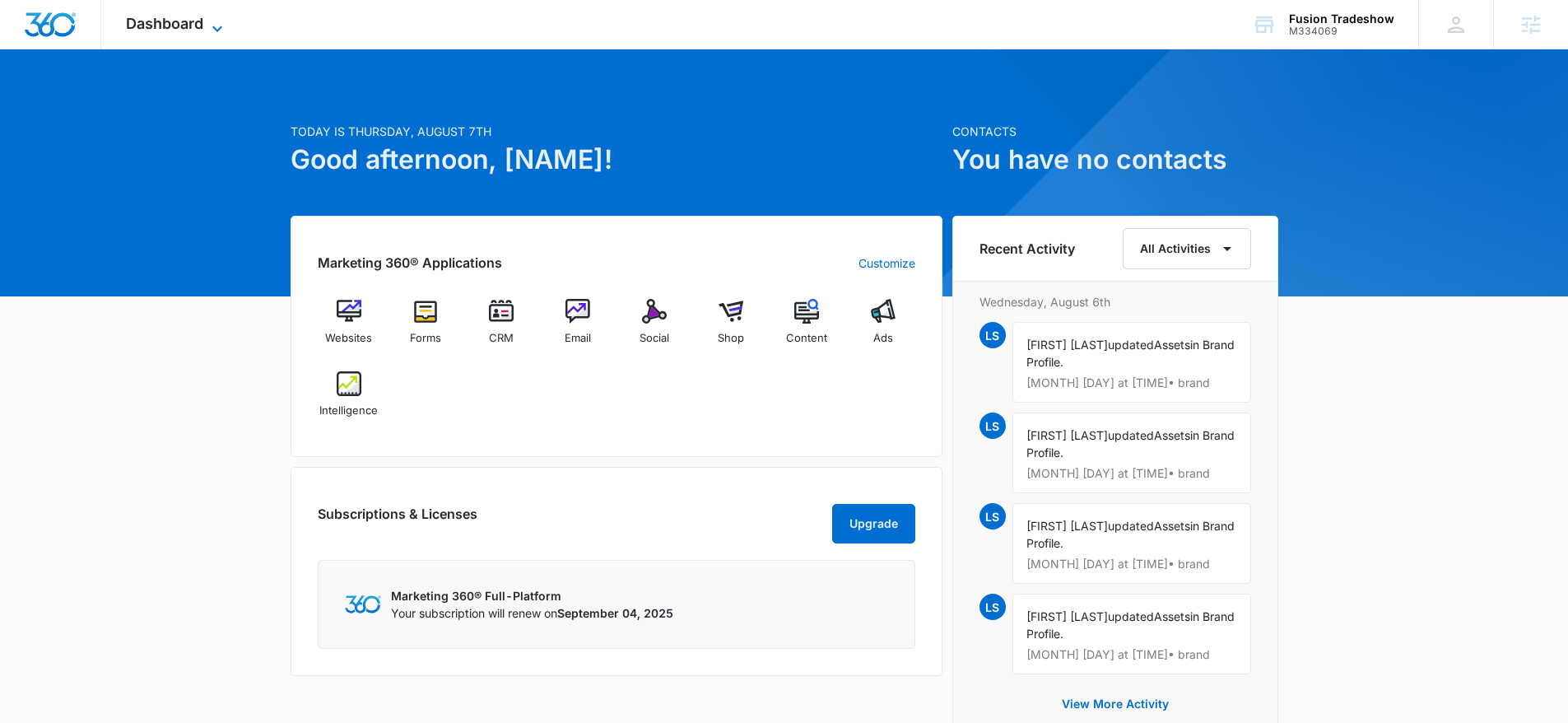 click on "Dashboard" at bounding box center (165, 23) 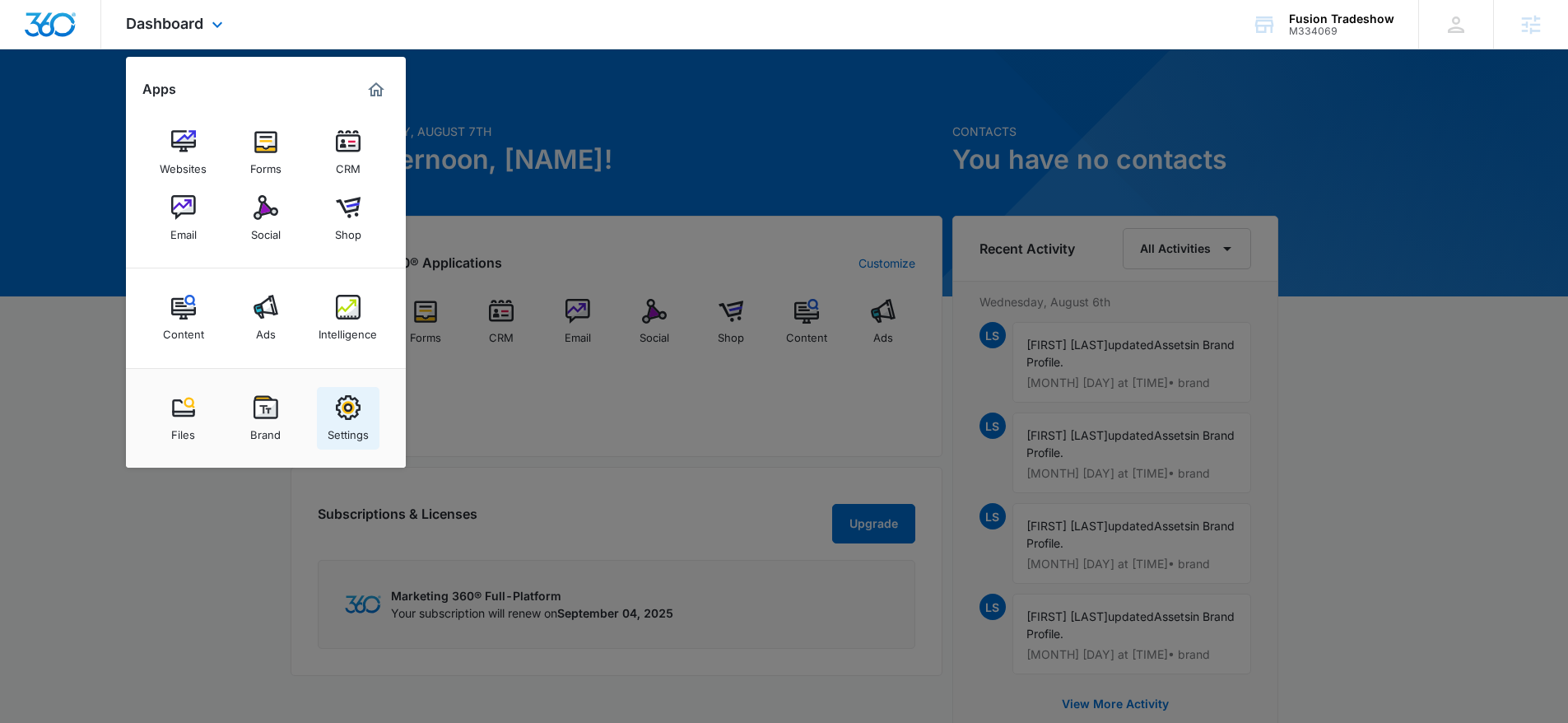 click at bounding box center (348, 408) 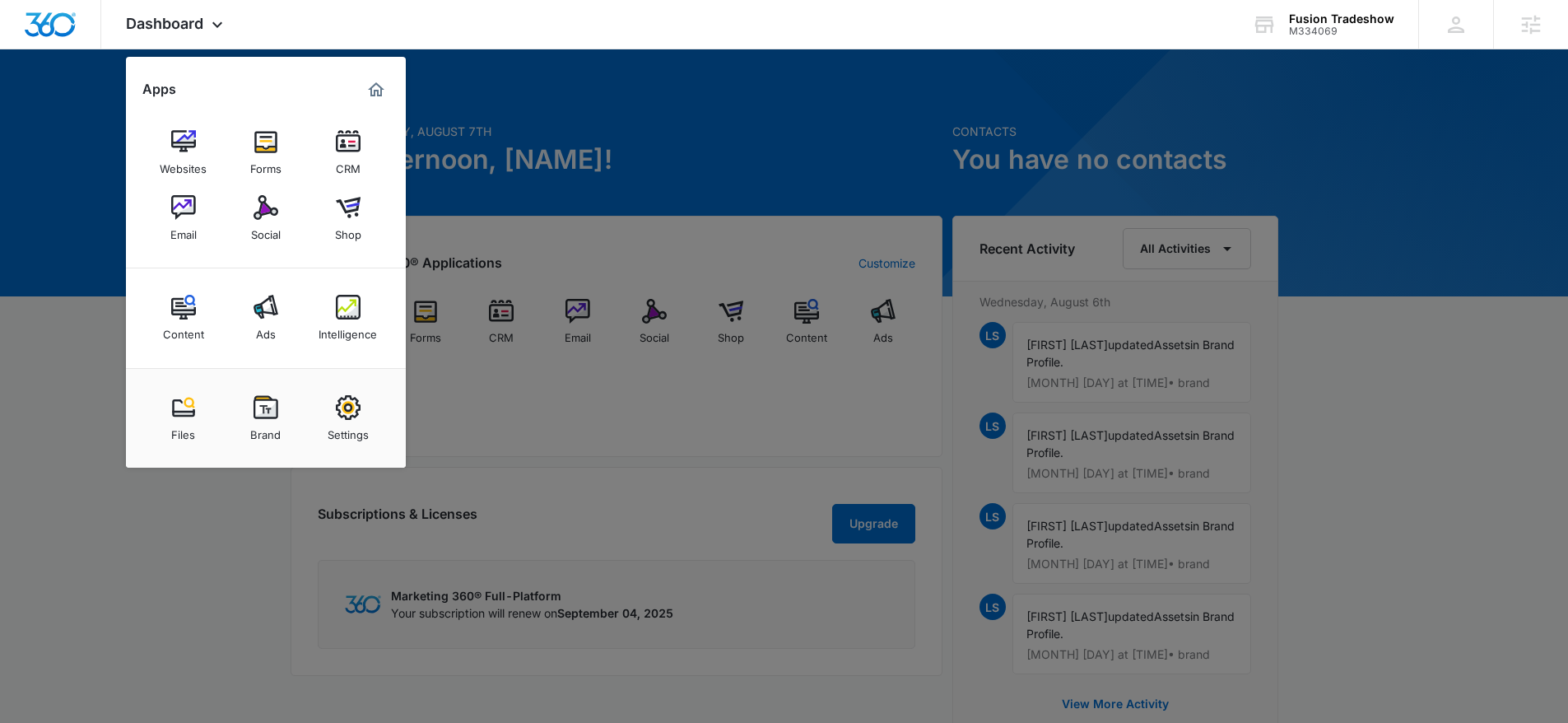 select on "52" 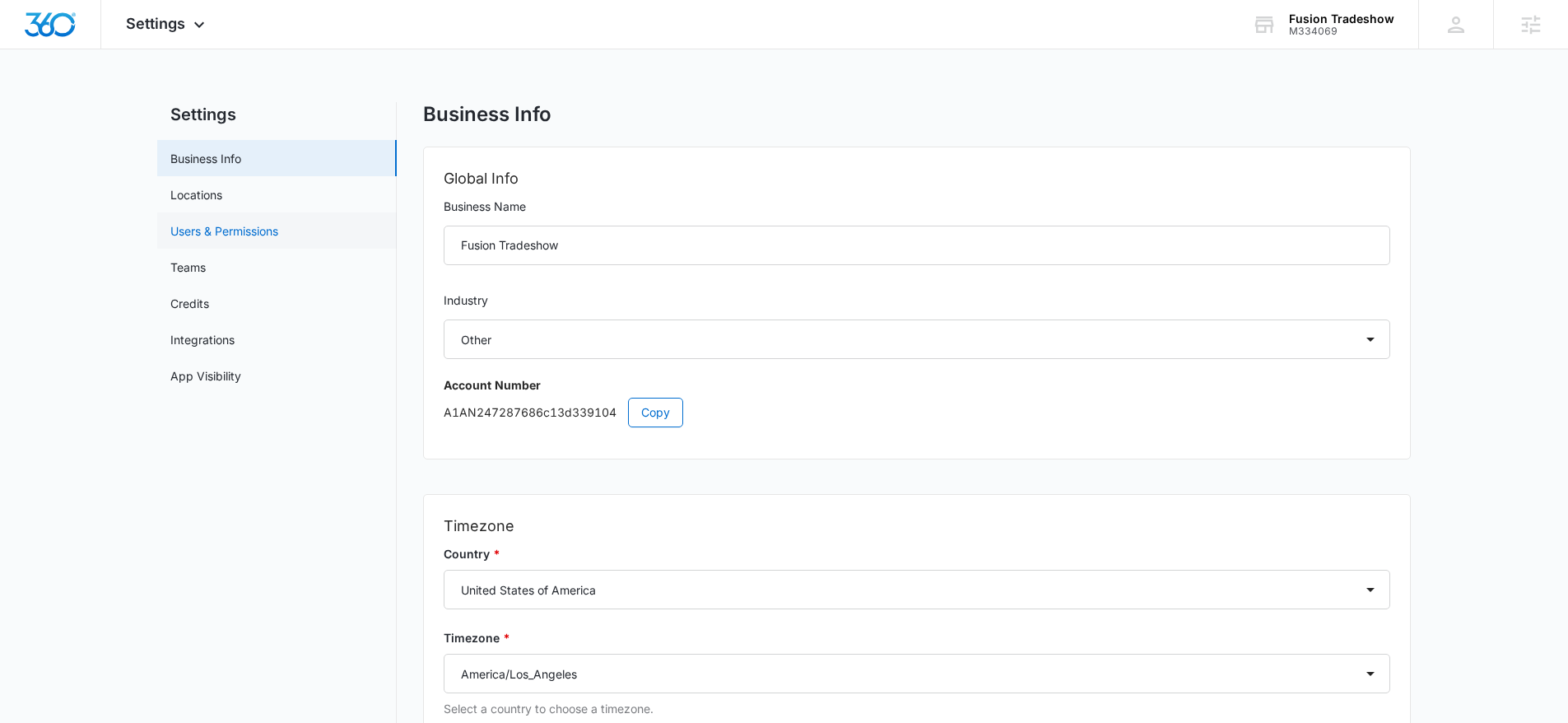 click on "Users & Permissions" at bounding box center [224, 231] 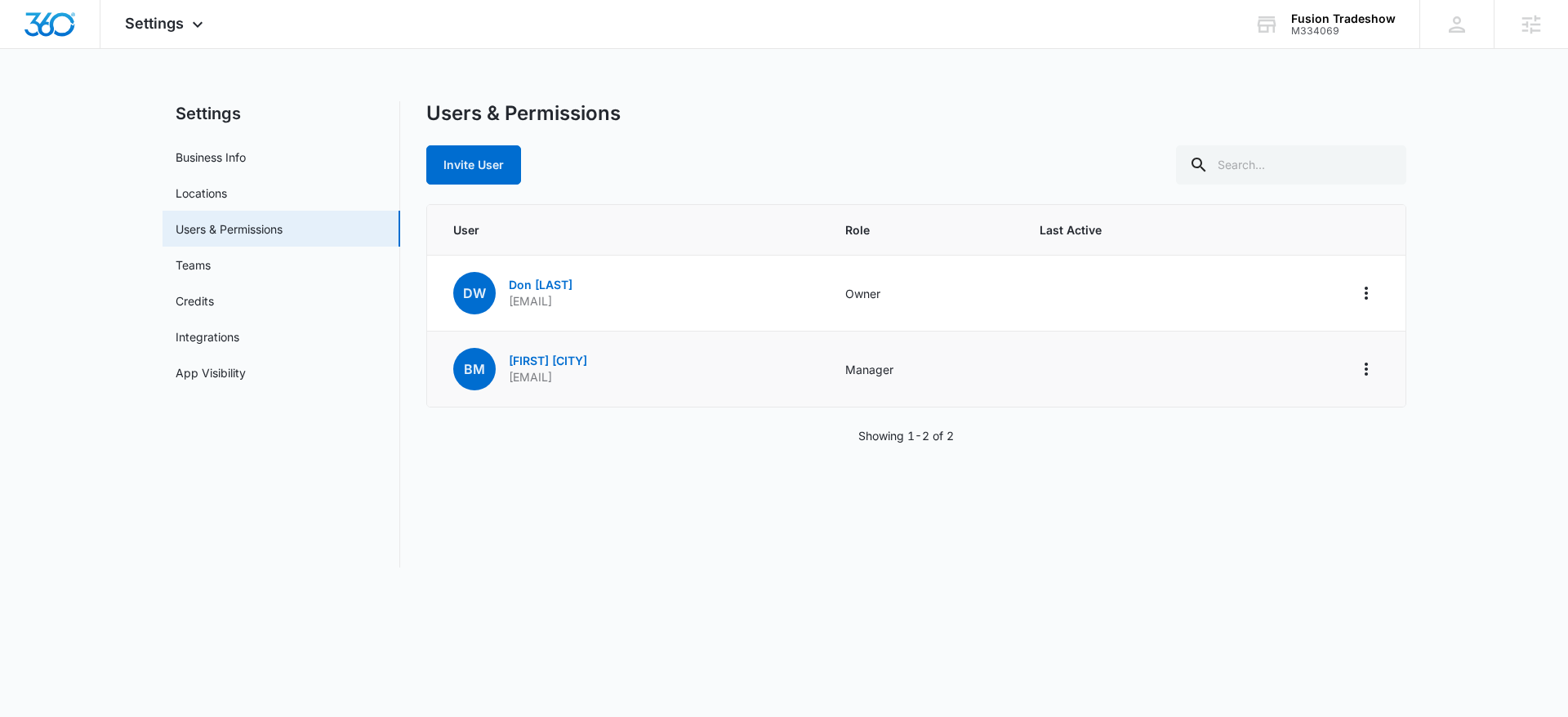 drag, startPoint x: 505, startPoint y: 375, endPoint x: 680, endPoint y: 379, distance: 175.04571 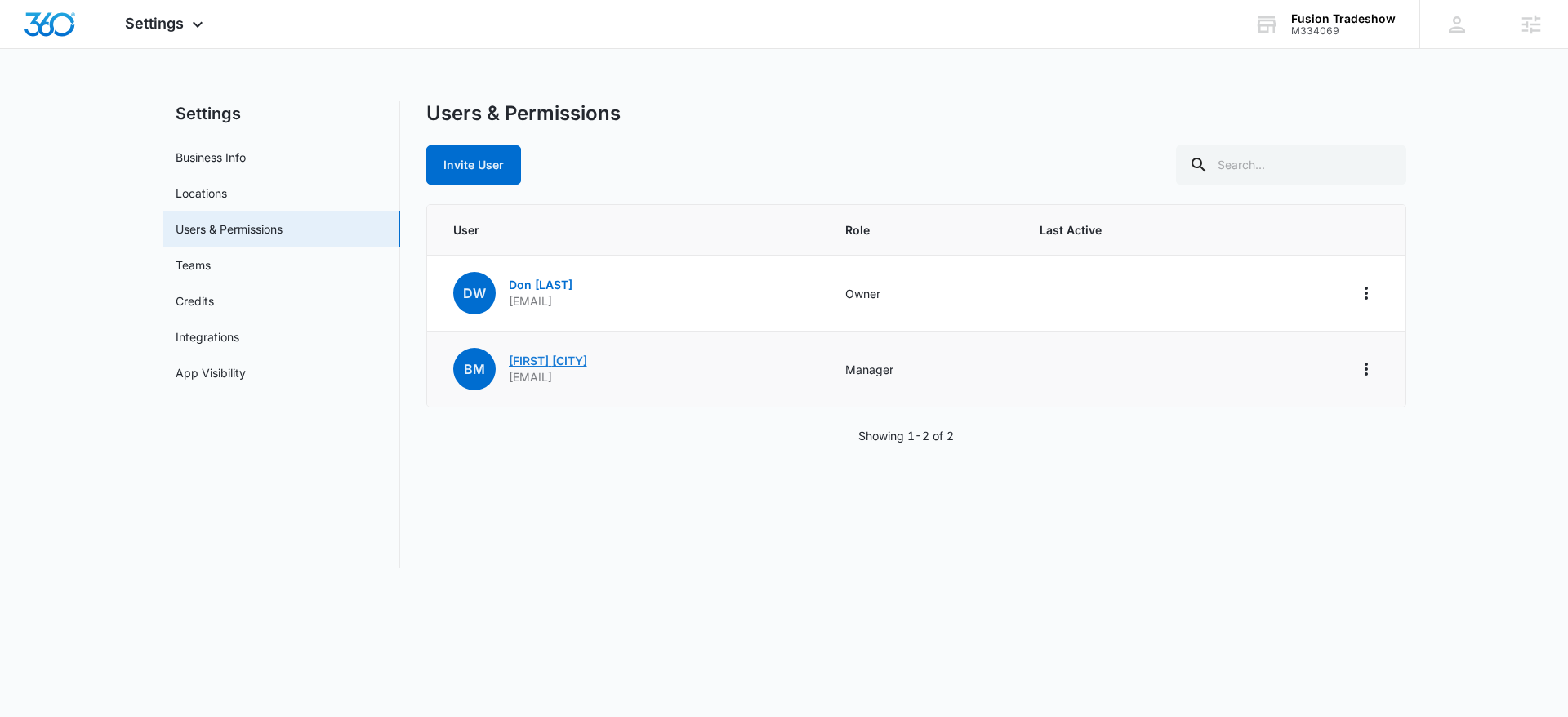 click on "Billy   Markham" at bounding box center [548, 360] 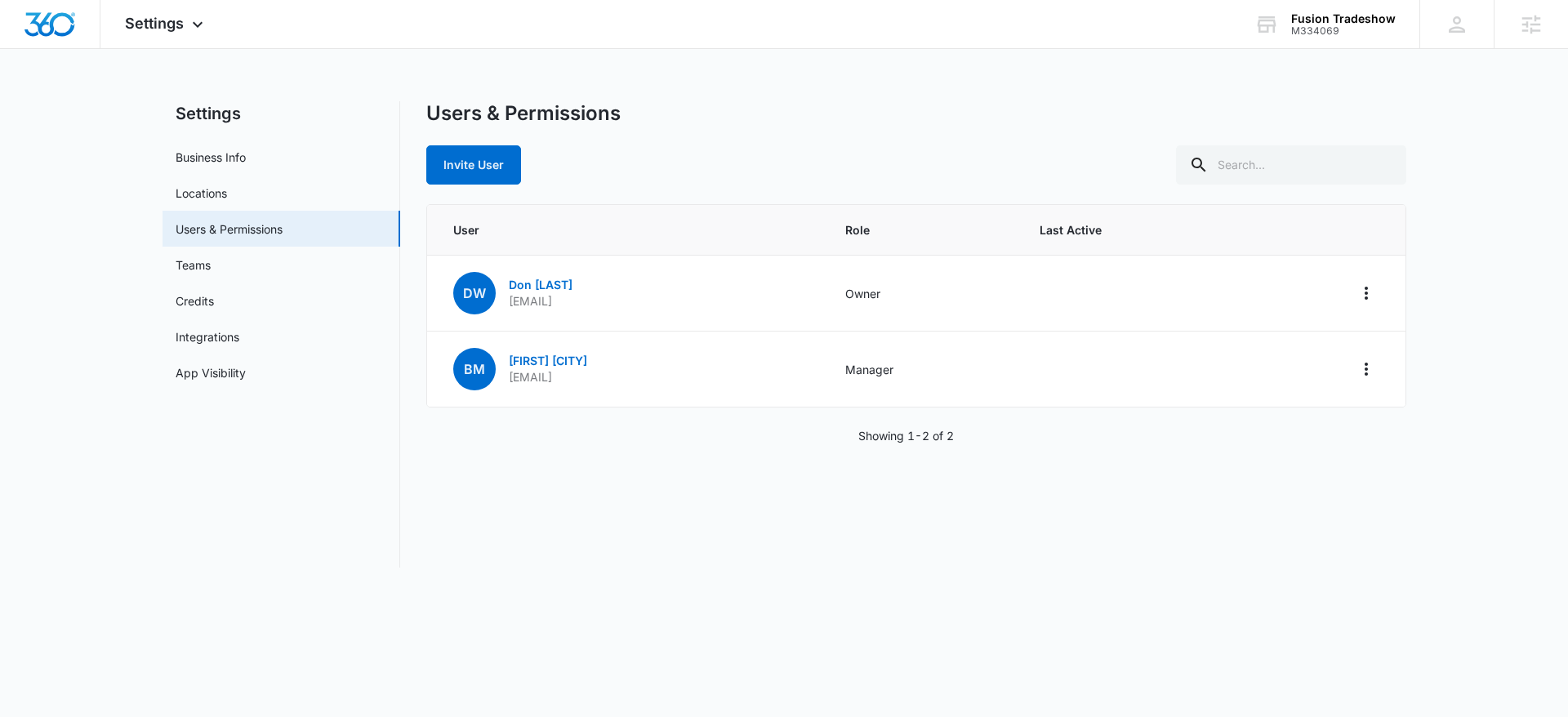 click on "Showing   1-2   of   2" at bounding box center [916, 435] 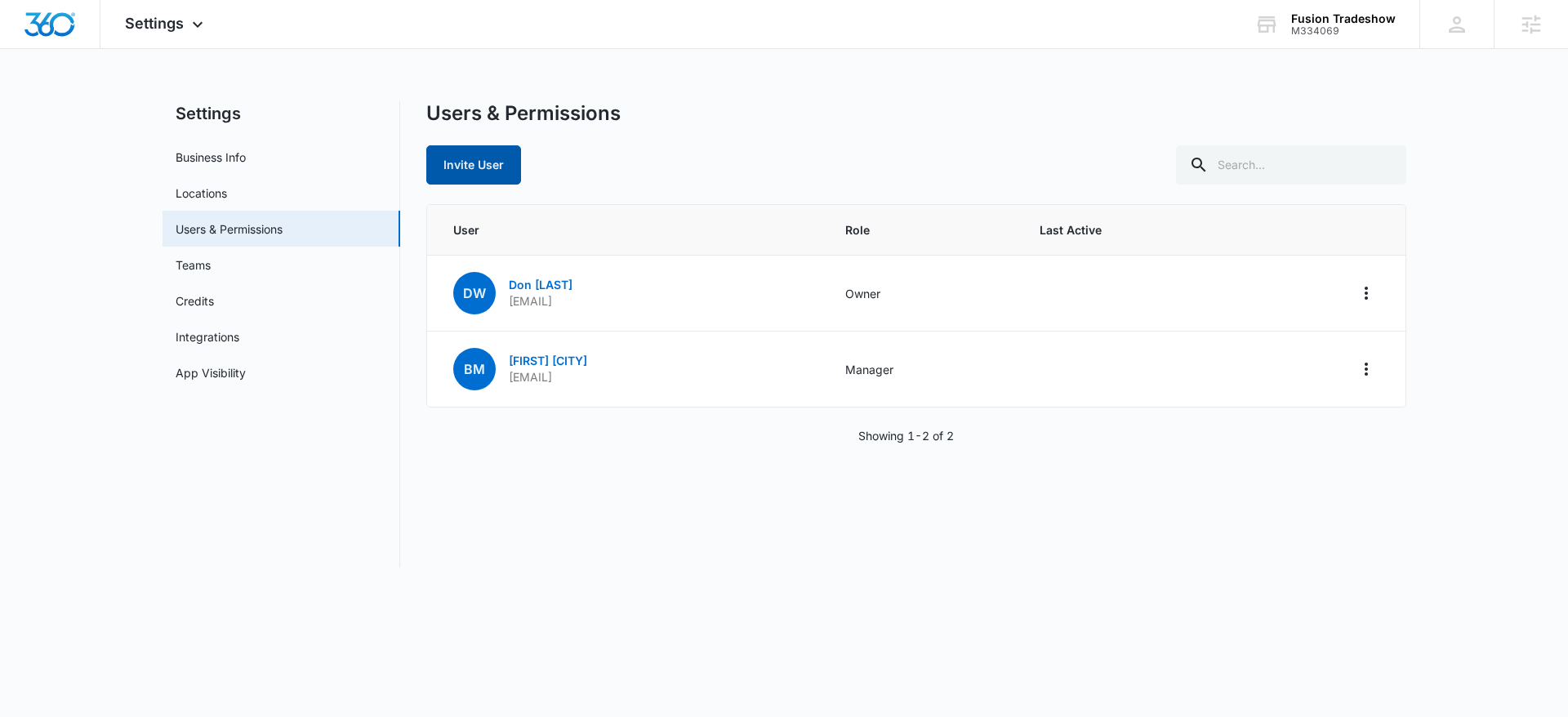 click on "Invite User" at bounding box center [474, 165] 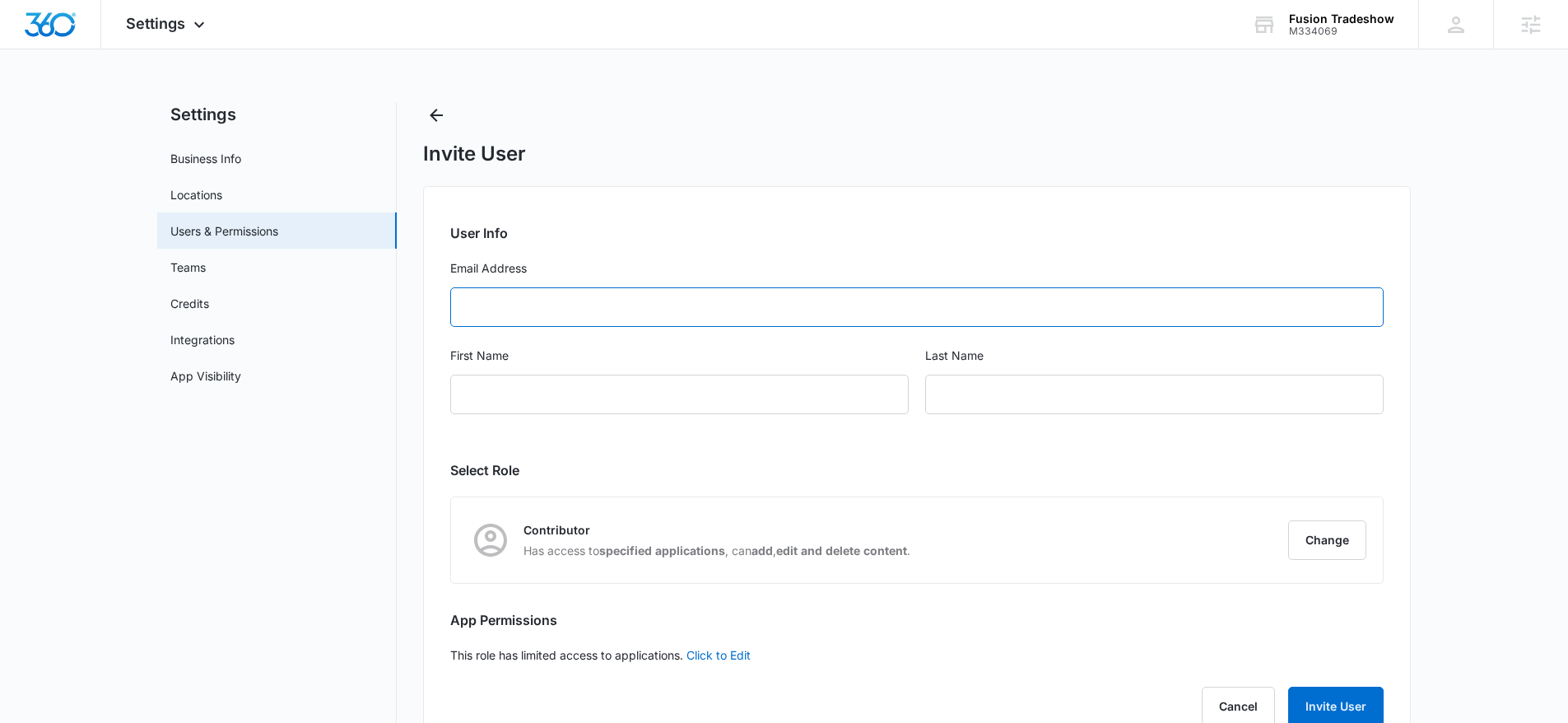 click on "Email Address" at bounding box center (917, 307) 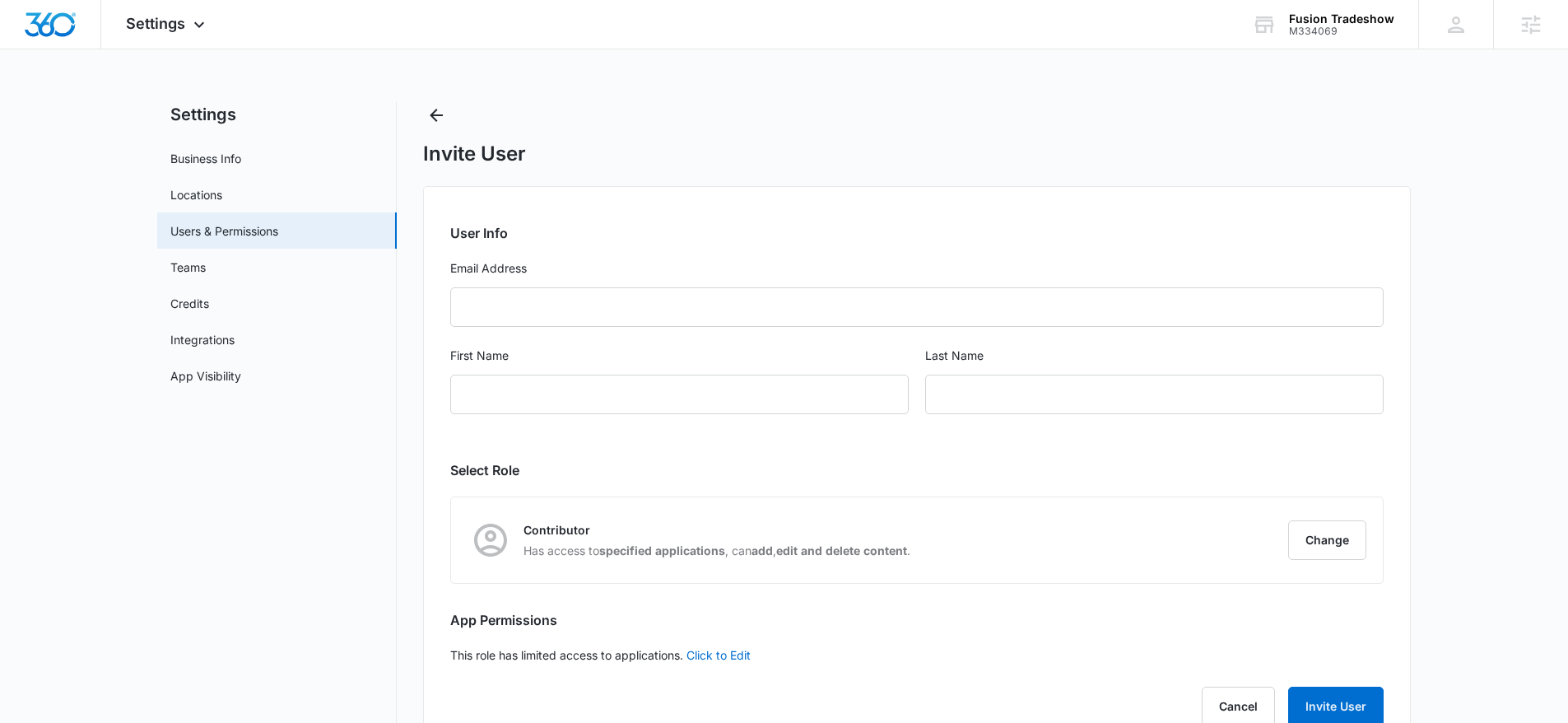 click on "First Name" at bounding box center [679, 356] 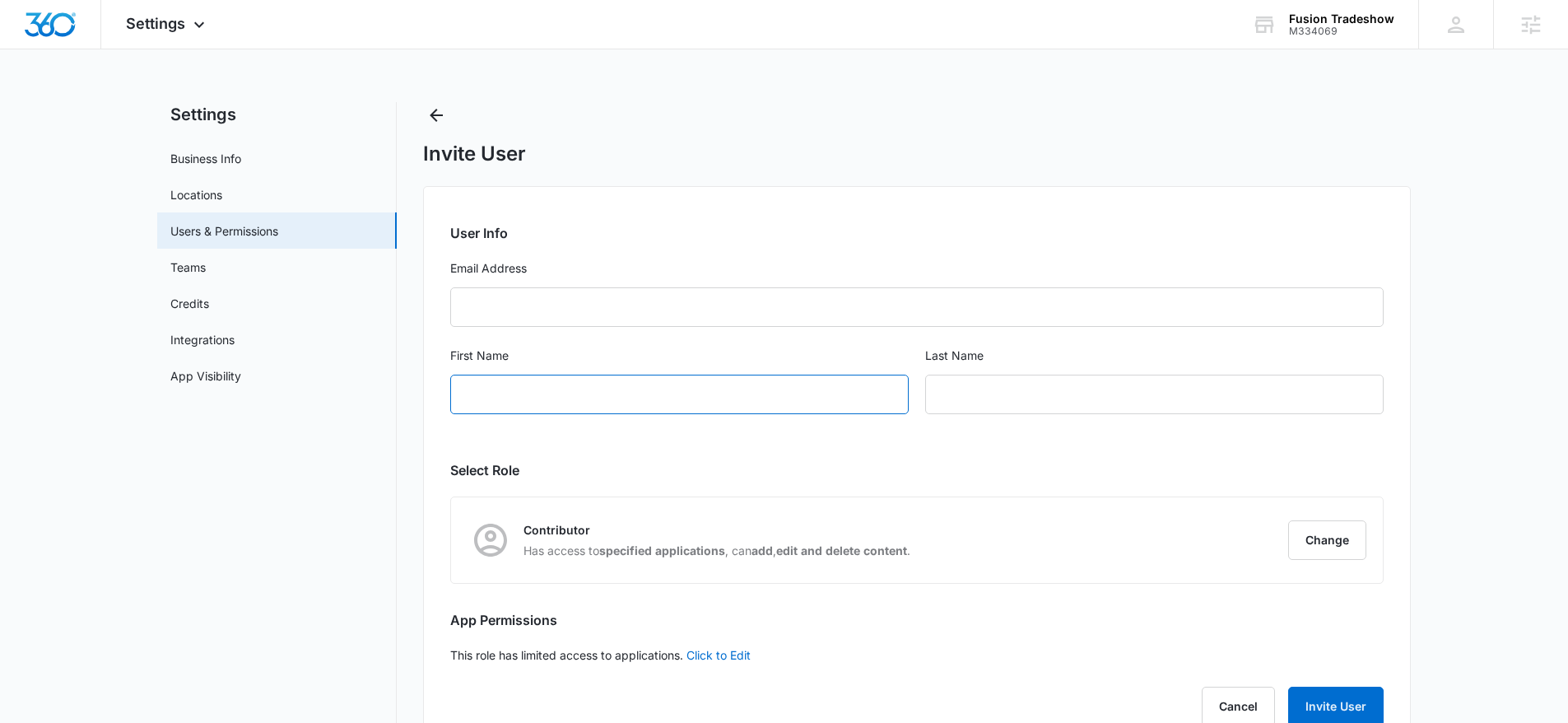 click on "First Name" at bounding box center (679, 394) 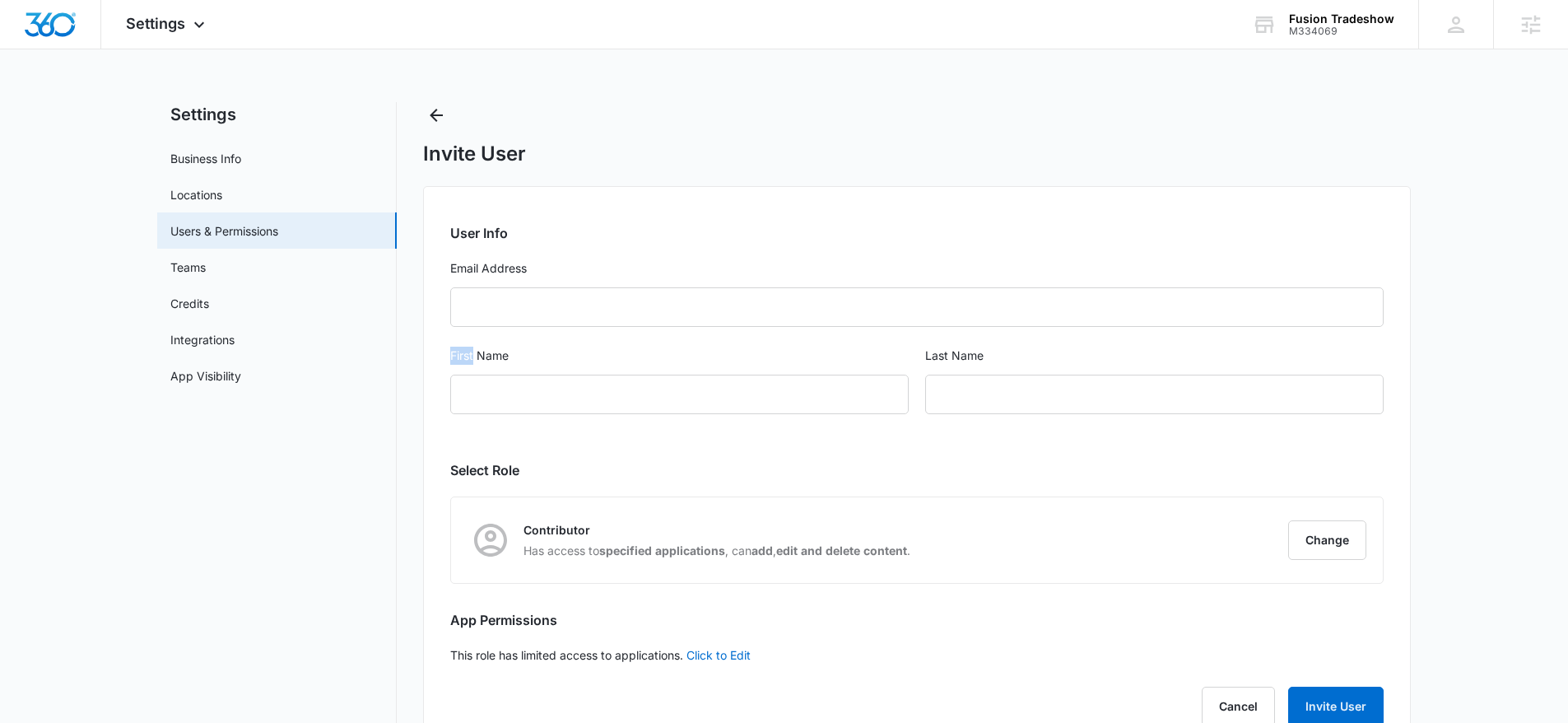 click on "First Name" at bounding box center (679, 356) 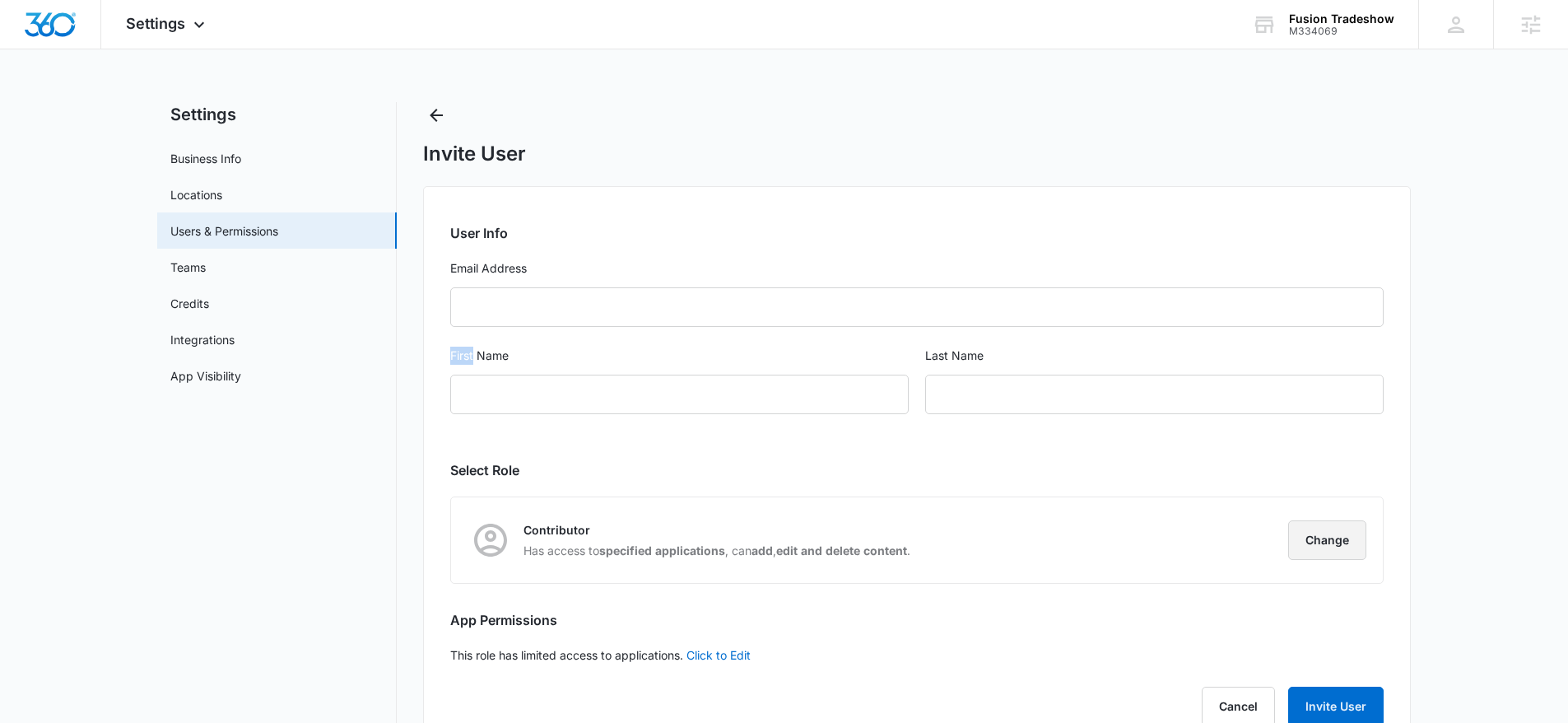 click on "Change" at bounding box center [1327, 540] 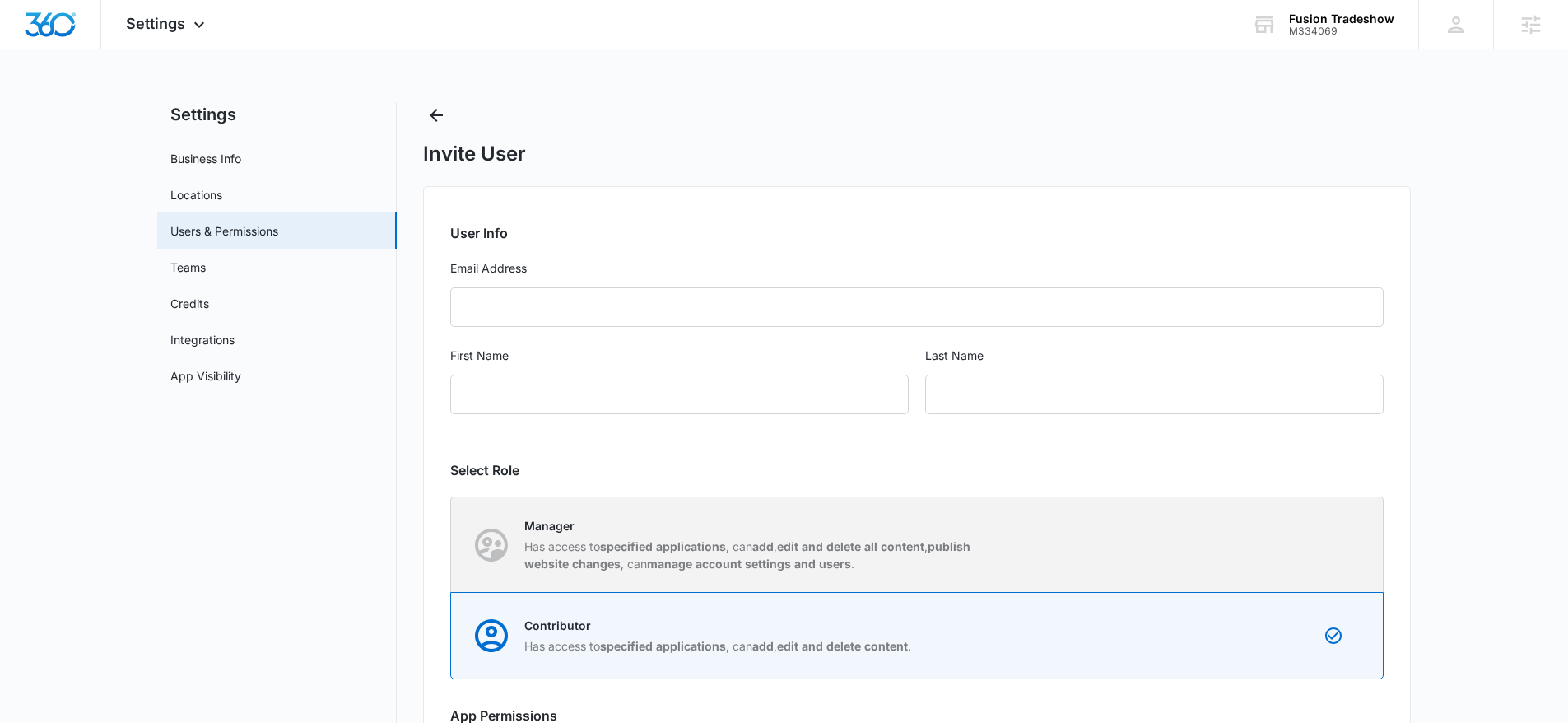 click on "Manager Has access to  specified applications , can  add ,  edit and delete all content ,  publish website changes , can  manage account settings and users ." at bounding box center [917, 544] 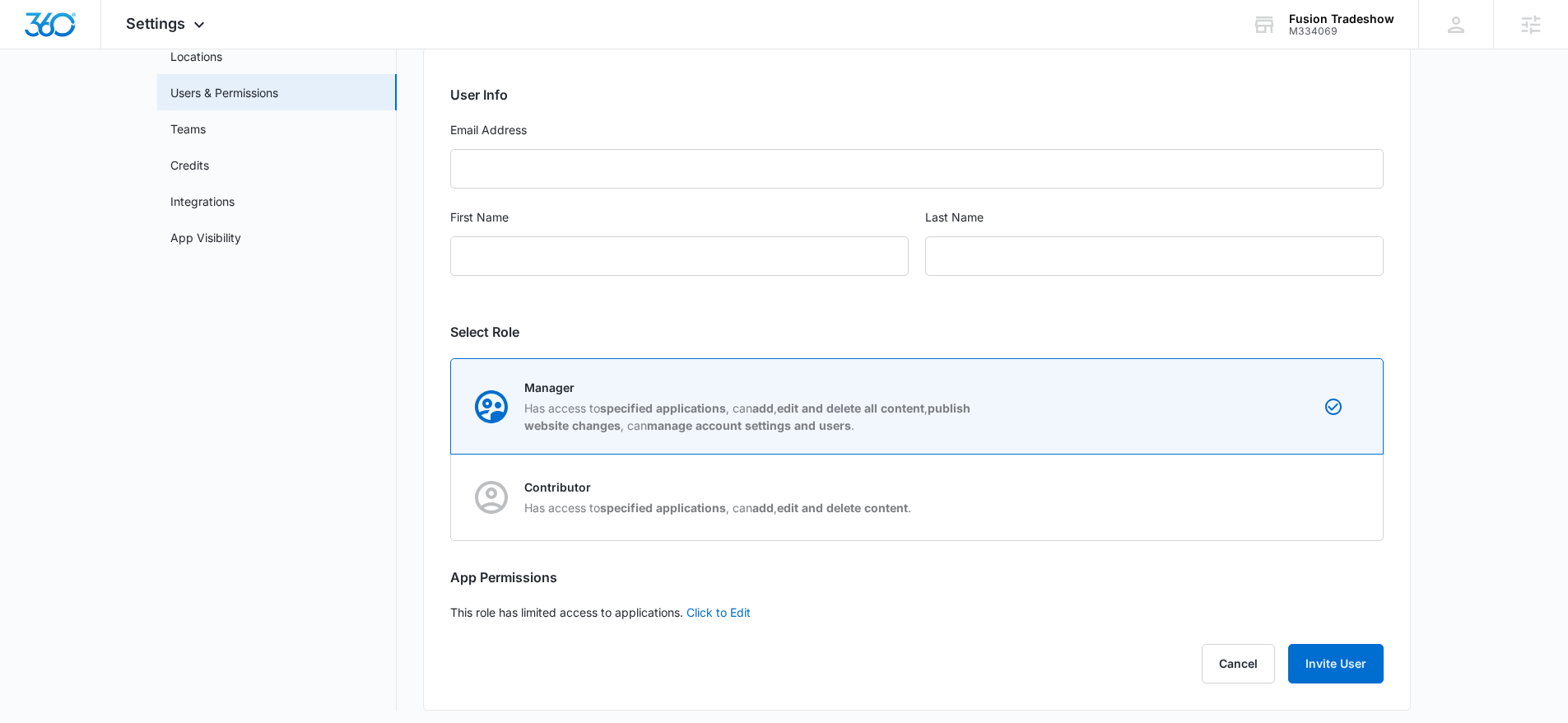 scroll, scrollTop: 0, scrollLeft: 0, axis: both 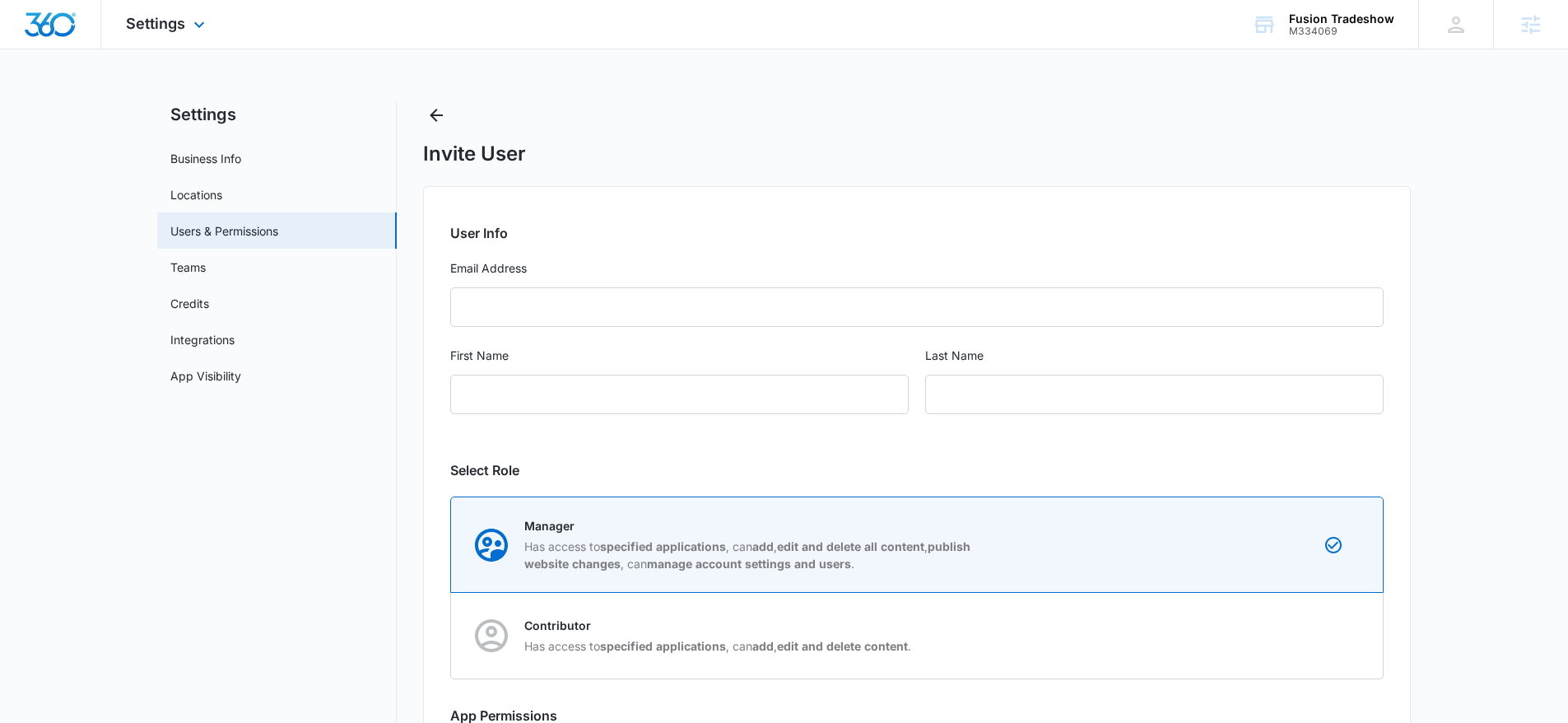click at bounding box center [50, 25] 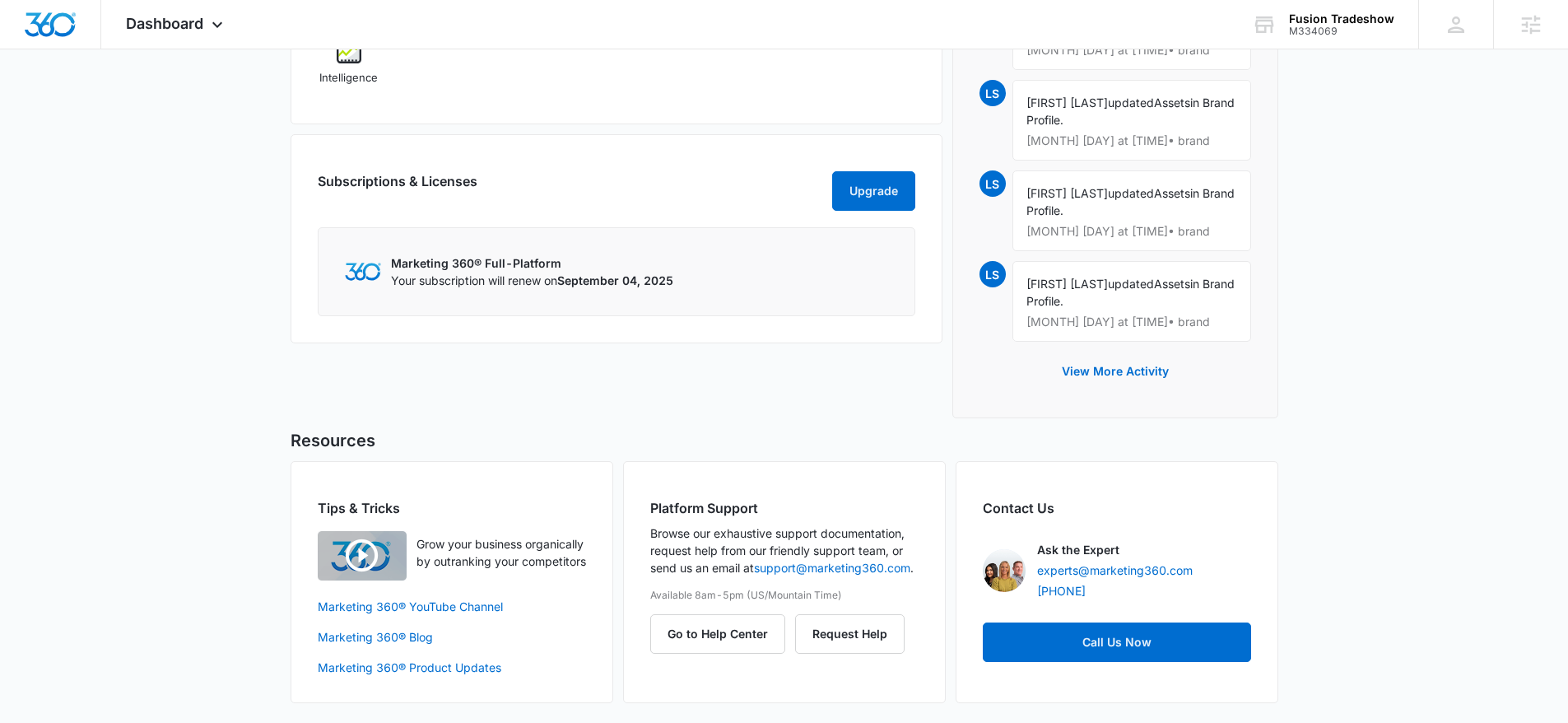 scroll, scrollTop: 0, scrollLeft: 0, axis: both 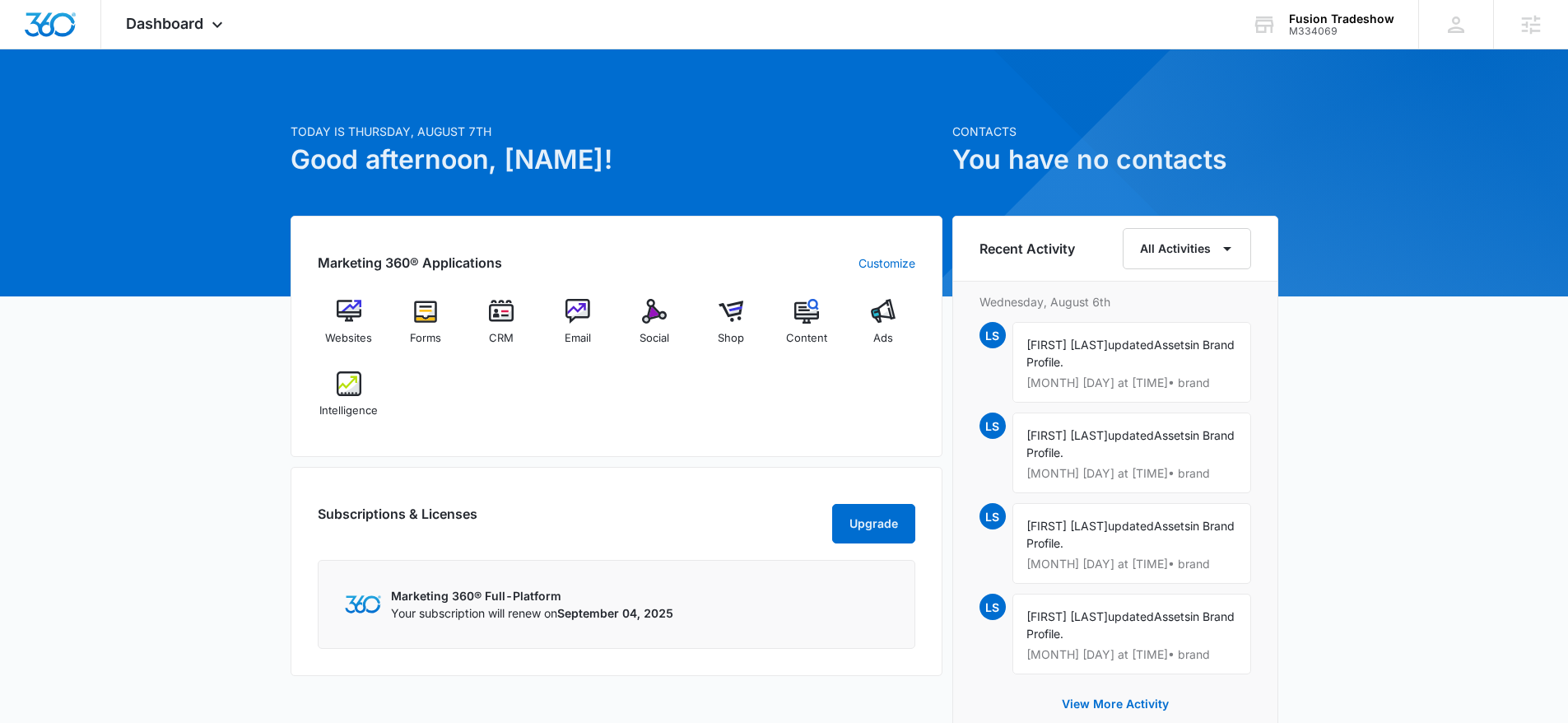 click on "Websites Forms CRM Email Social Shop Content Ads Intelligence" at bounding box center (616, 364) 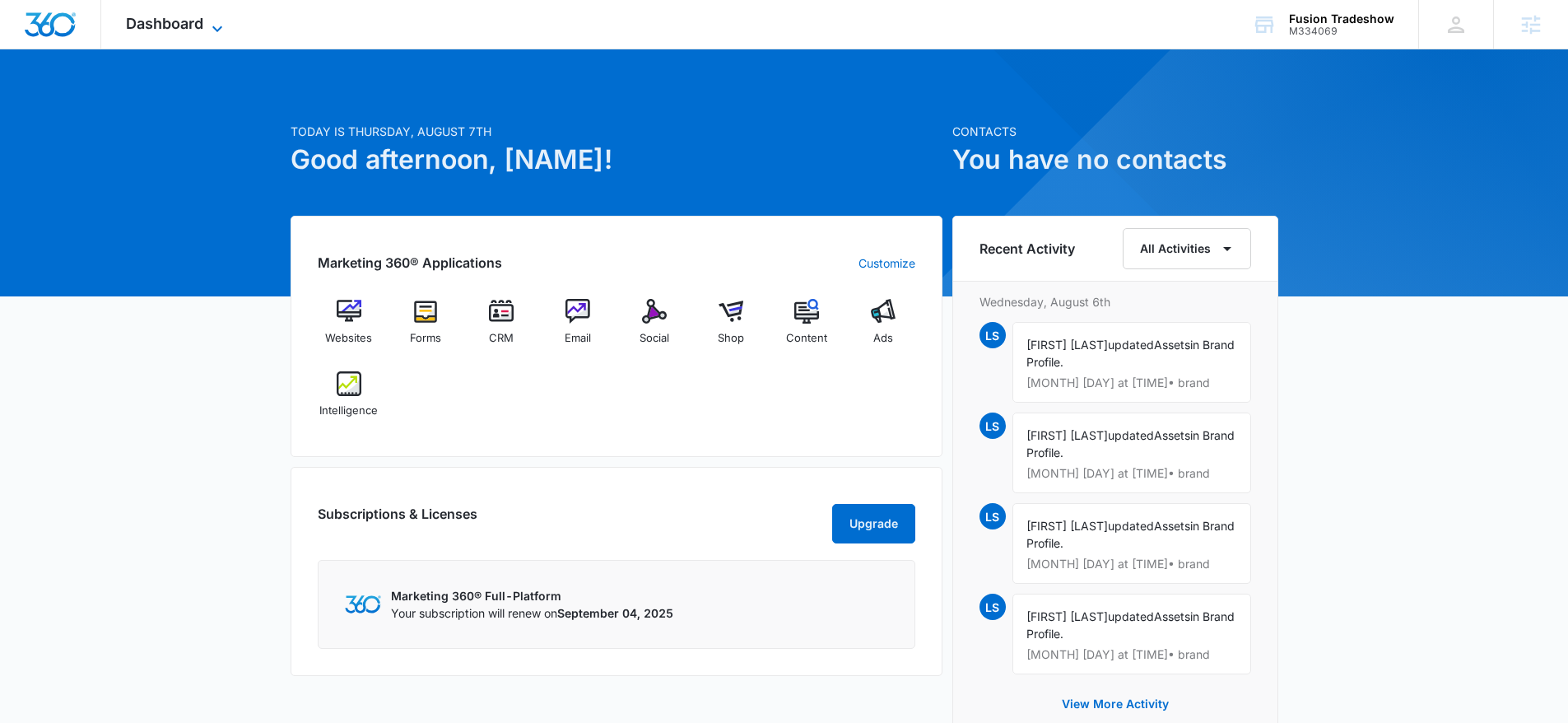 click on "Dashboard" at bounding box center (165, 23) 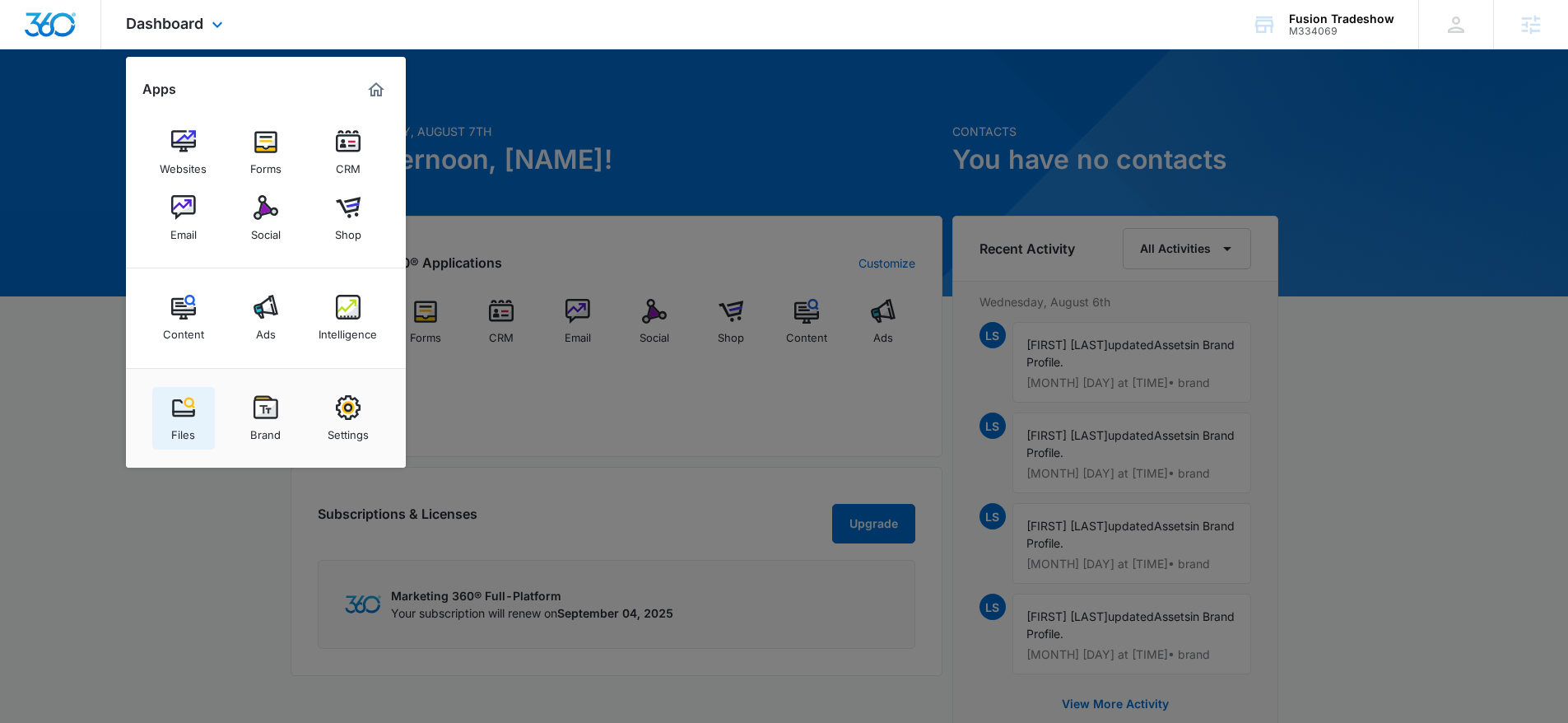 click at bounding box center [184, 408] 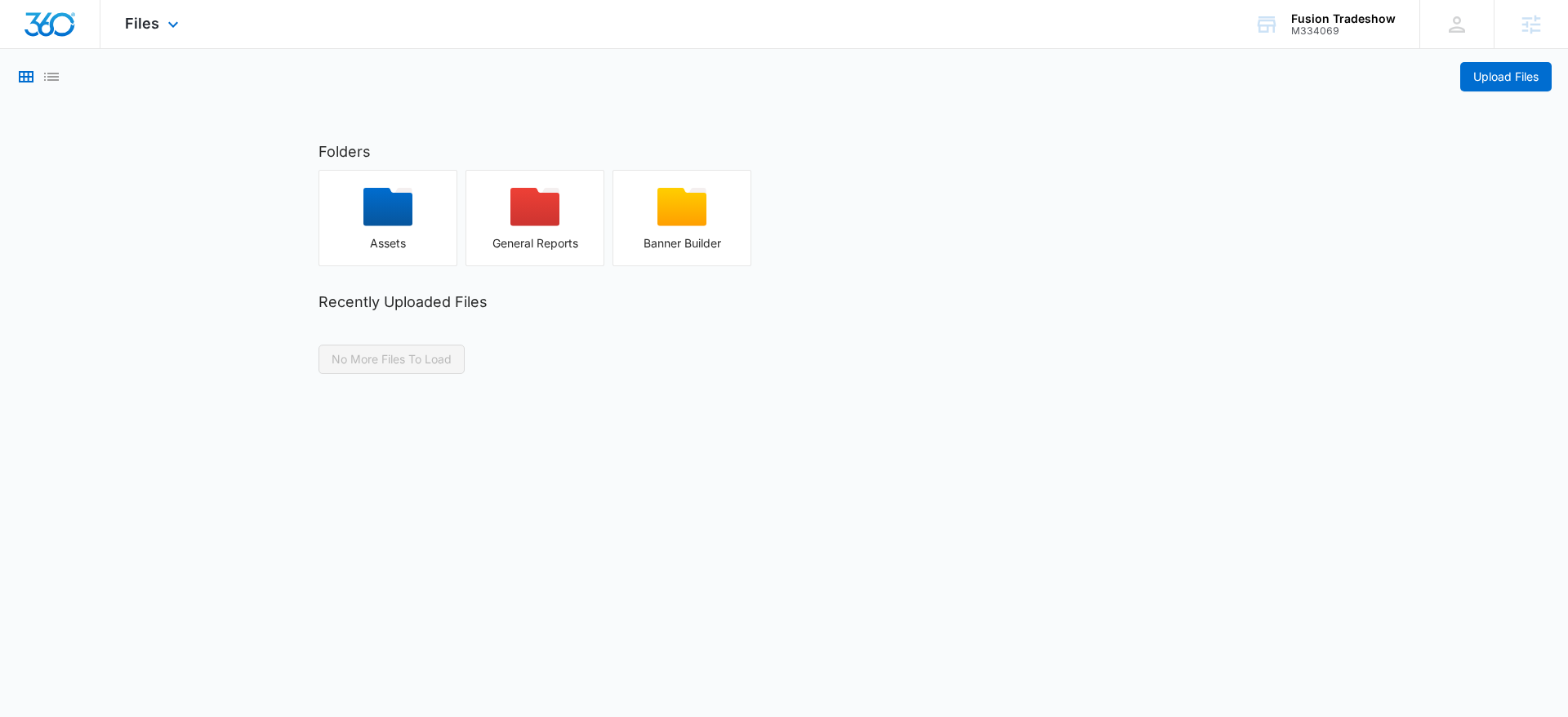 click at bounding box center (50, 24) 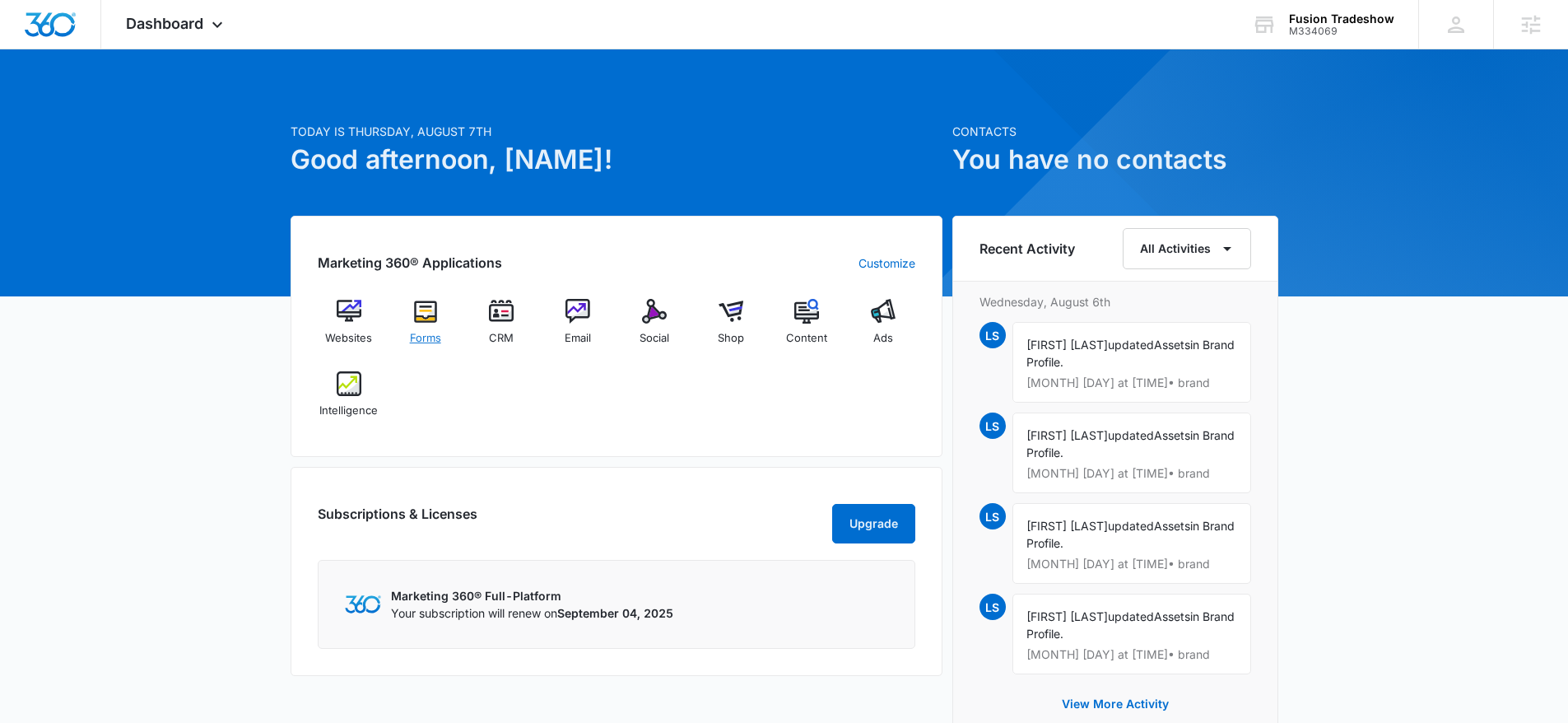 click at bounding box center (426, 311) 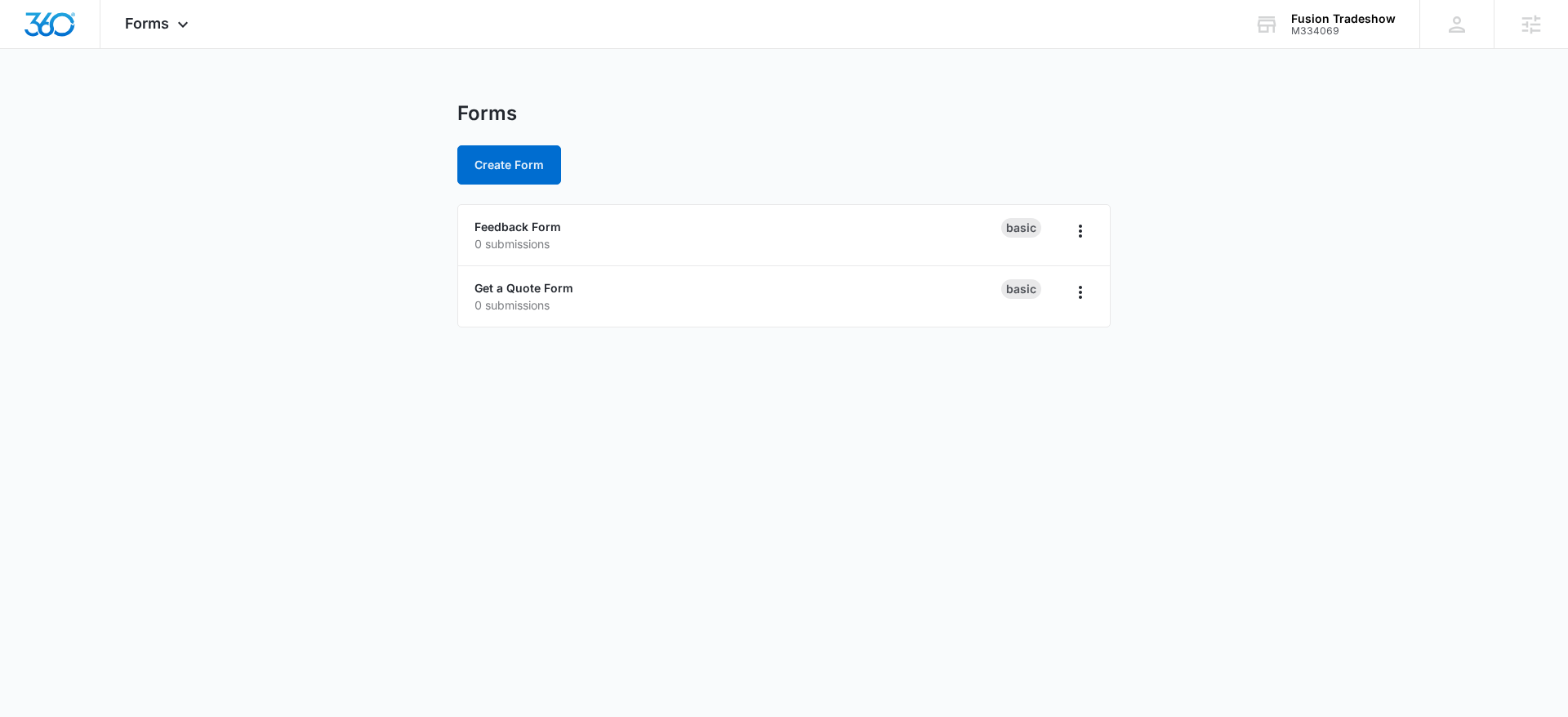 click on "Forms Apps Websites Forms CRM Email Social Shop Content Ads Intelligence Files Brand Settings Fusion Tradeshow M334069 Your Accounts View All LS Laura Streeter laura.streeter@madwire.com My Profile Notifications Support Logout Terms & Conditions   •   Privacy Policy Agencies Forms Create Form Feedback Form 0 submissions Basic Get a Quote Form 0 submissions Basic Fusion Tradeshow - Forms - Marketing 360®" at bounding box center (784, 358) 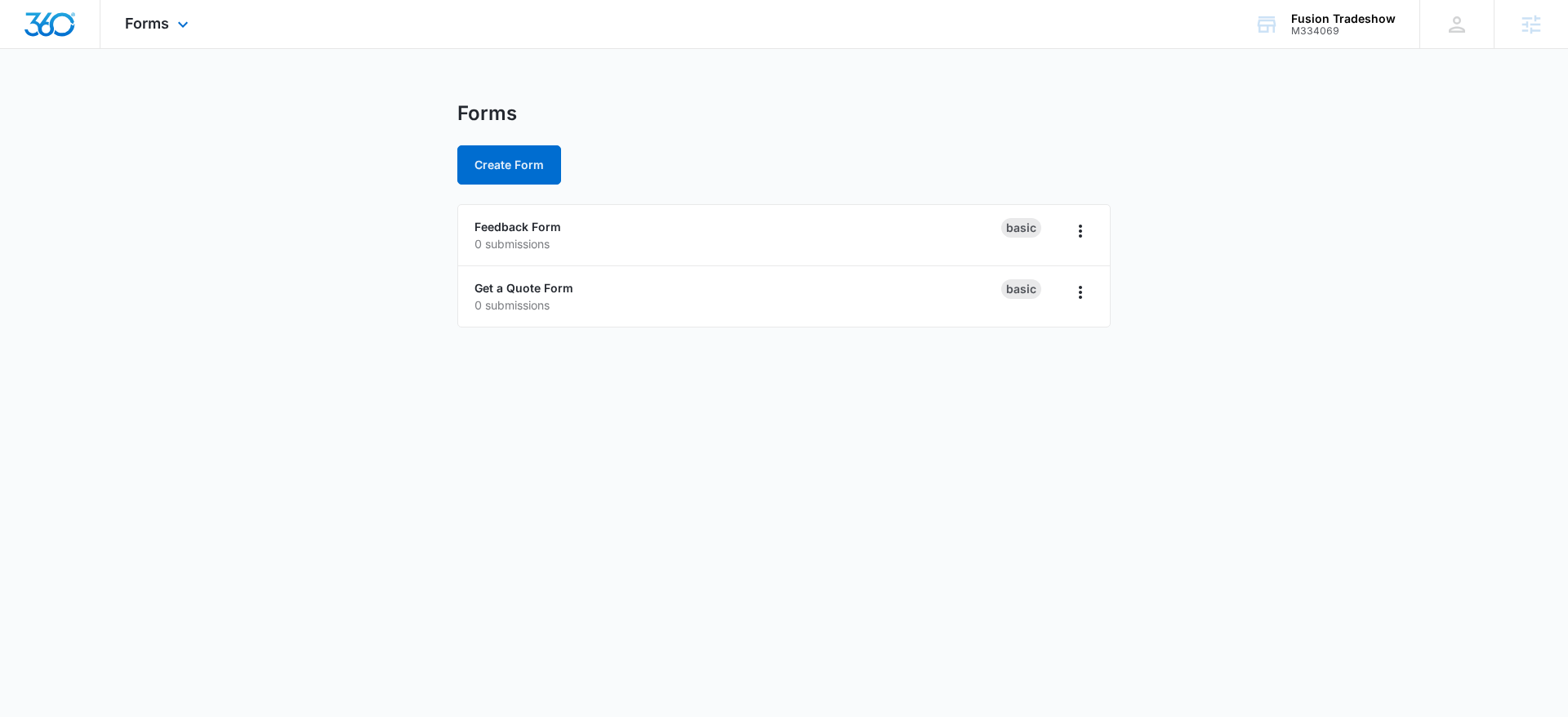 click at bounding box center [50, 24] 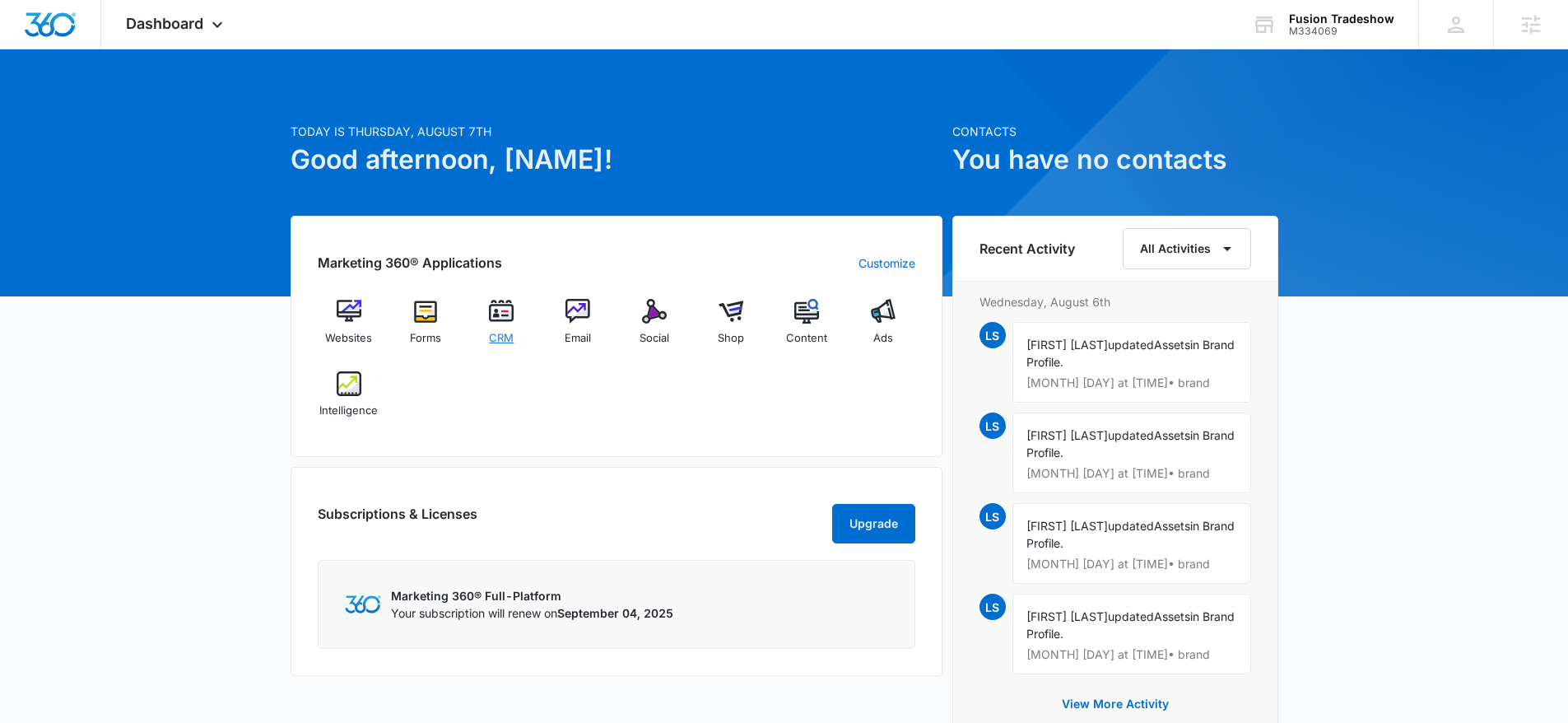 click at bounding box center [501, 311] 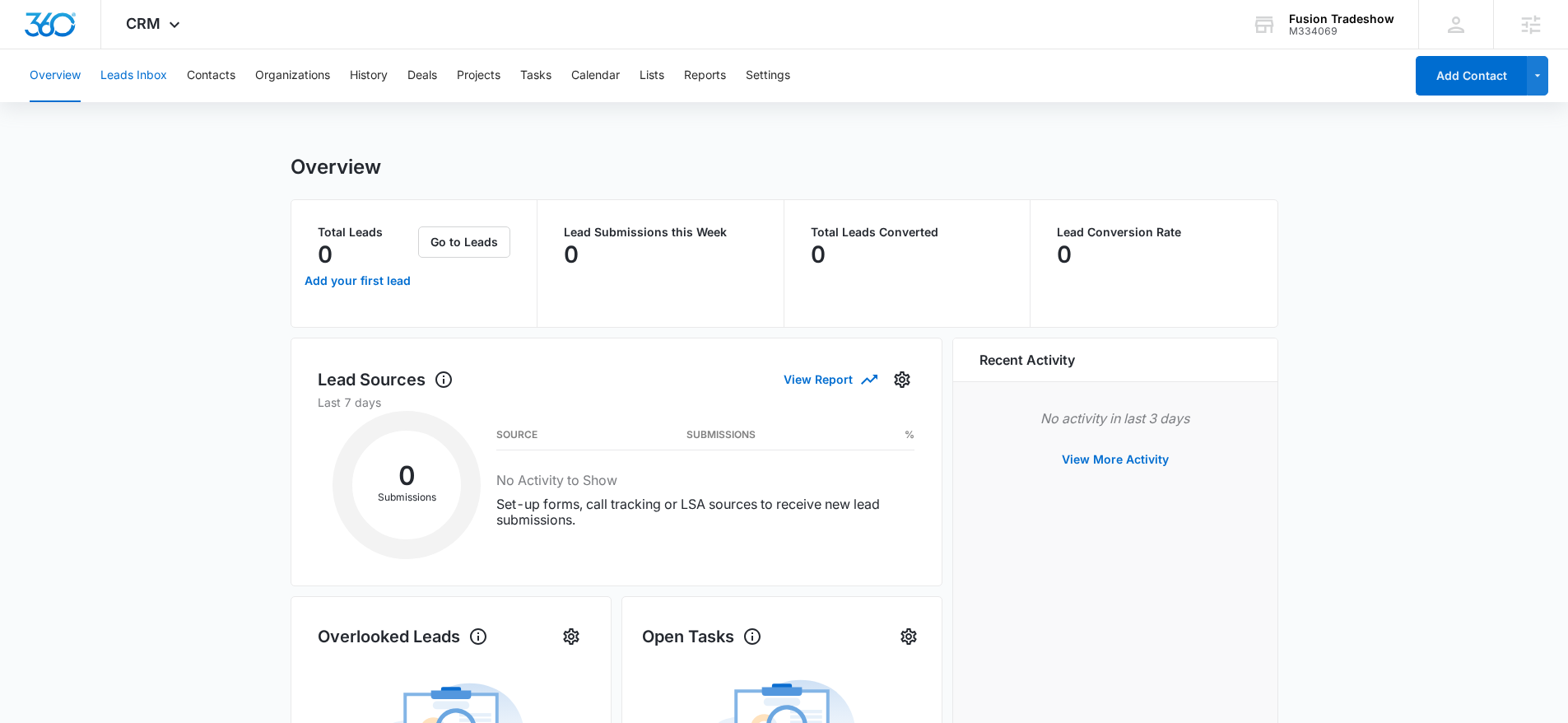 click on "Leads Inbox" at bounding box center [133, 76] 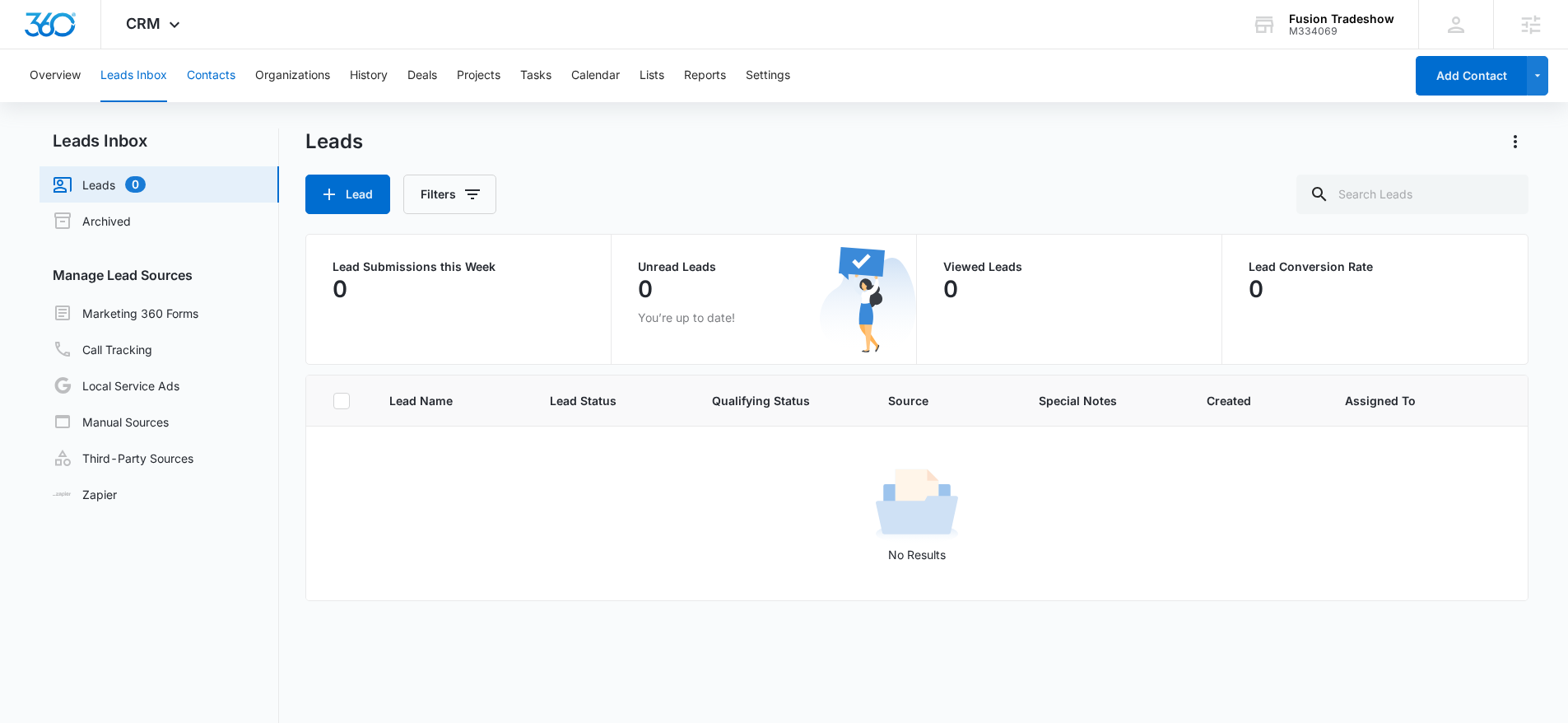 click on "Contacts" at bounding box center (211, 76) 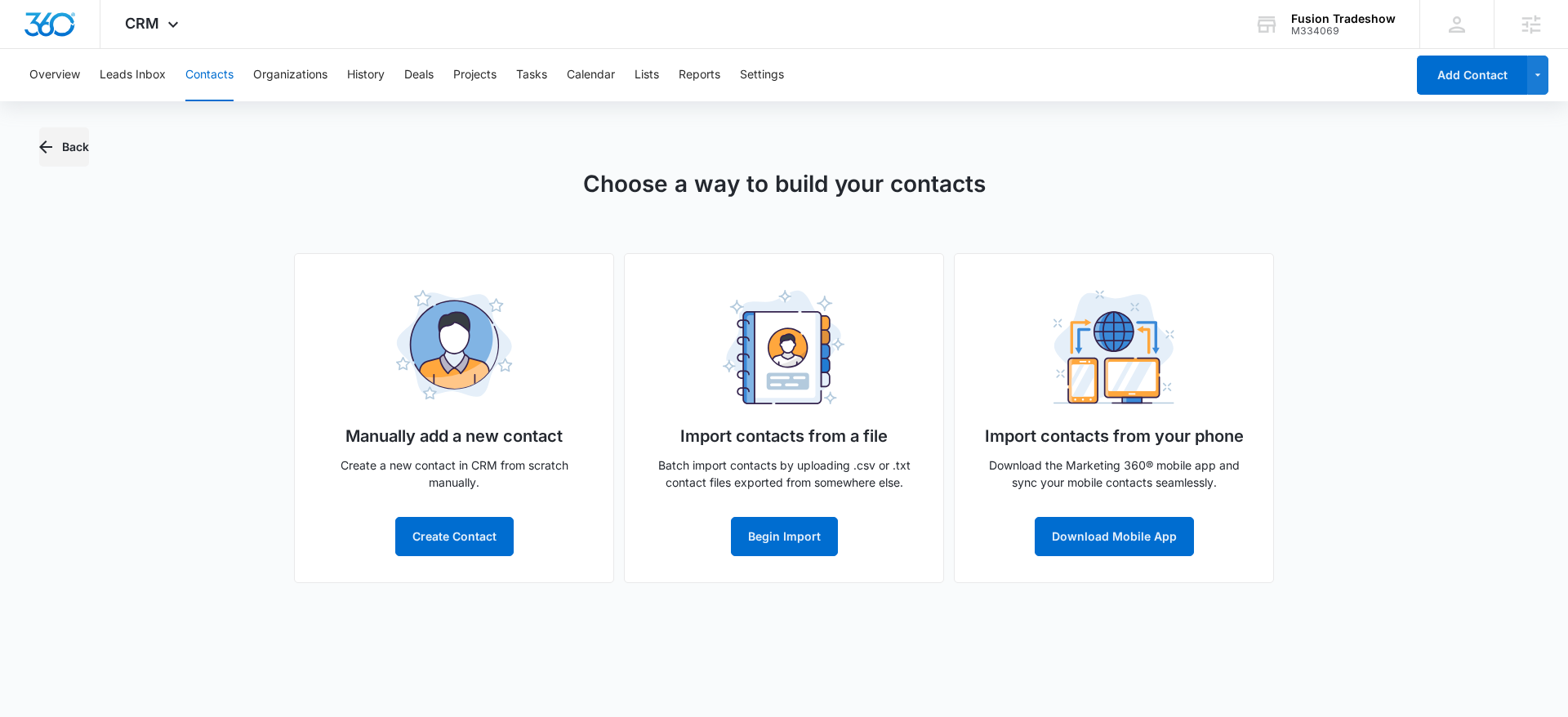 click on "Back" at bounding box center (64, 147) 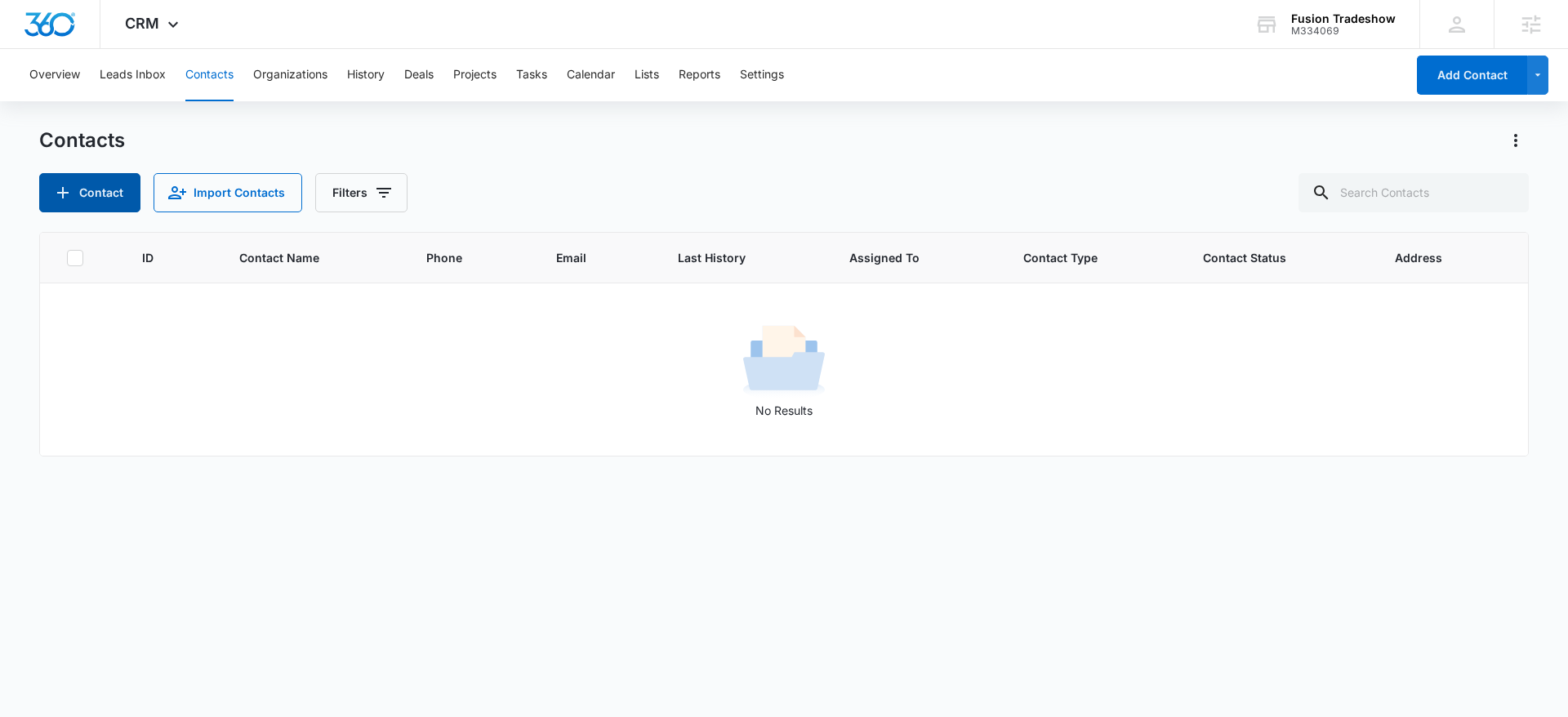 click on "Contact" at bounding box center (90, 193) 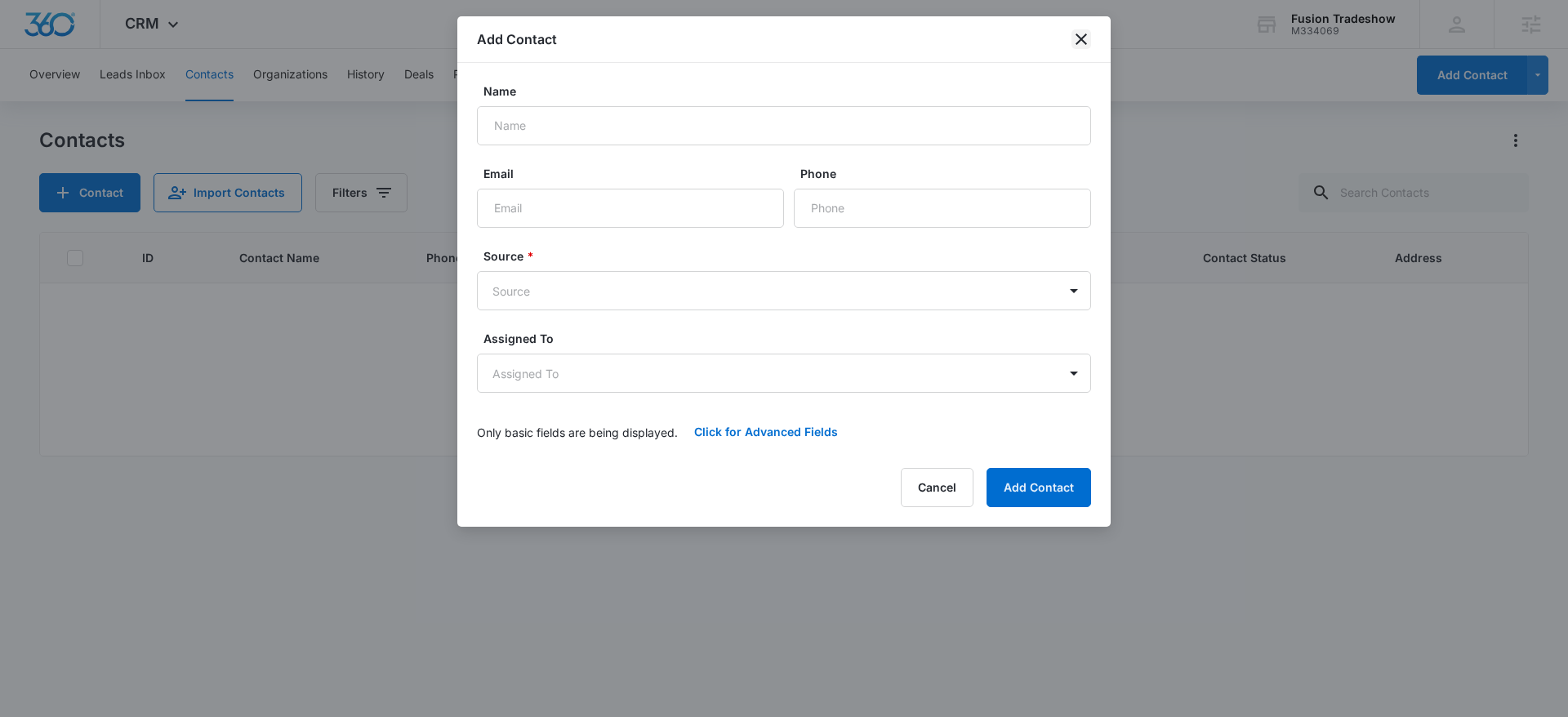 click 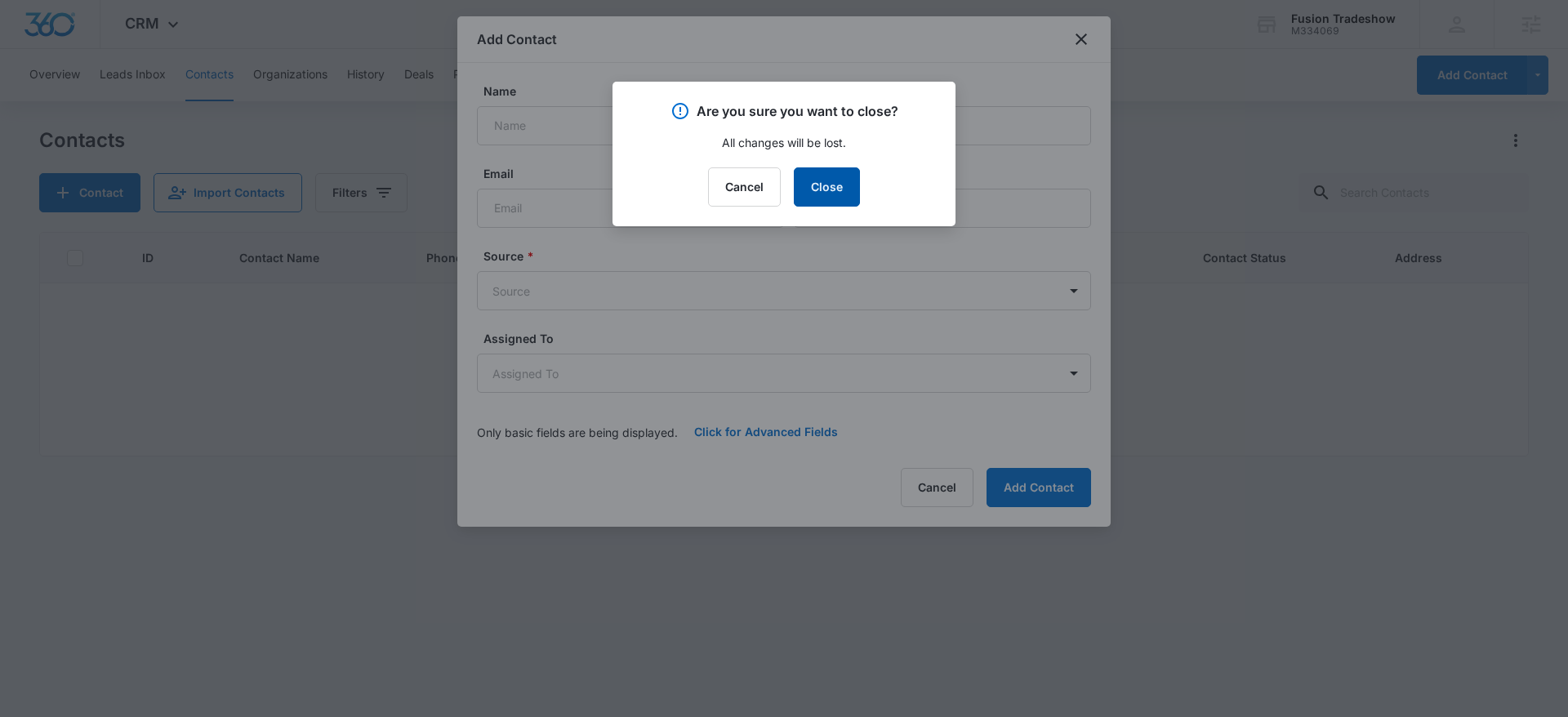 click on "Close" at bounding box center (826, 187) 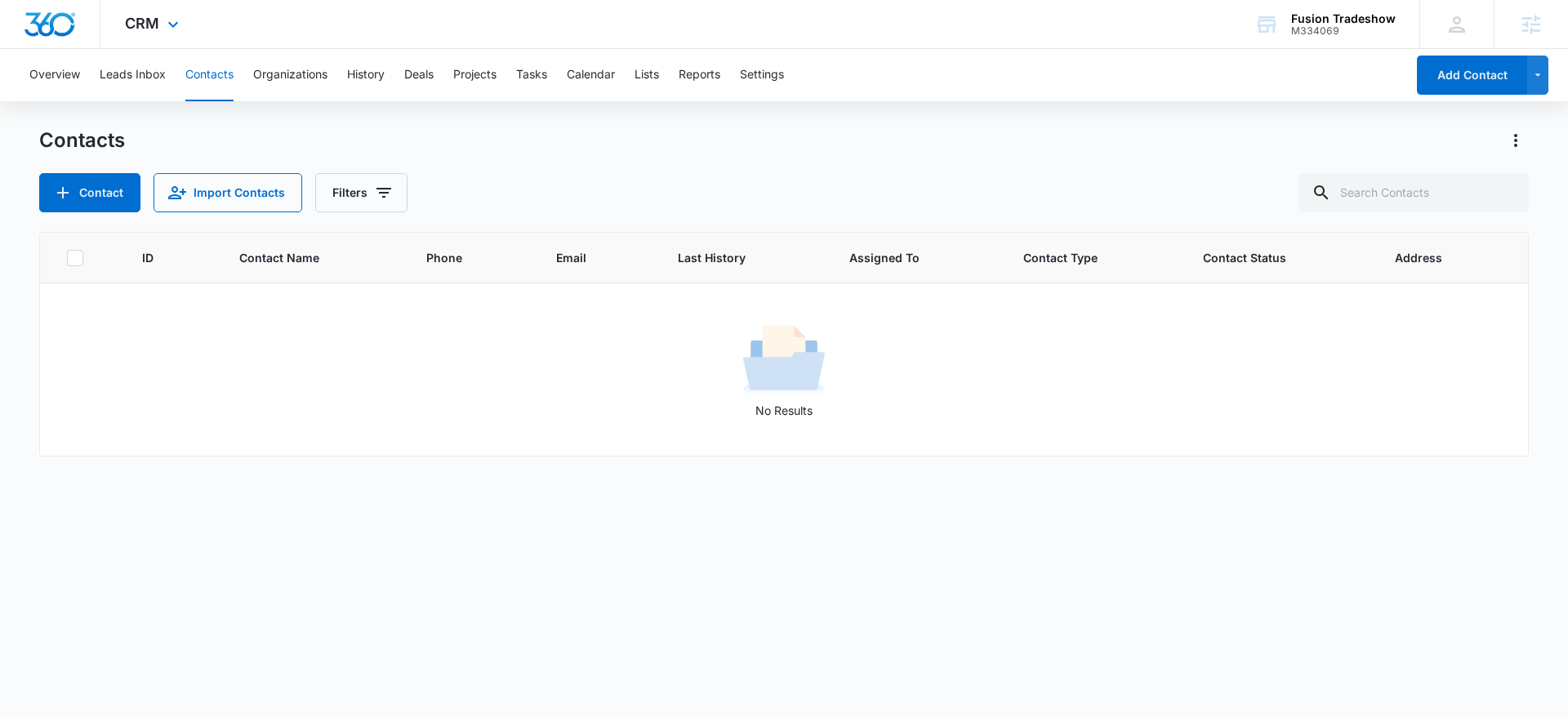 click at bounding box center [50, 24] 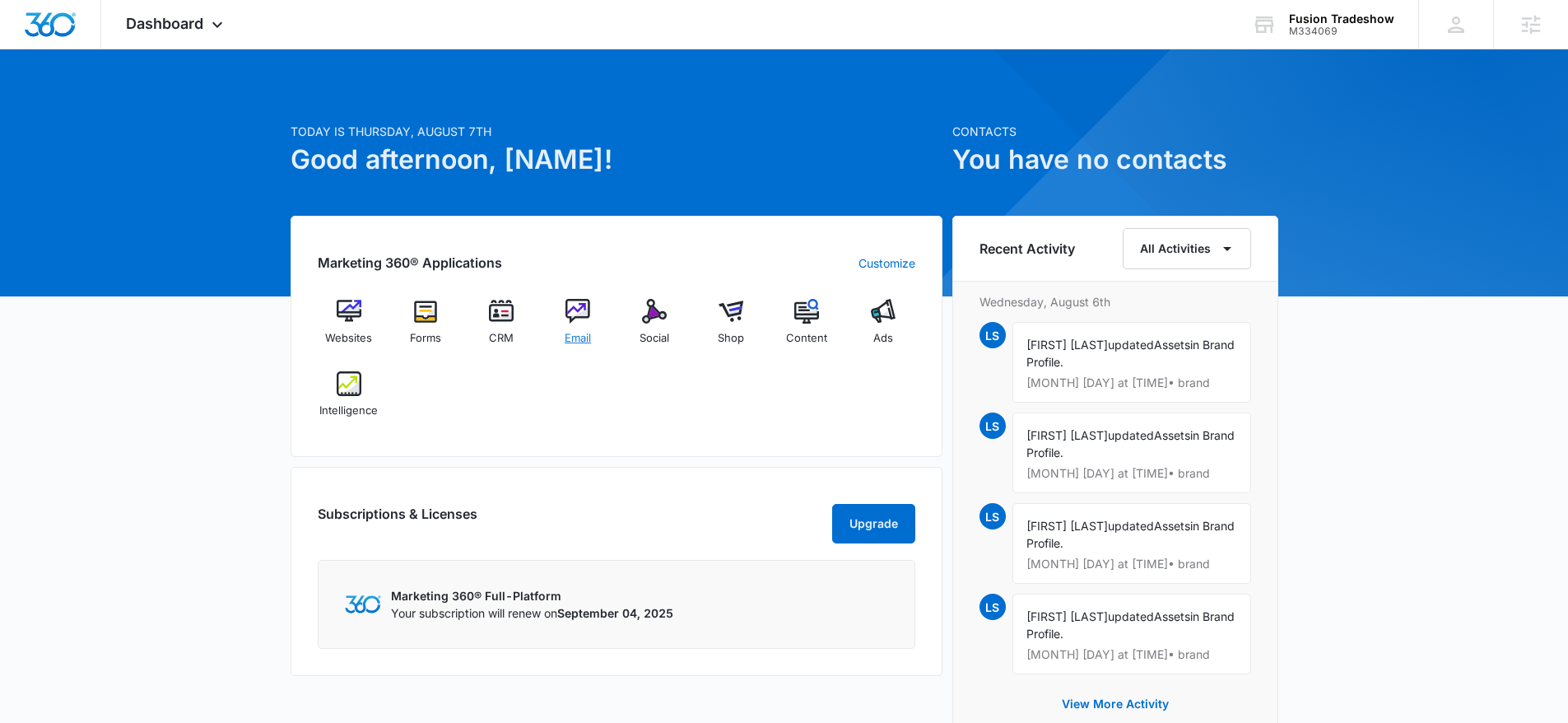 click at bounding box center (578, 311) 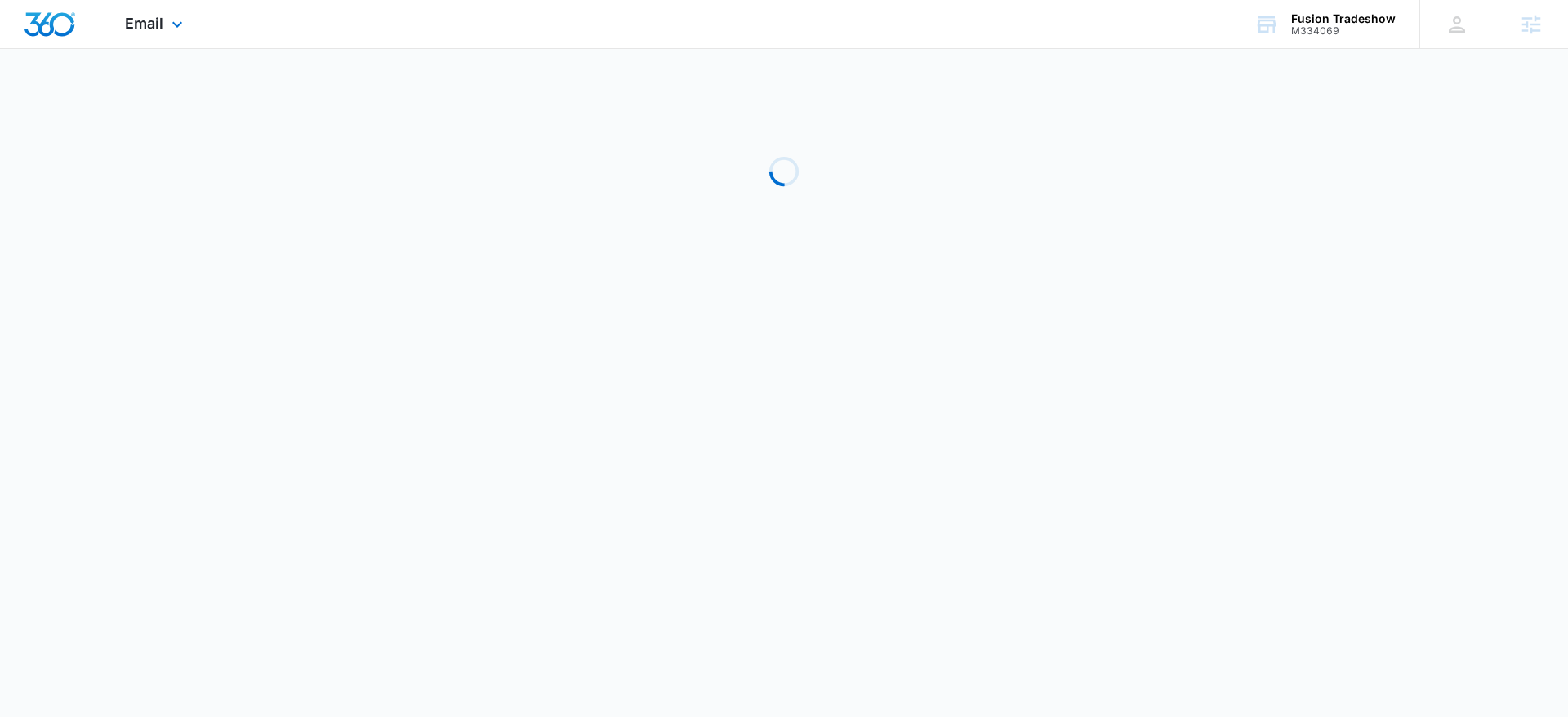 click at bounding box center (50, 24) 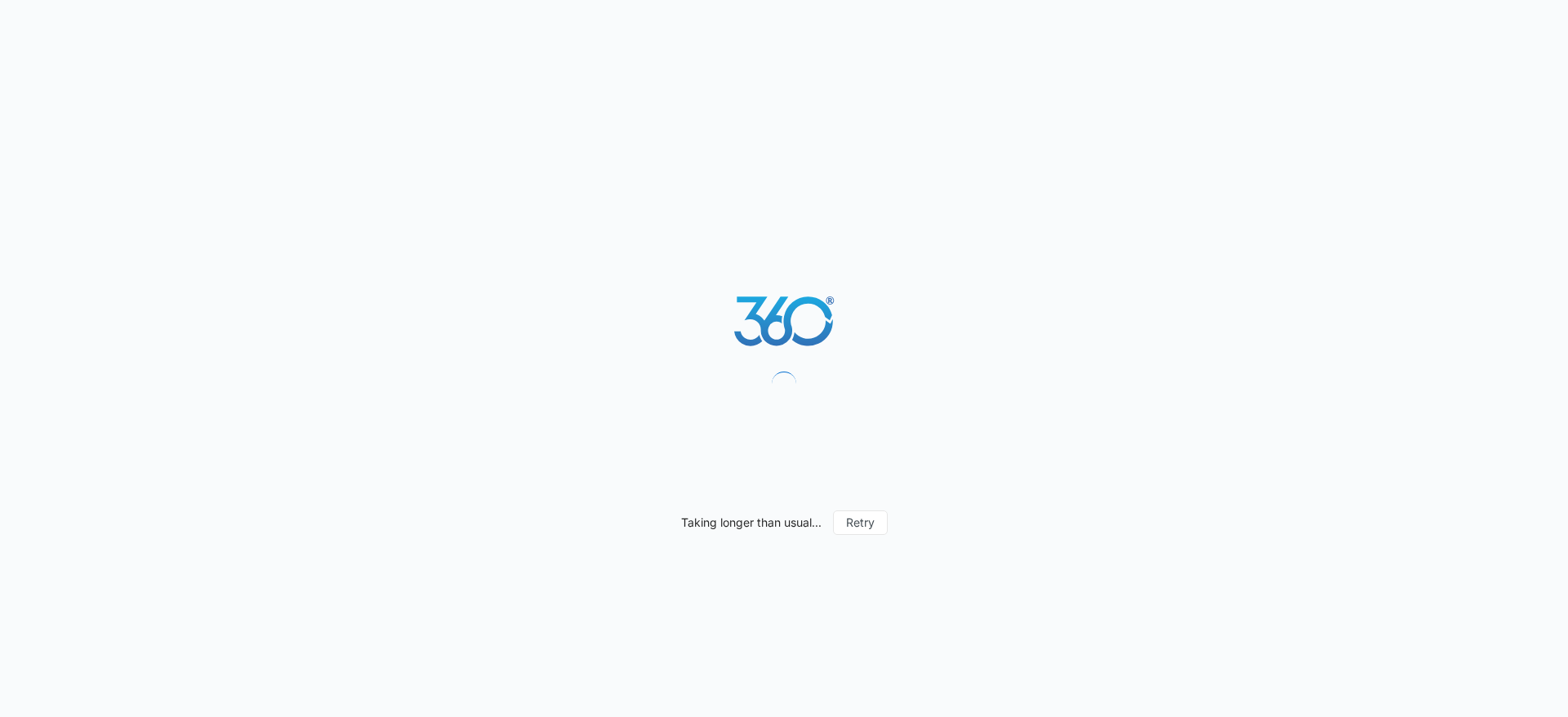 scroll, scrollTop: 0, scrollLeft: 0, axis: both 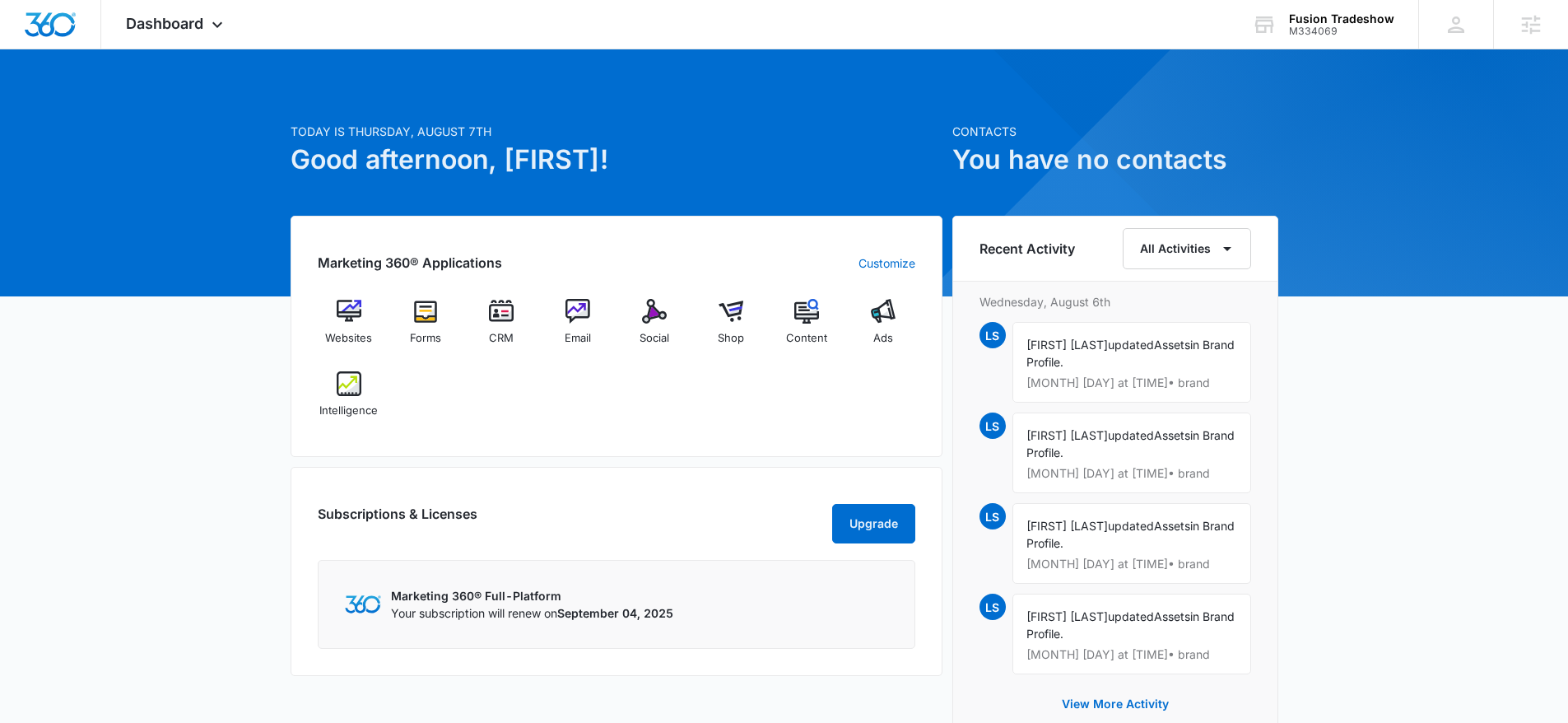 click on "Marketing 360® Applications Customize Websites Forms CRM Email Social Shop Content Ads Intelligence" at bounding box center (616, 336) 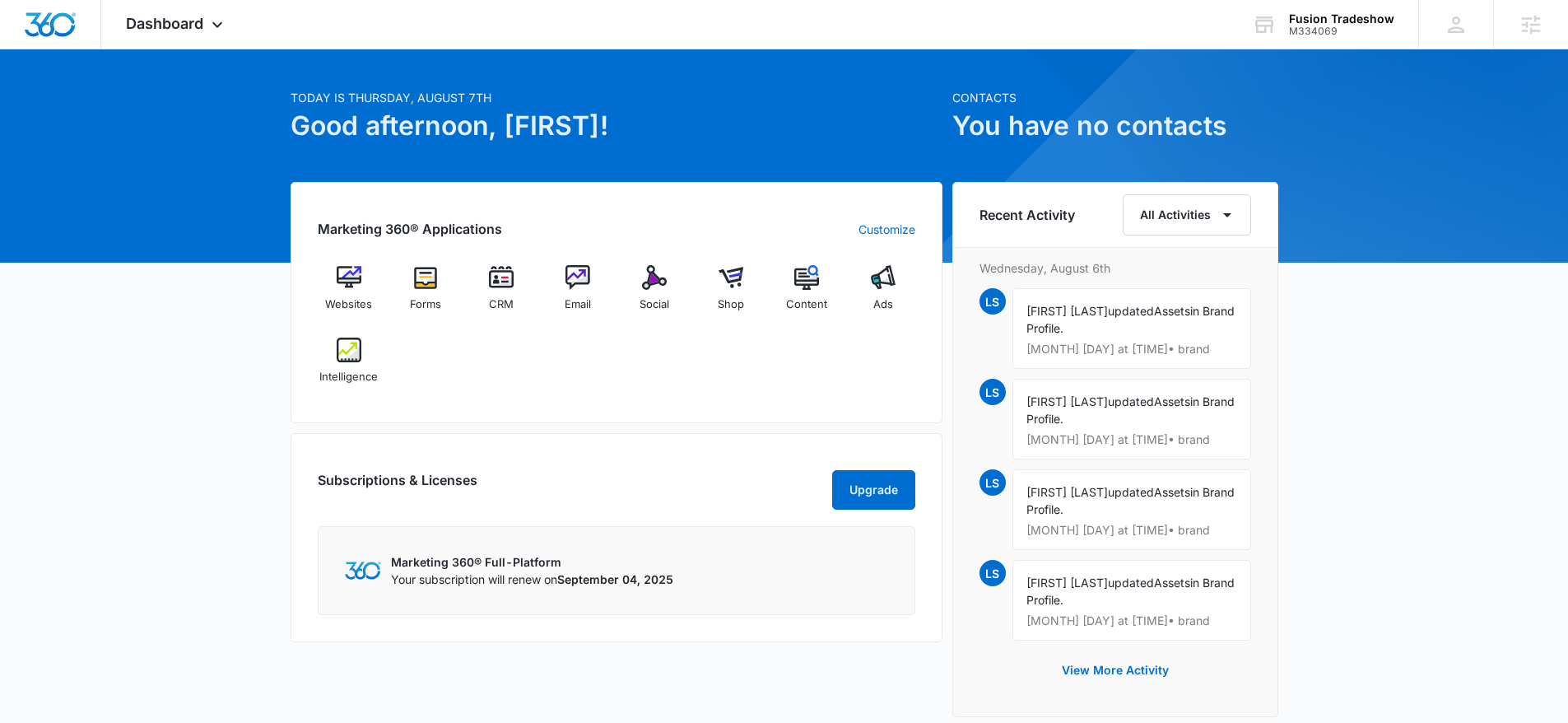 click on "Websites Forms CRM Email Social Shop Content Ads Intelligence" at bounding box center [616, 330] 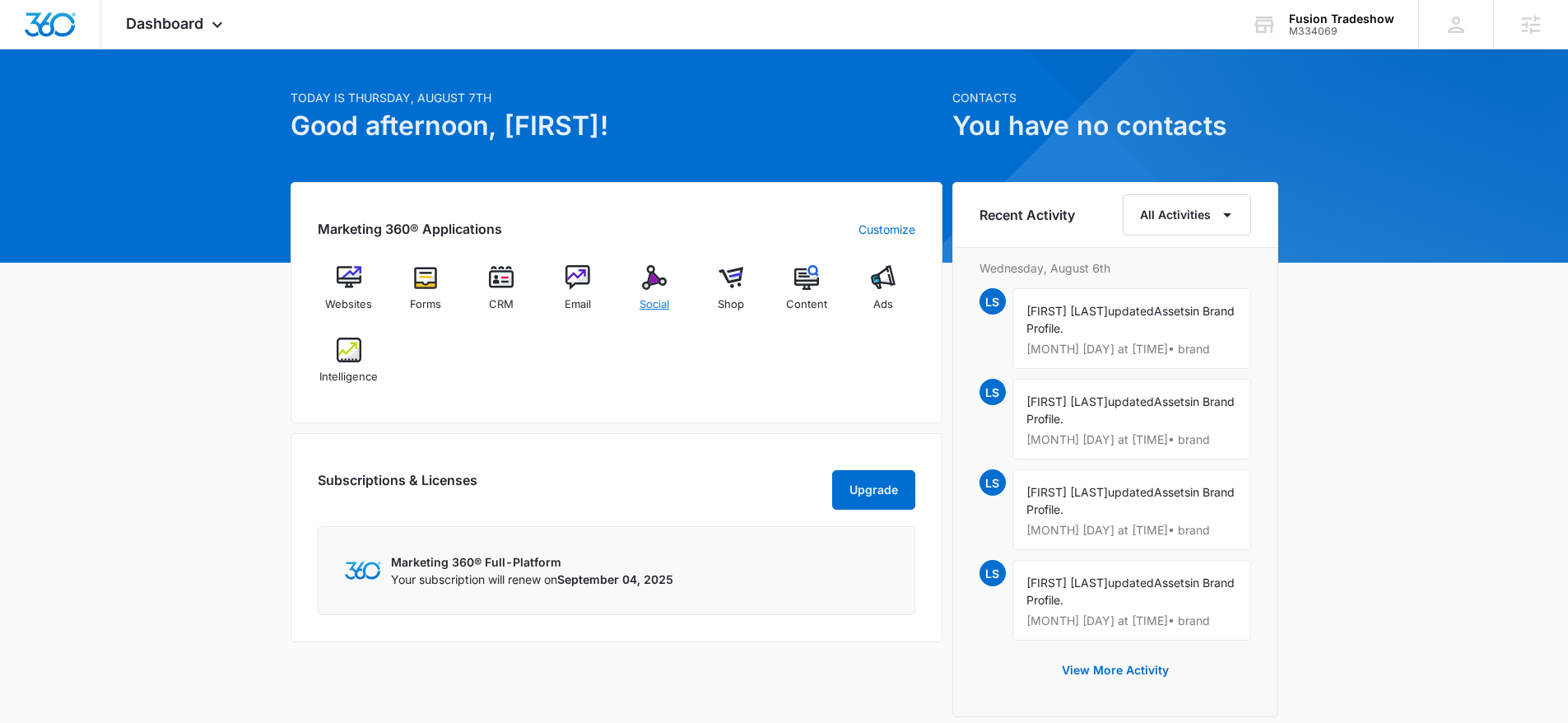 click at bounding box center (654, 278) 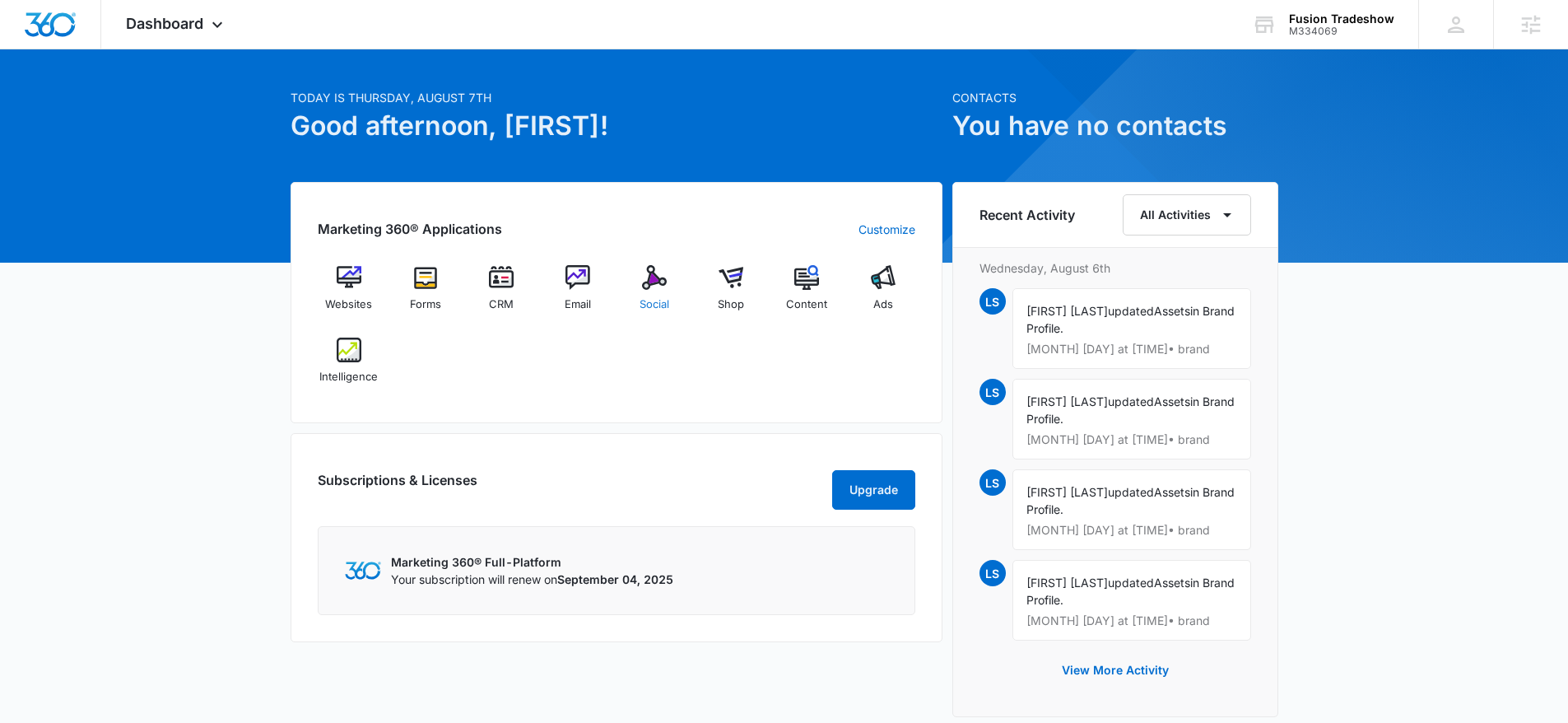 scroll, scrollTop: 0, scrollLeft: 0, axis: both 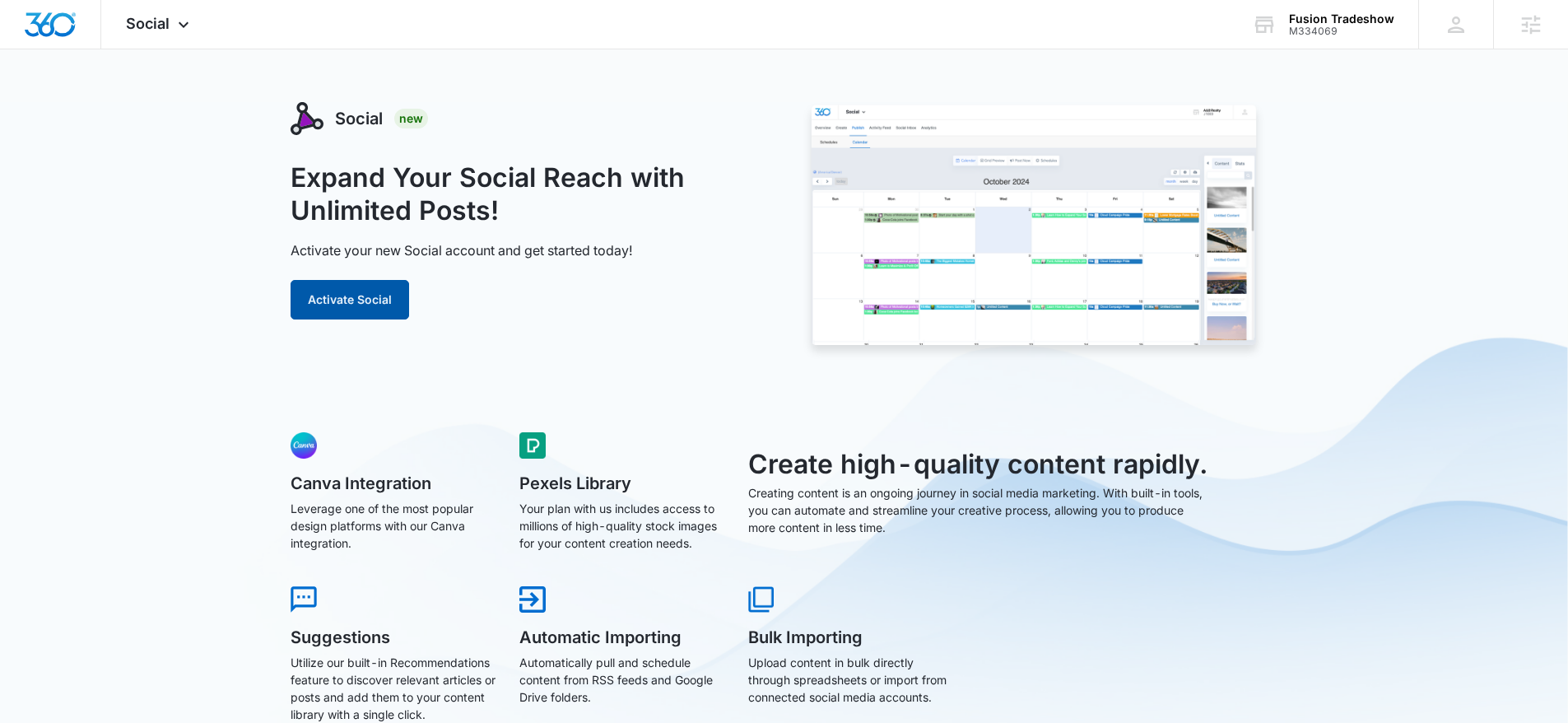 click on "Activate Social" at bounding box center [350, 300] 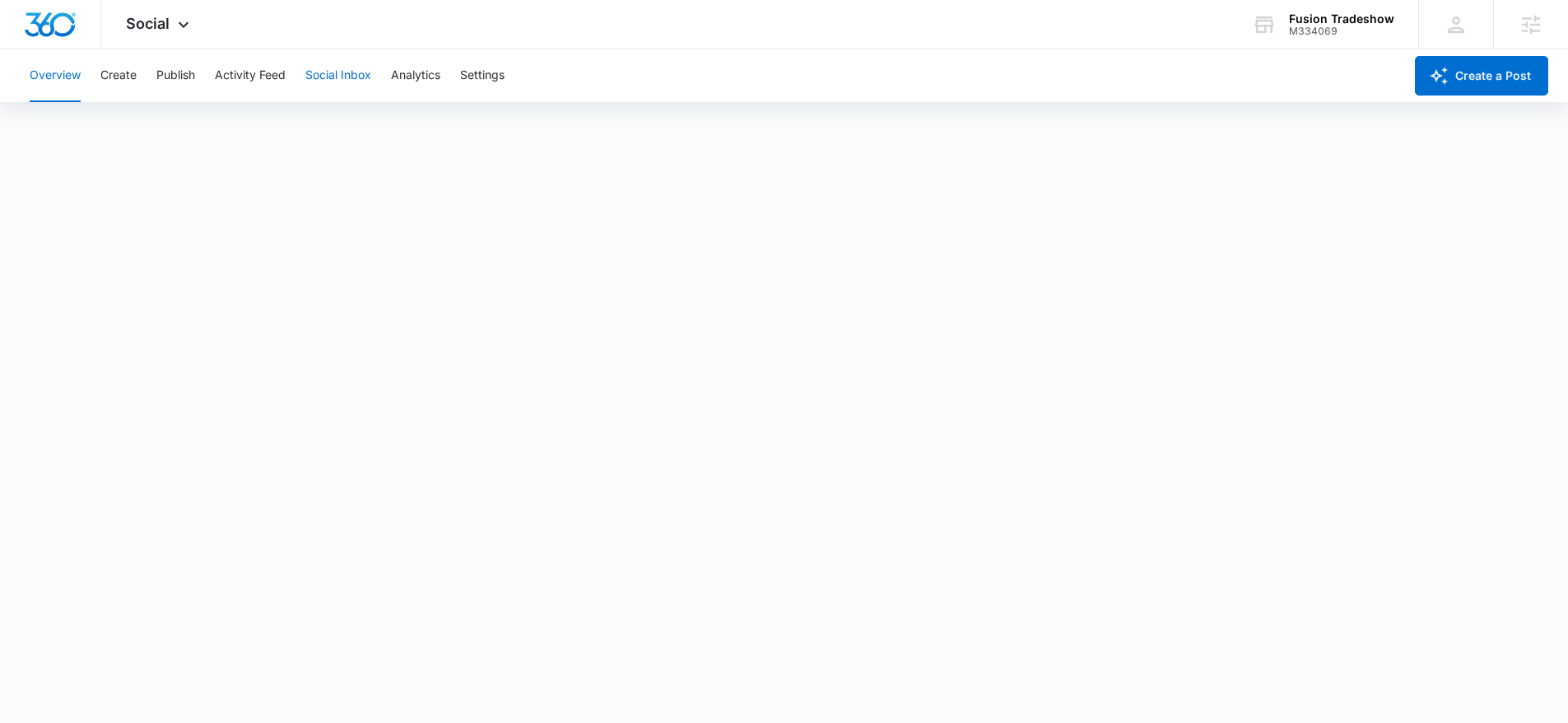 scroll, scrollTop: 4, scrollLeft: 0, axis: vertical 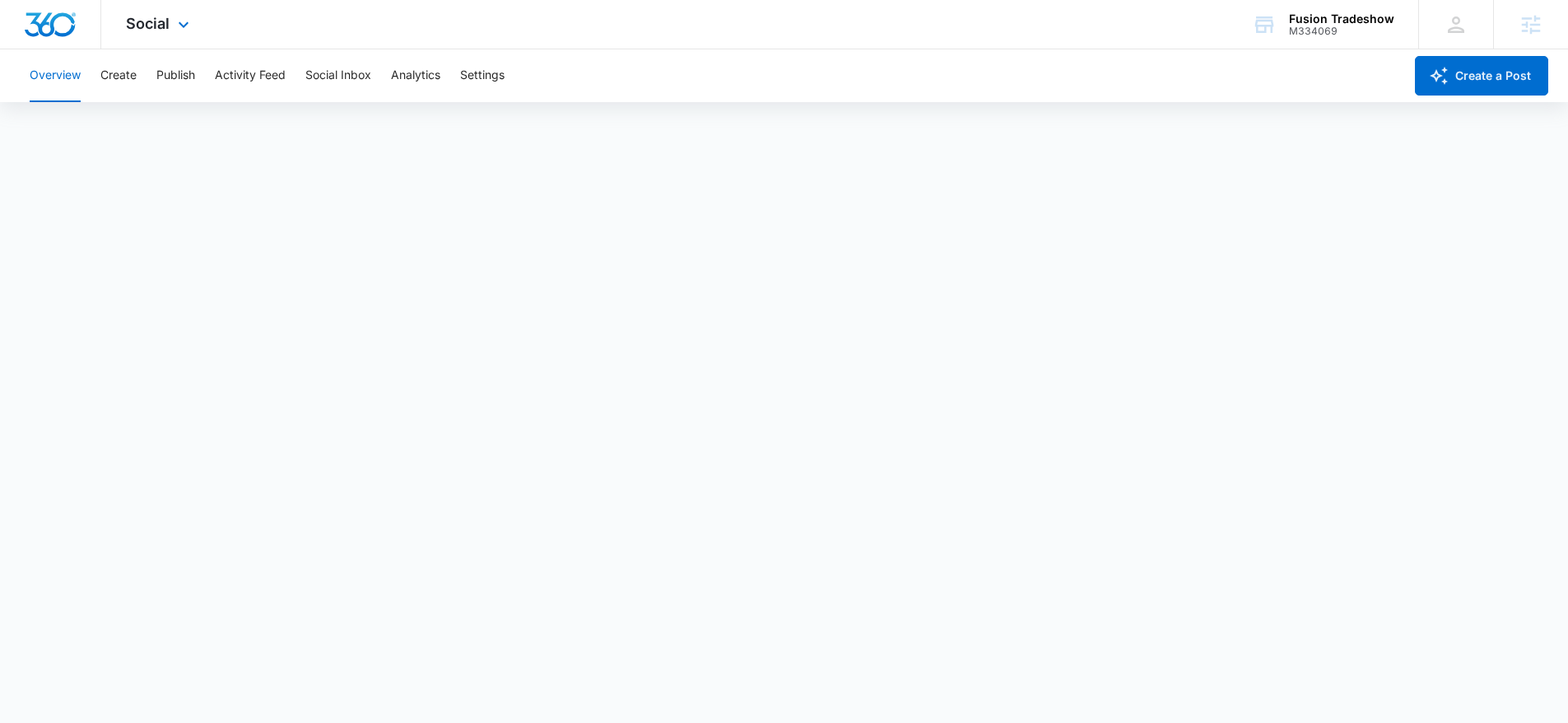 click at bounding box center (50, 25) 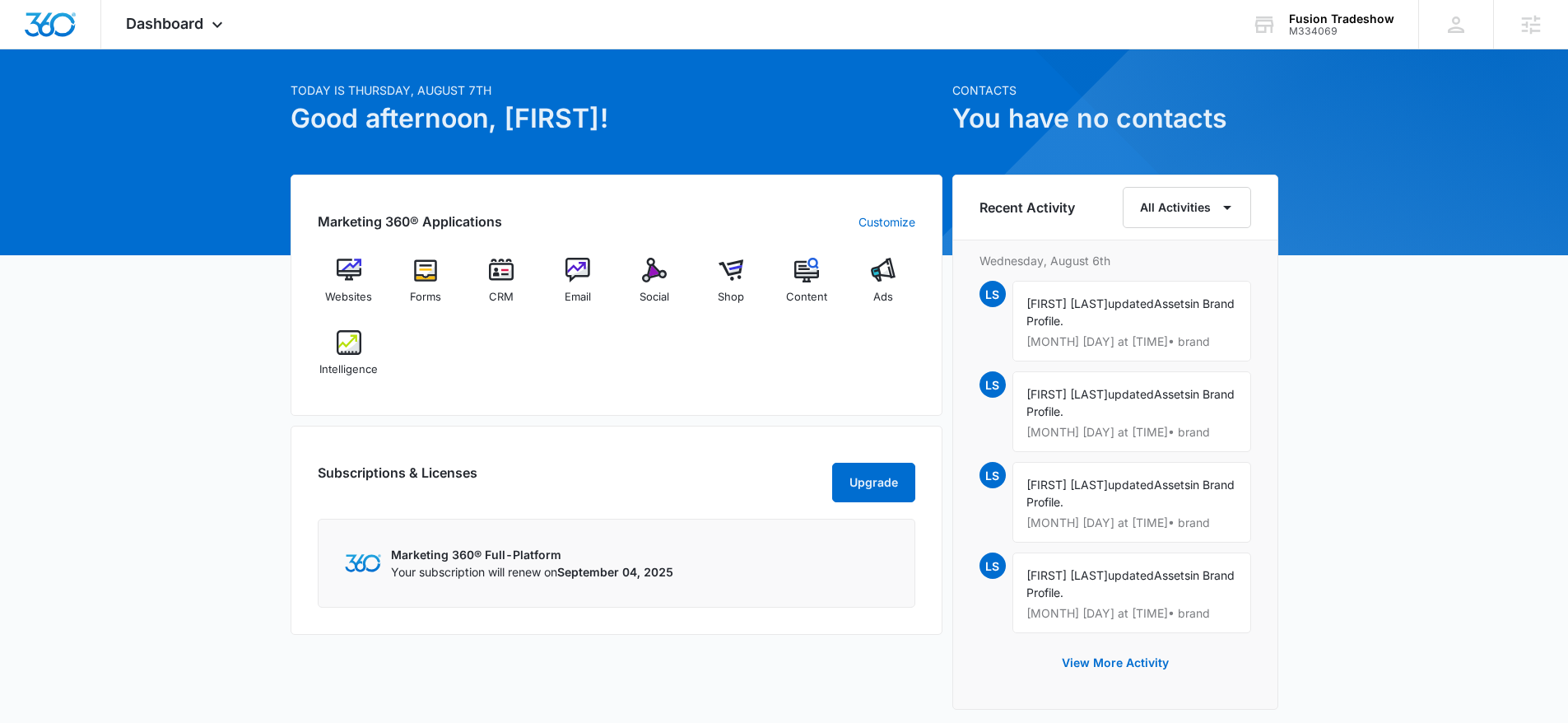 scroll, scrollTop: 53, scrollLeft: 0, axis: vertical 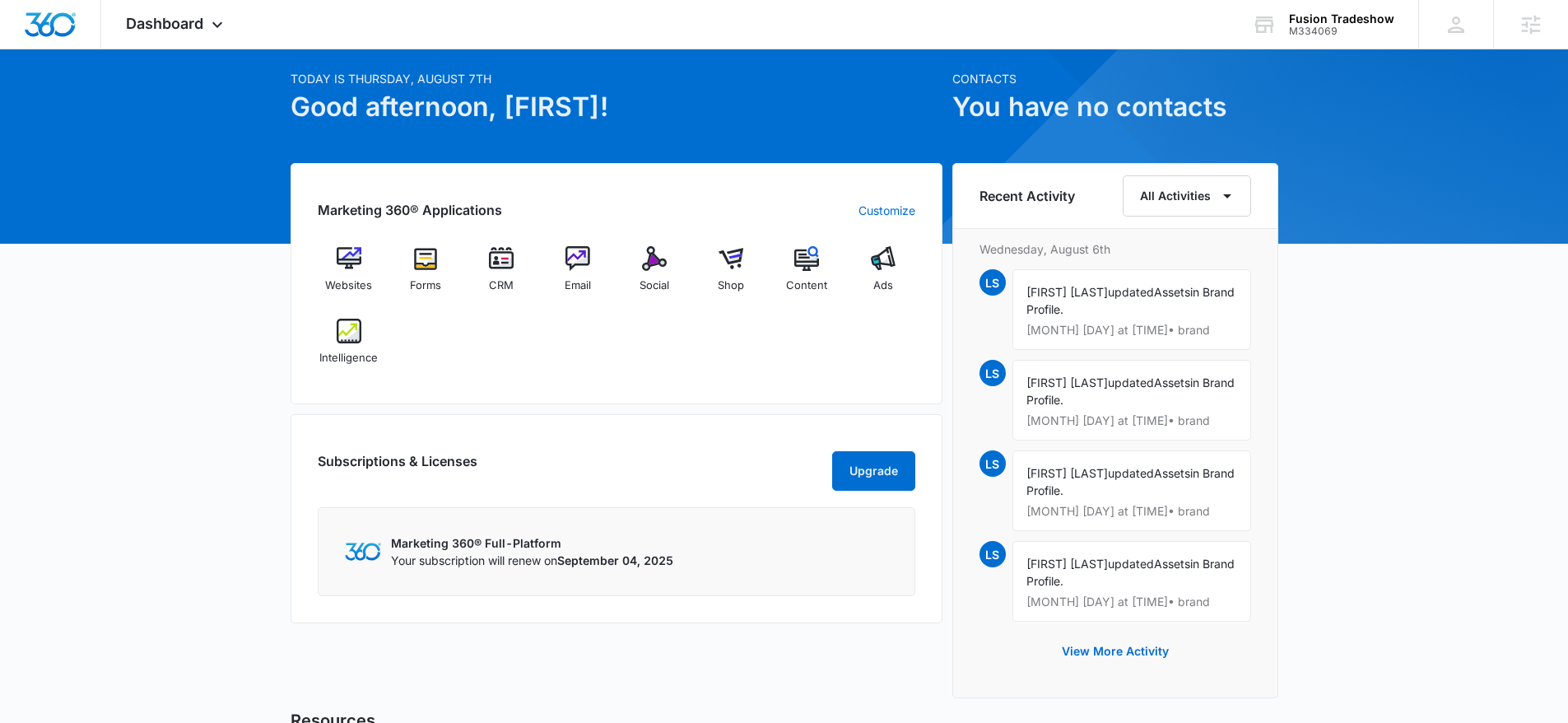 click on "Websites Forms CRM Email Social Shop Content Ads Intelligence" at bounding box center (616, 311) 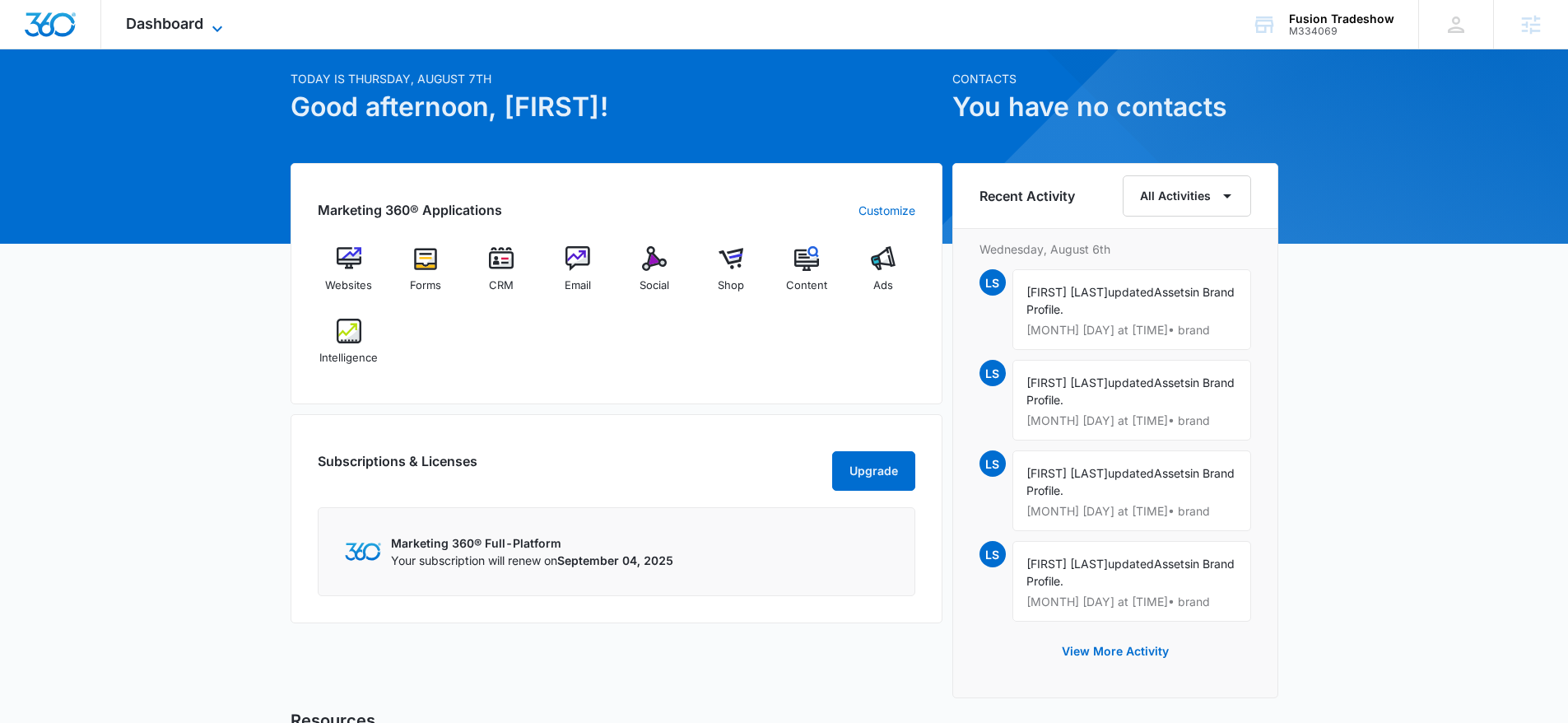 click on "Dashboard" at bounding box center (165, 23) 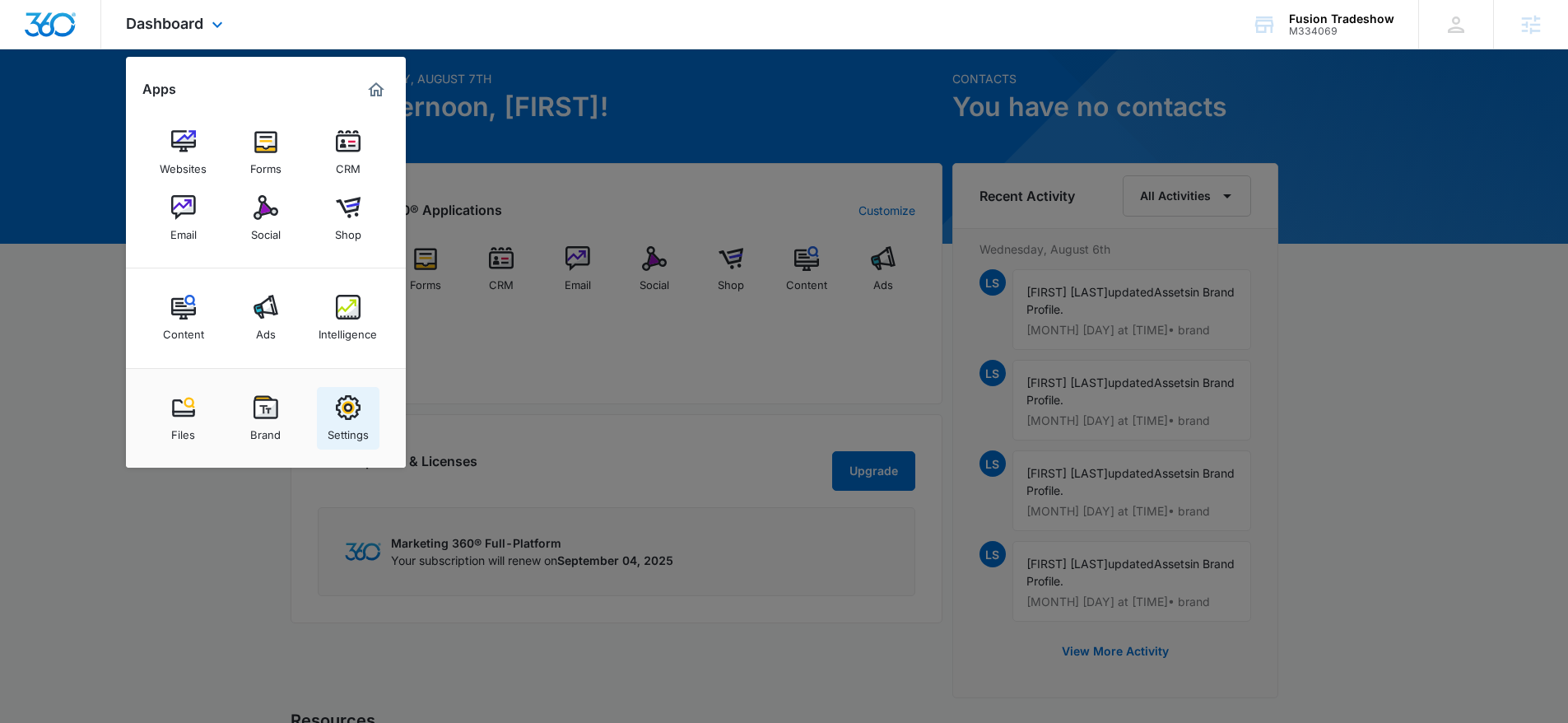 click on "Settings" at bounding box center (348, 431) 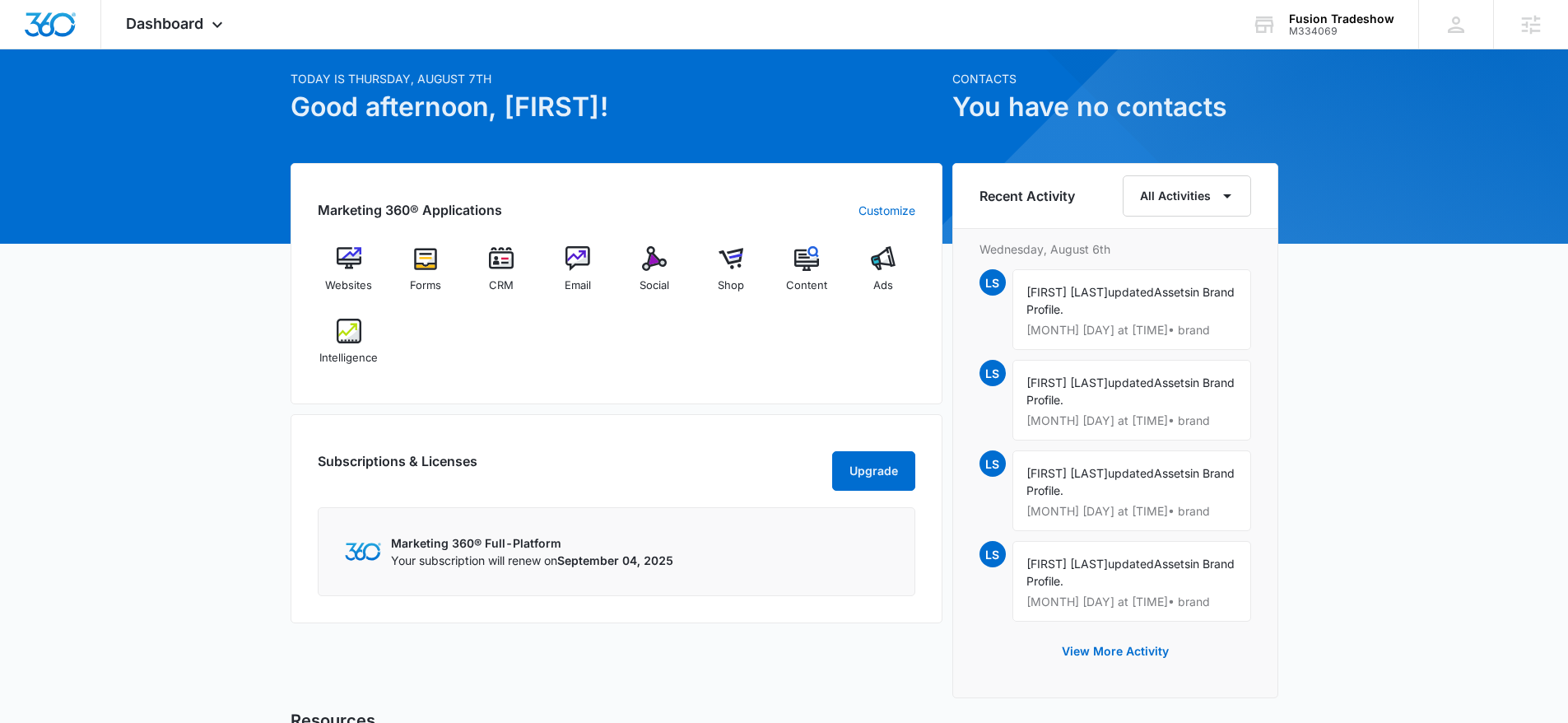 scroll, scrollTop: 0, scrollLeft: 0, axis: both 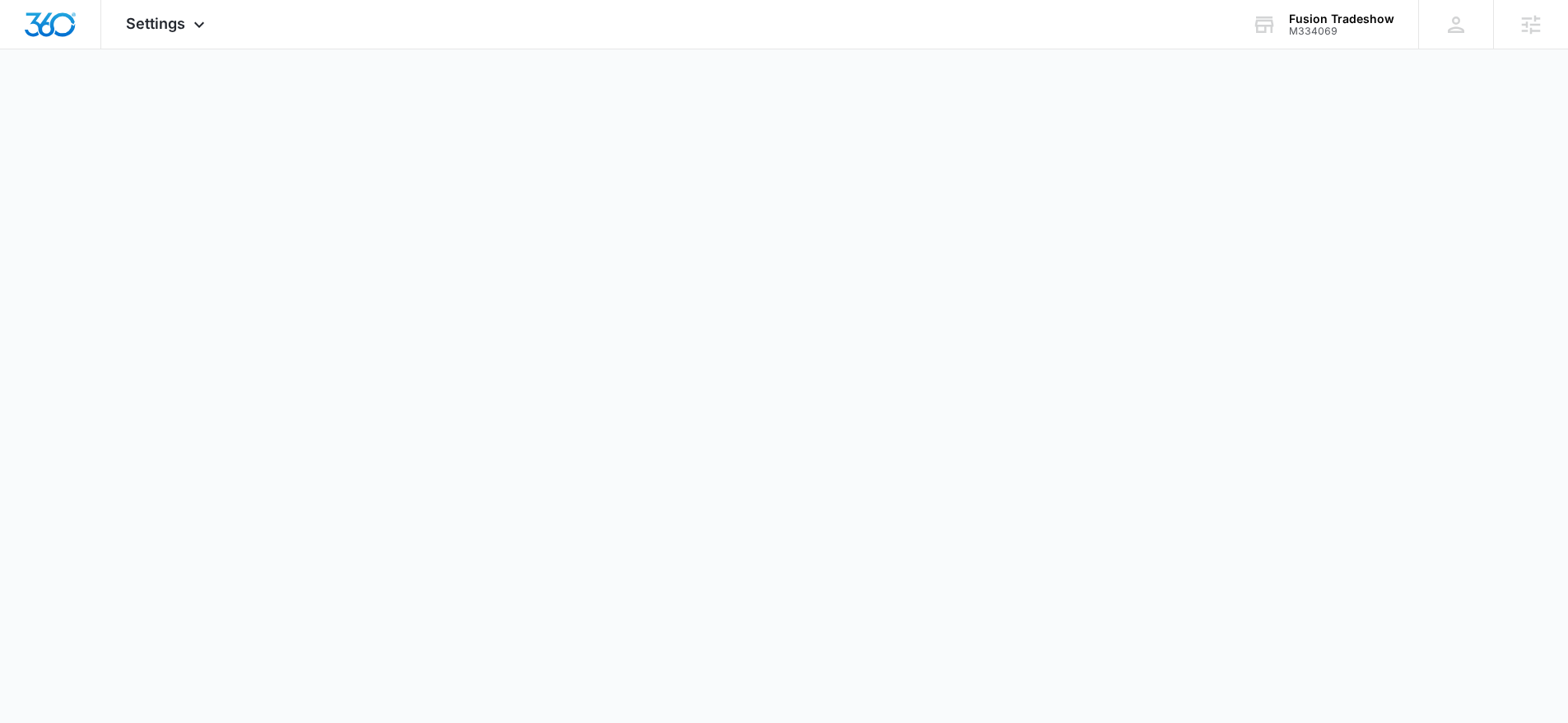 select on "US" 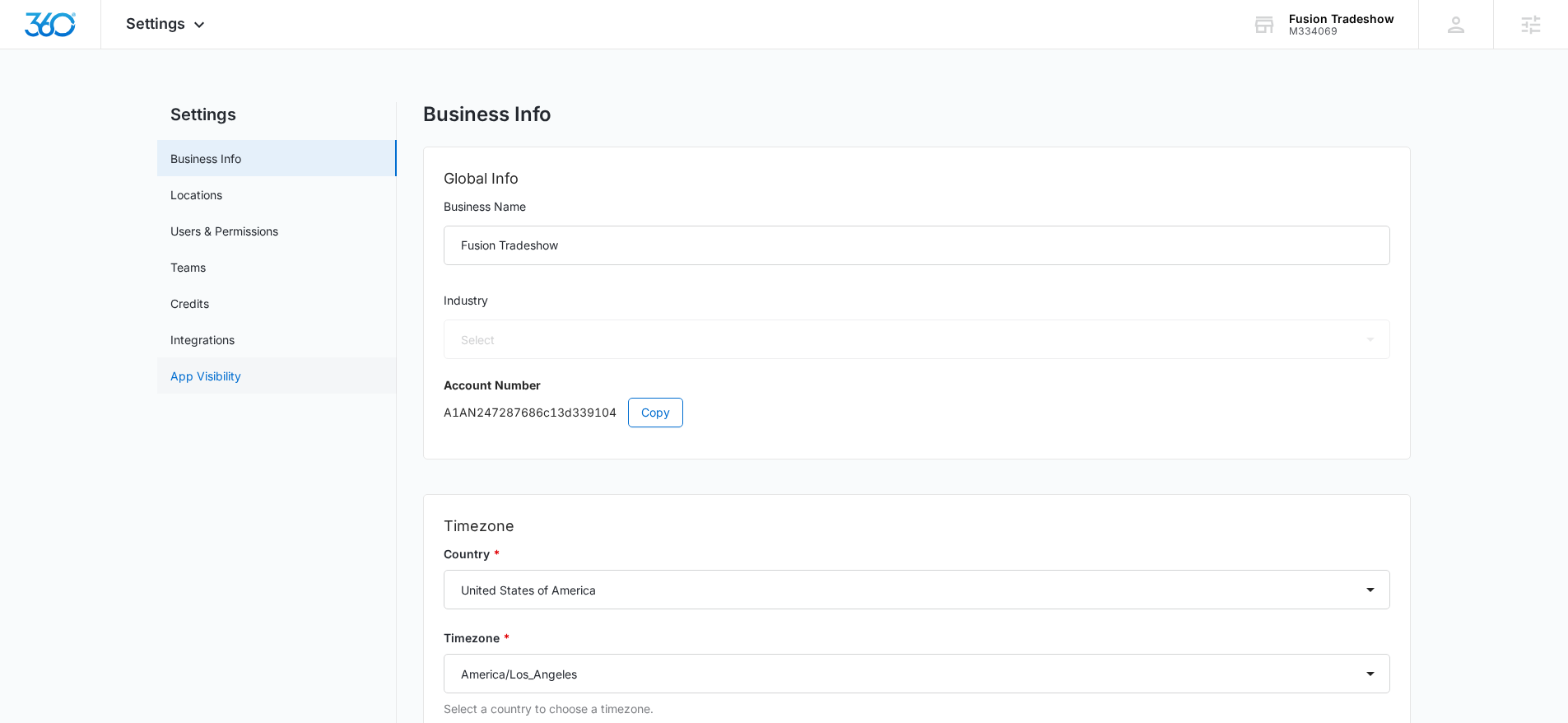 select on "52" 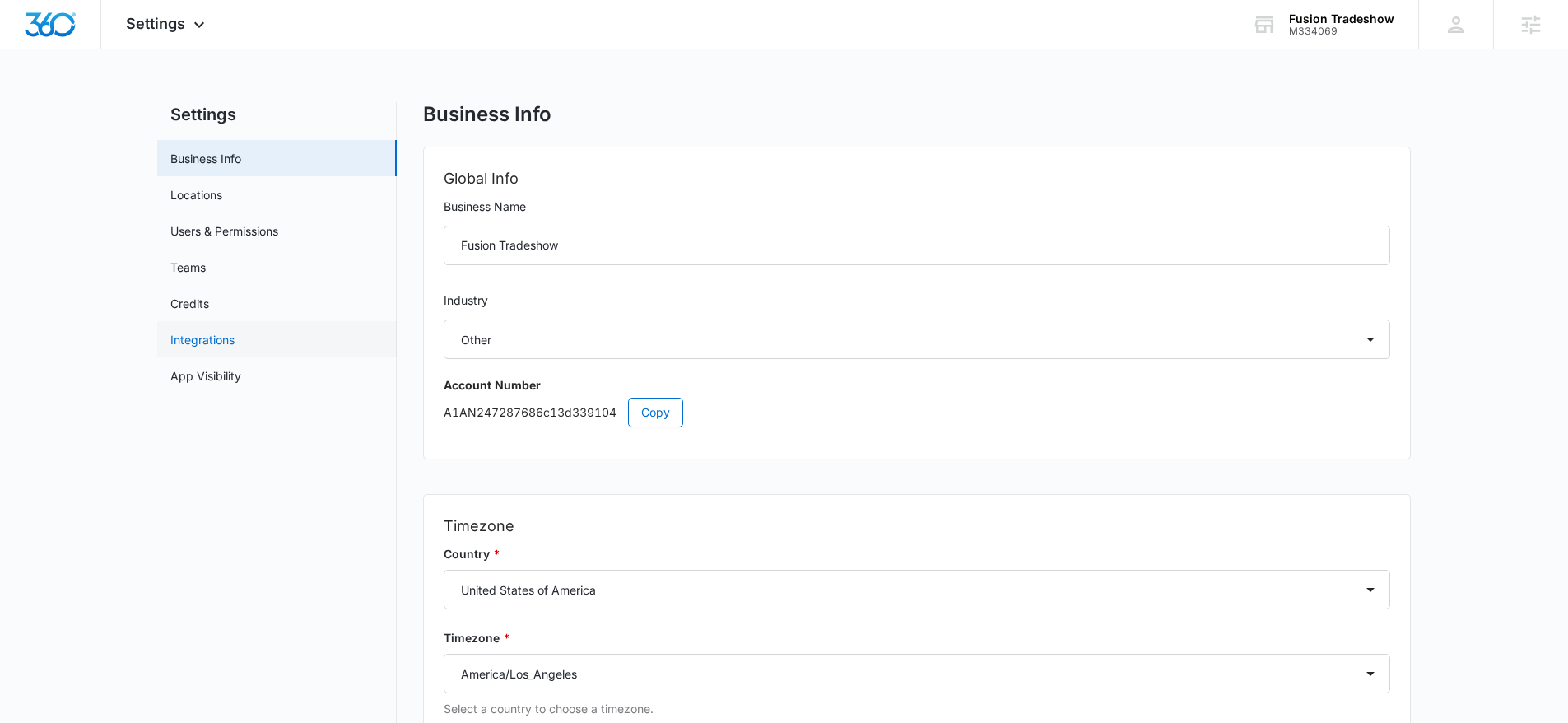 click on "Integrations" at bounding box center [202, 339] 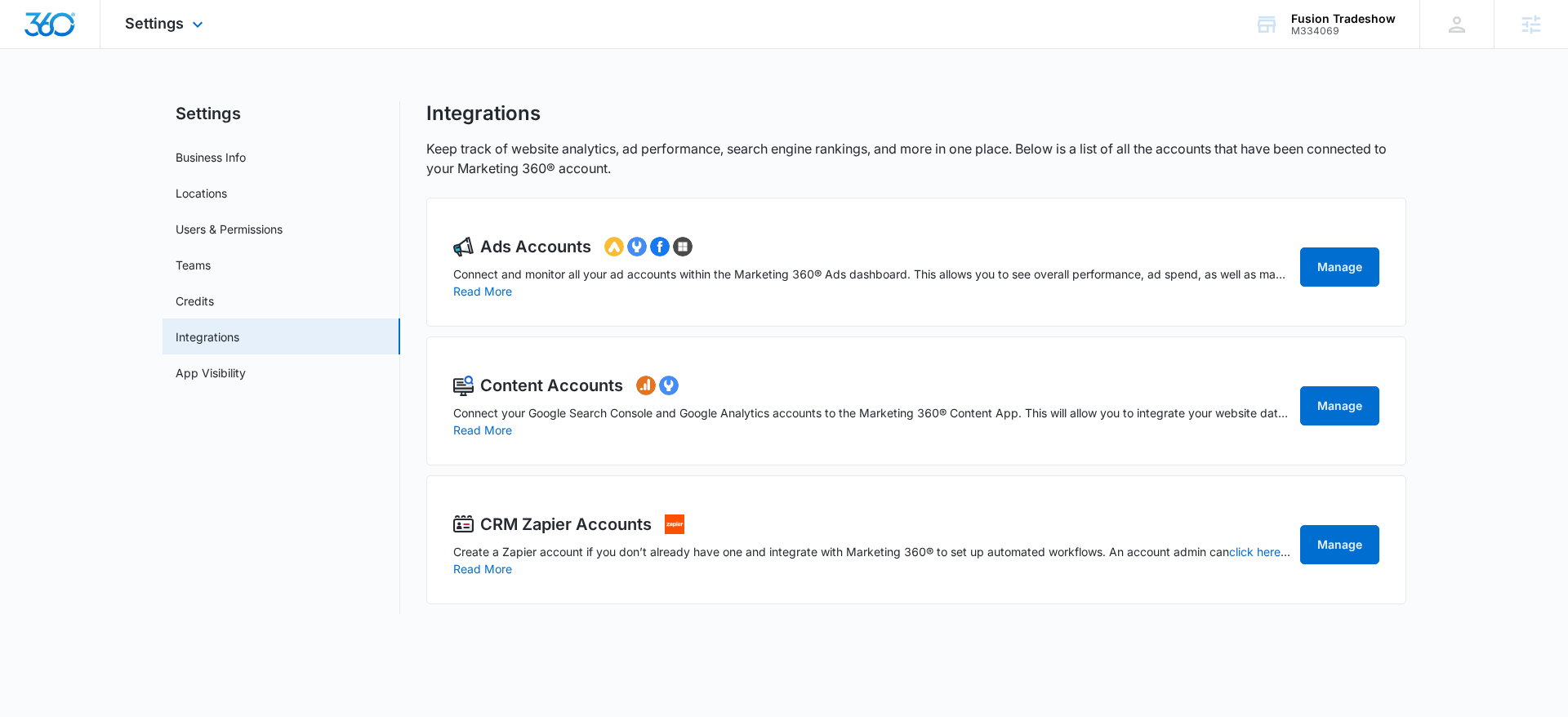 click at bounding box center [50, 24] 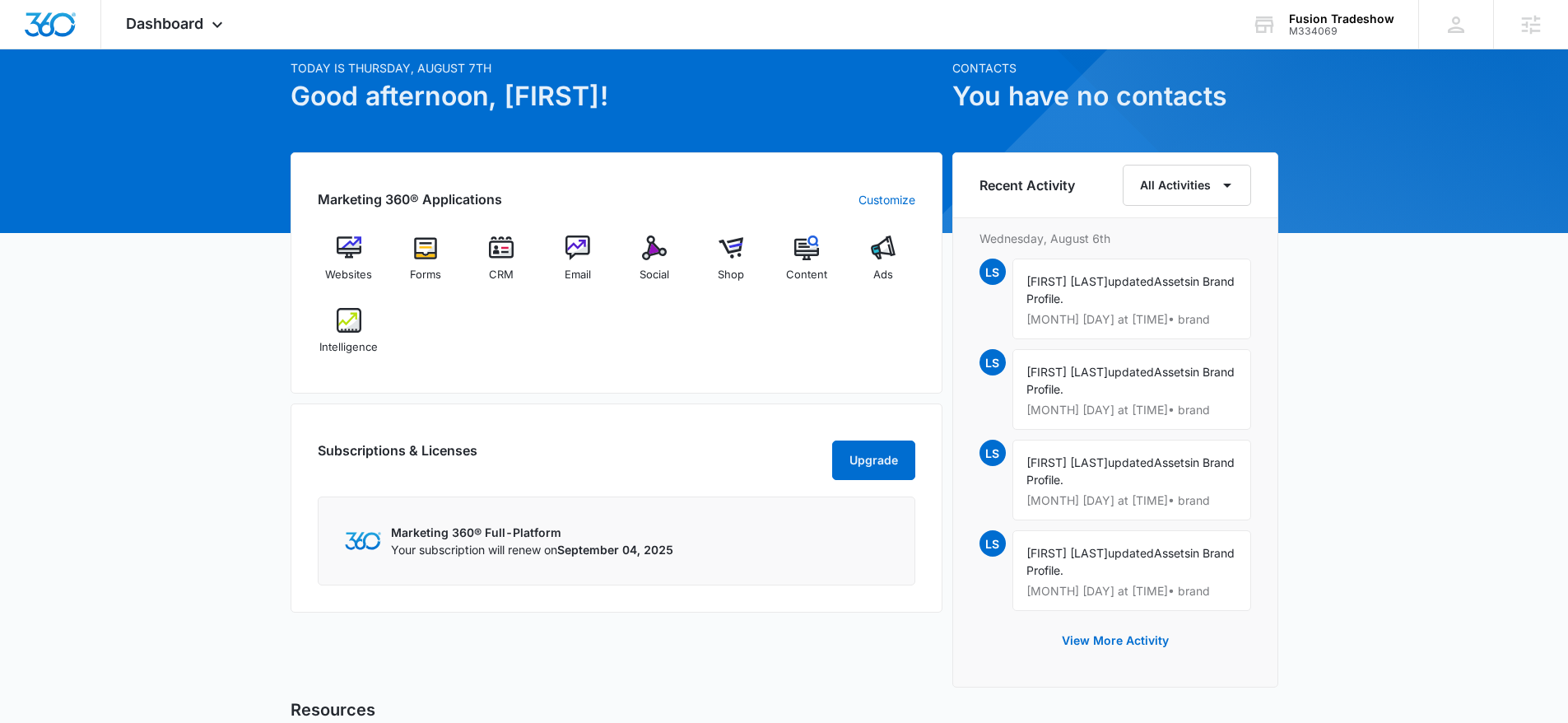 scroll, scrollTop: 77, scrollLeft: 0, axis: vertical 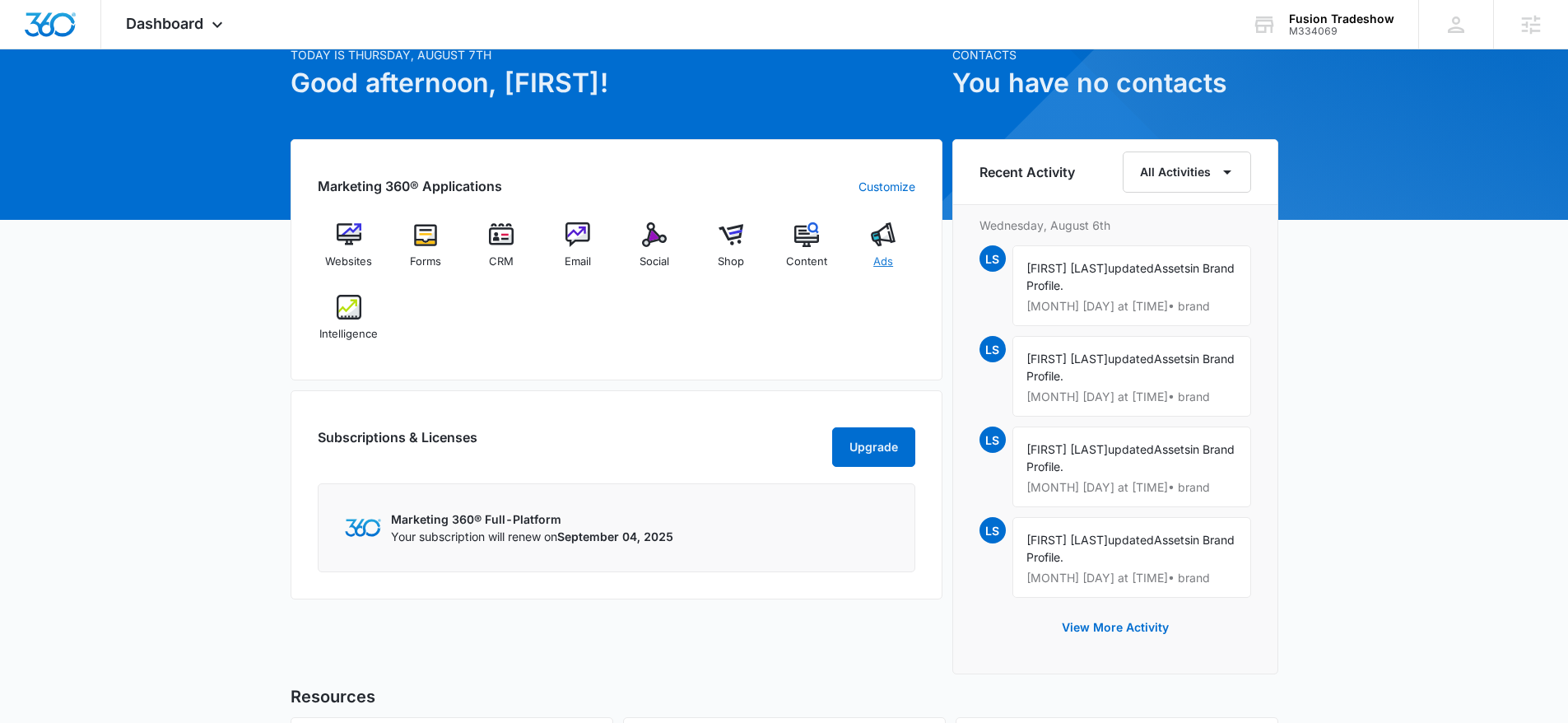 click on "Ads" at bounding box center (883, 252) 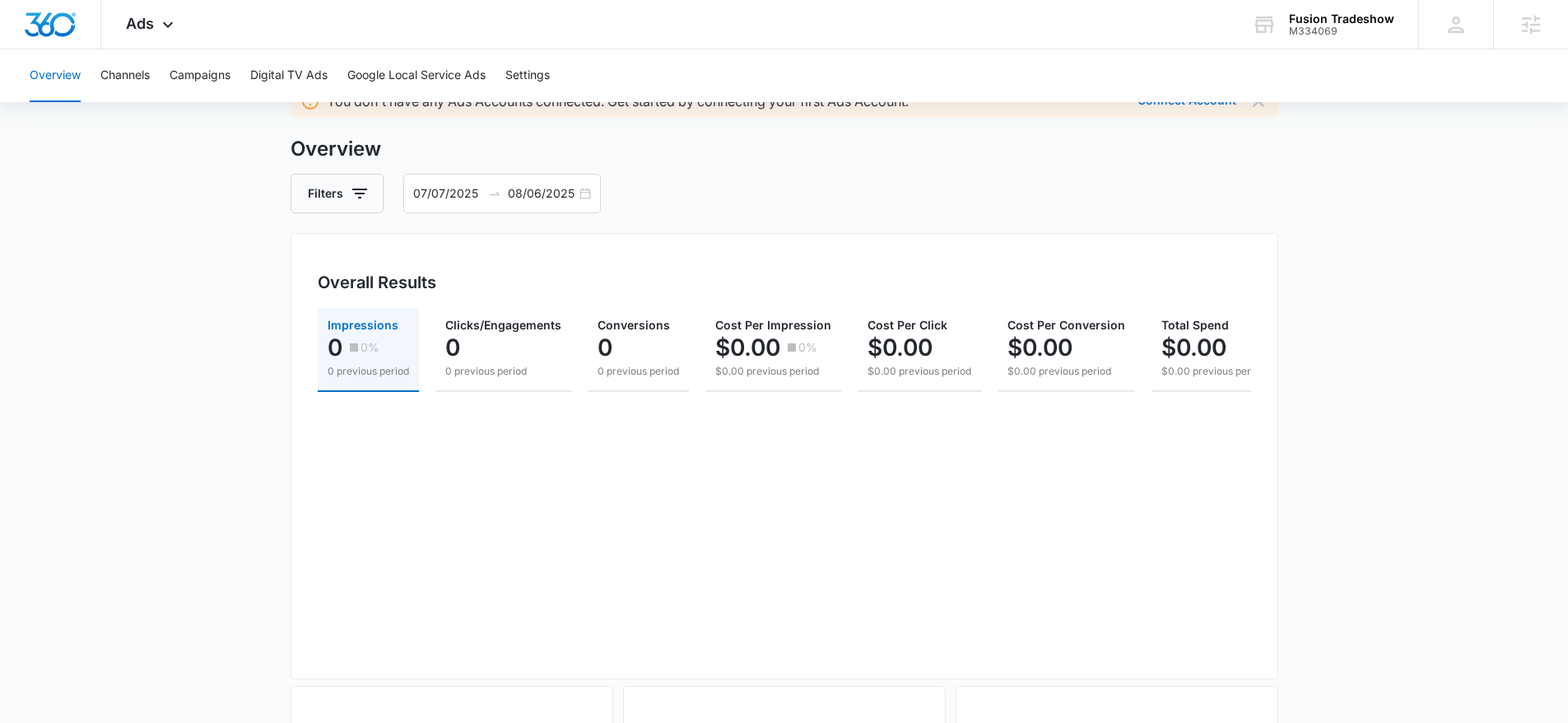 scroll, scrollTop: 0, scrollLeft: 0, axis: both 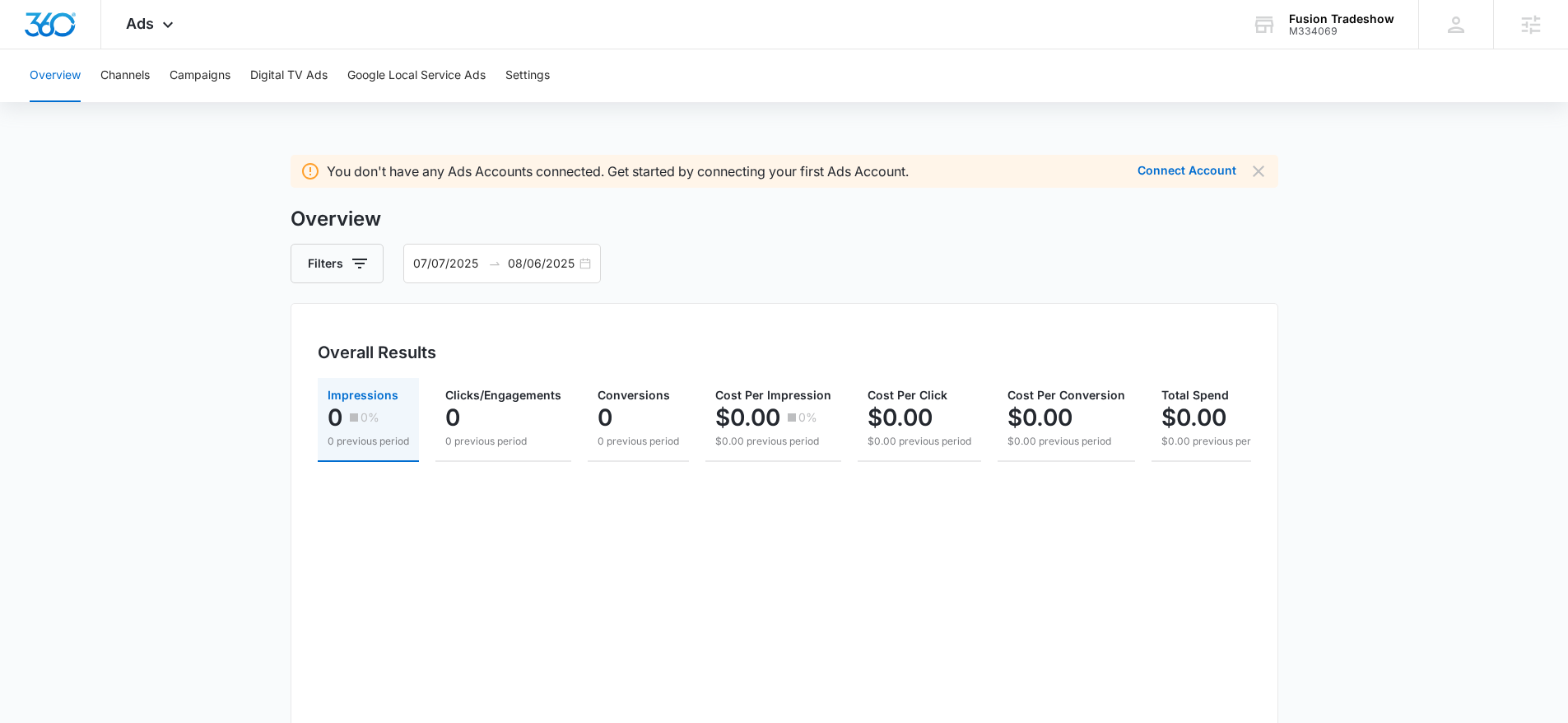 click on "You don't have any Ads Accounts connected. Get started by connecting your first Ads Account. Connect Account Overview Filters 07/07/2025 08/06/2025 Overall Results Impressions 0 0%  0 previous period Clicks/Engagements 0 0 previous period Conversions 0 0 previous period Cost Per Impression $0.00 0%  $0.00 previous period Cost Per Click $0.00 $0.00 previous period Cost Per Conversion $0.00 $0.00 previous period Total Spend $0.00 $0.00 previous period Overall Visibility Jul. 07 - Aug. 06, 2025 Jul. 07 - Aug. 06, 2025 previous_impressions Market Share (Search channels only) 0% from 0% Cost Per Impression $0.00 from $0.00 Overall Conversions Jul. 07 - Aug. 06, 2025 Jul. 07 - Aug. 06, 2025 previous_conversions Conversion Rate 0% from 0% Cost Per Conversion $0.00 from $0.00 Overall Engagement Jul. 07 - Aug. 06, 2025 Jul. 07 - Aug. 06, 2025 previous_clicks Click Rate 0% from 0% Cost Per Click $0.00 from $0.00 Spend" at bounding box center [784, 741] 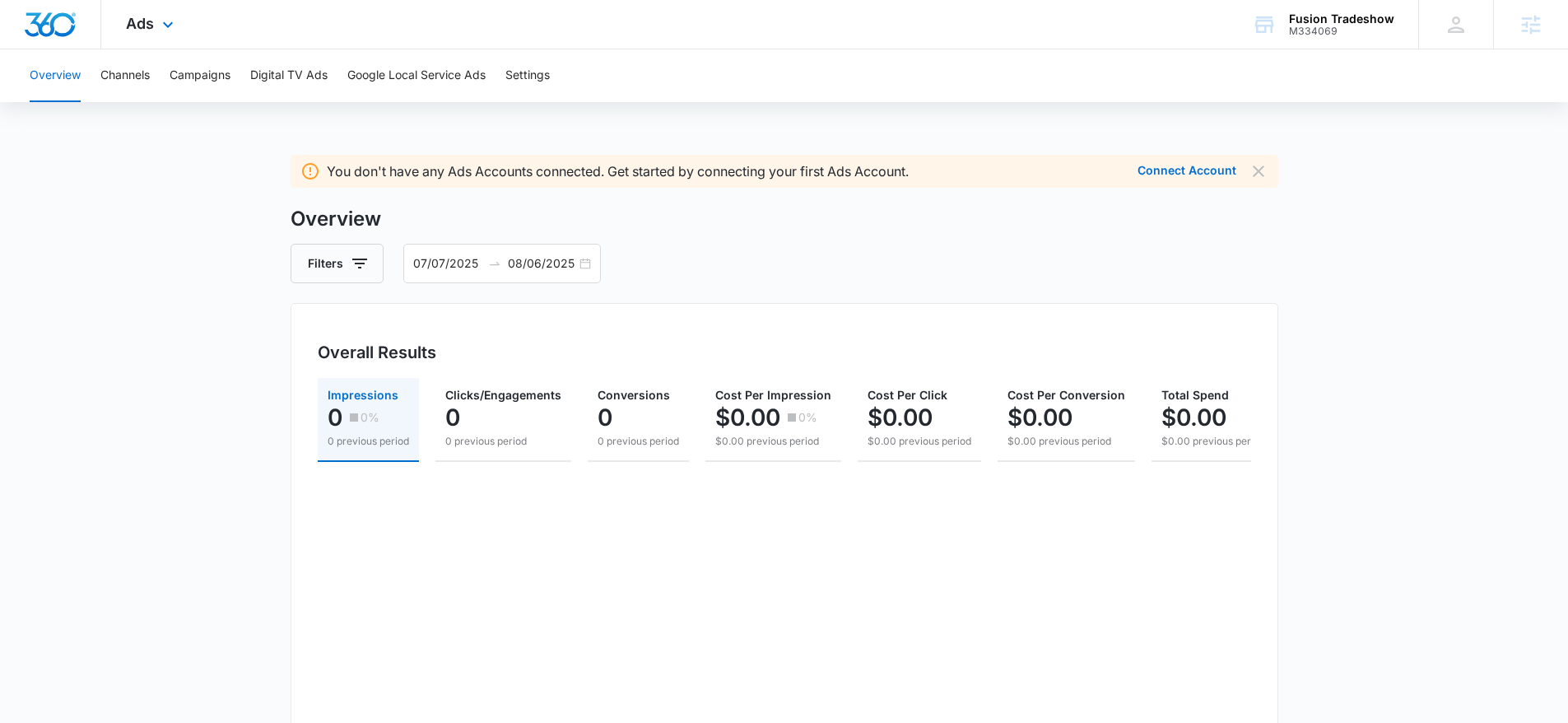 click at bounding box center [50, 25] 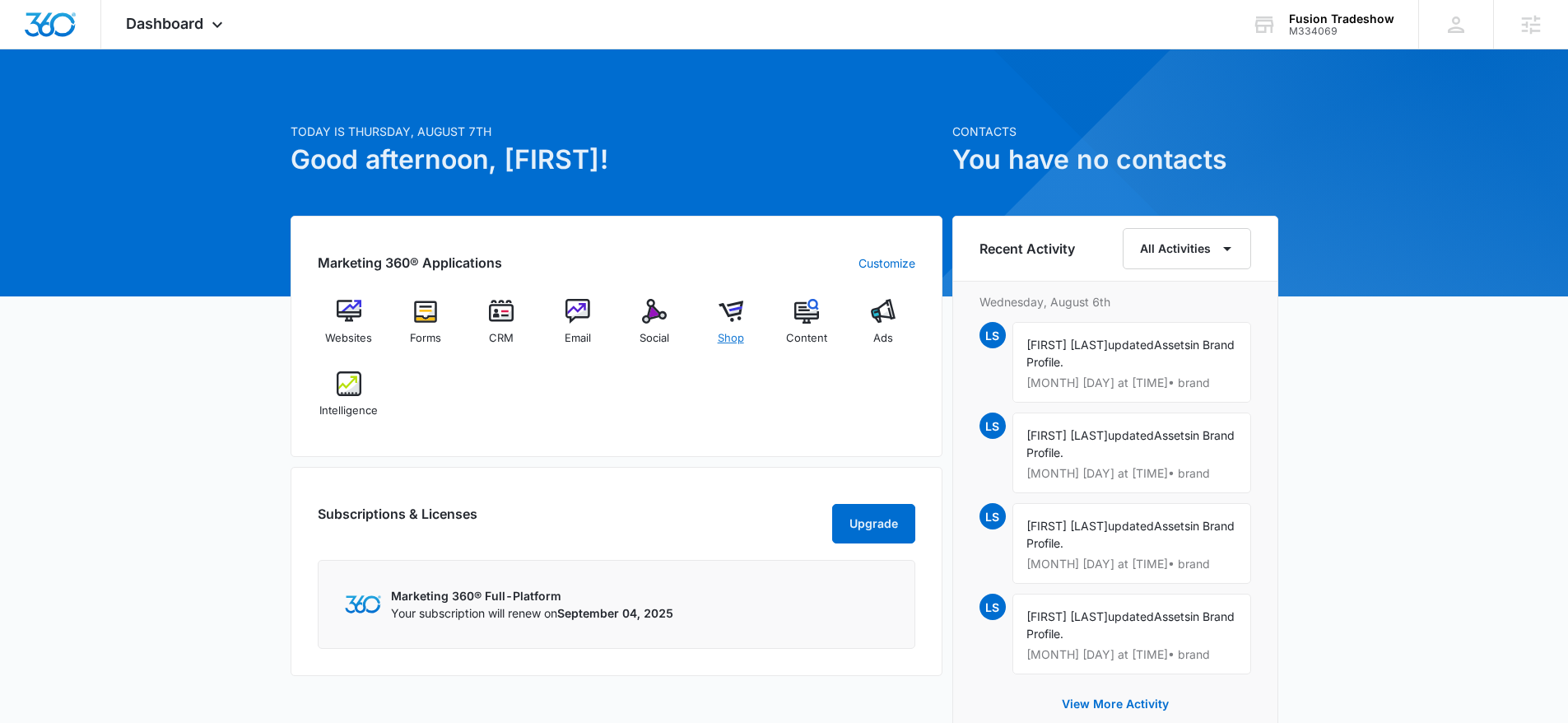 click at bounding box center (731, 311) 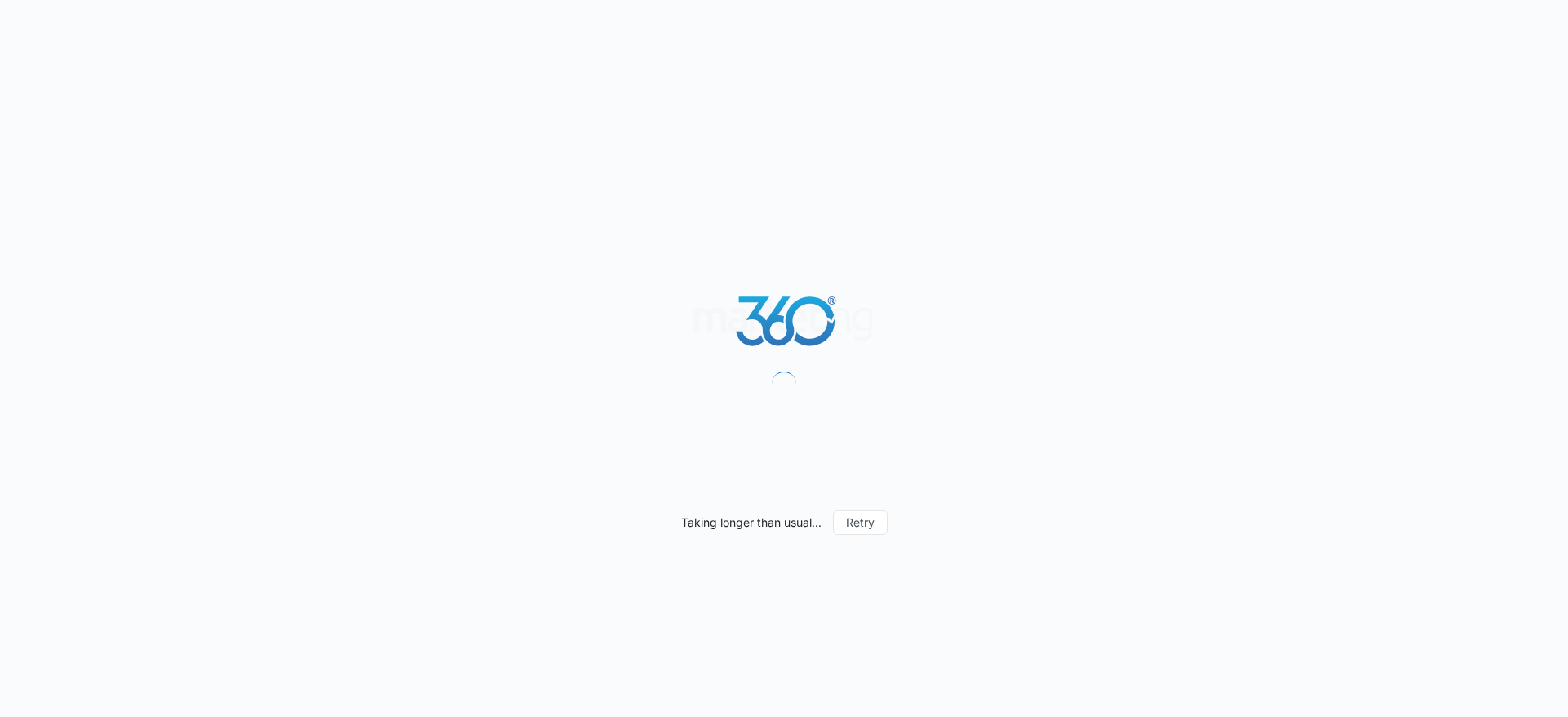 scroll, scrollTop: 0, scrollLeft: 0, axis: both 